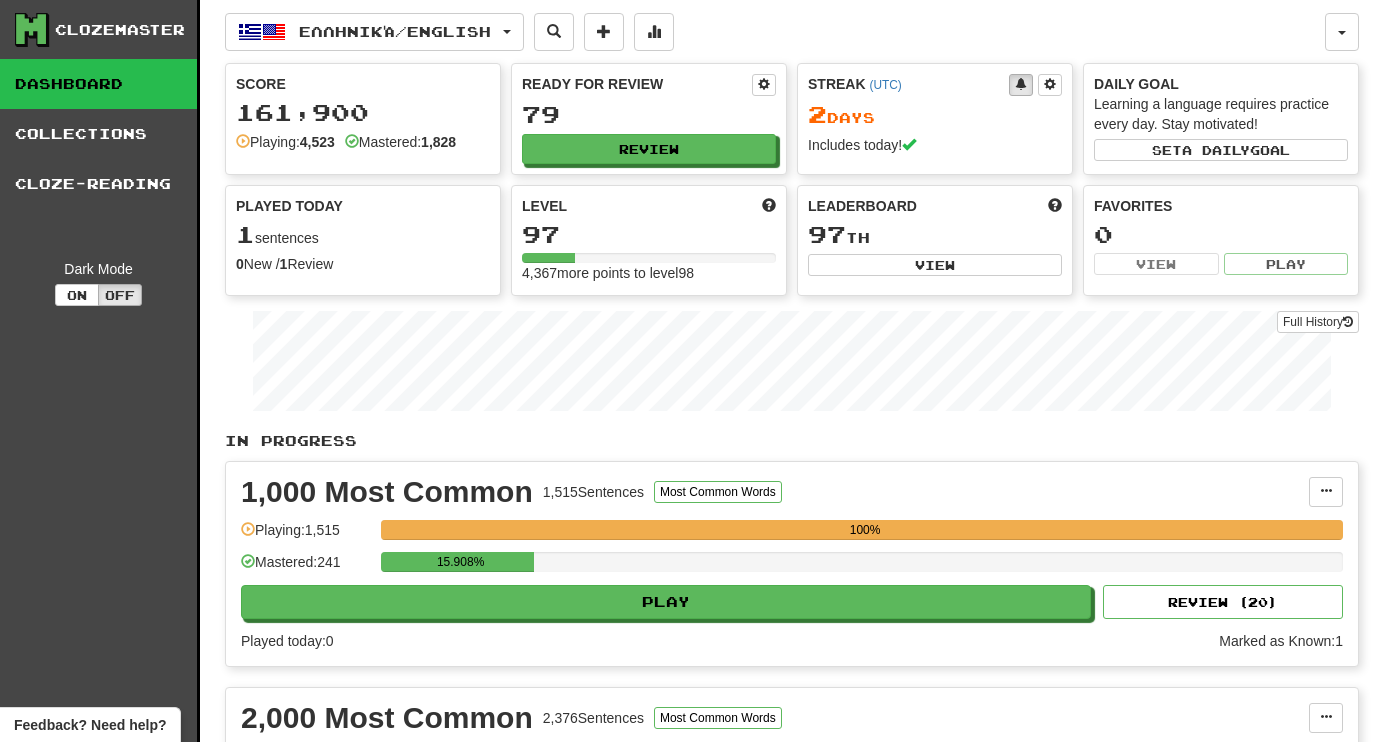 scroll, scrollTop: 0, scrollLeft: 0, axis: both 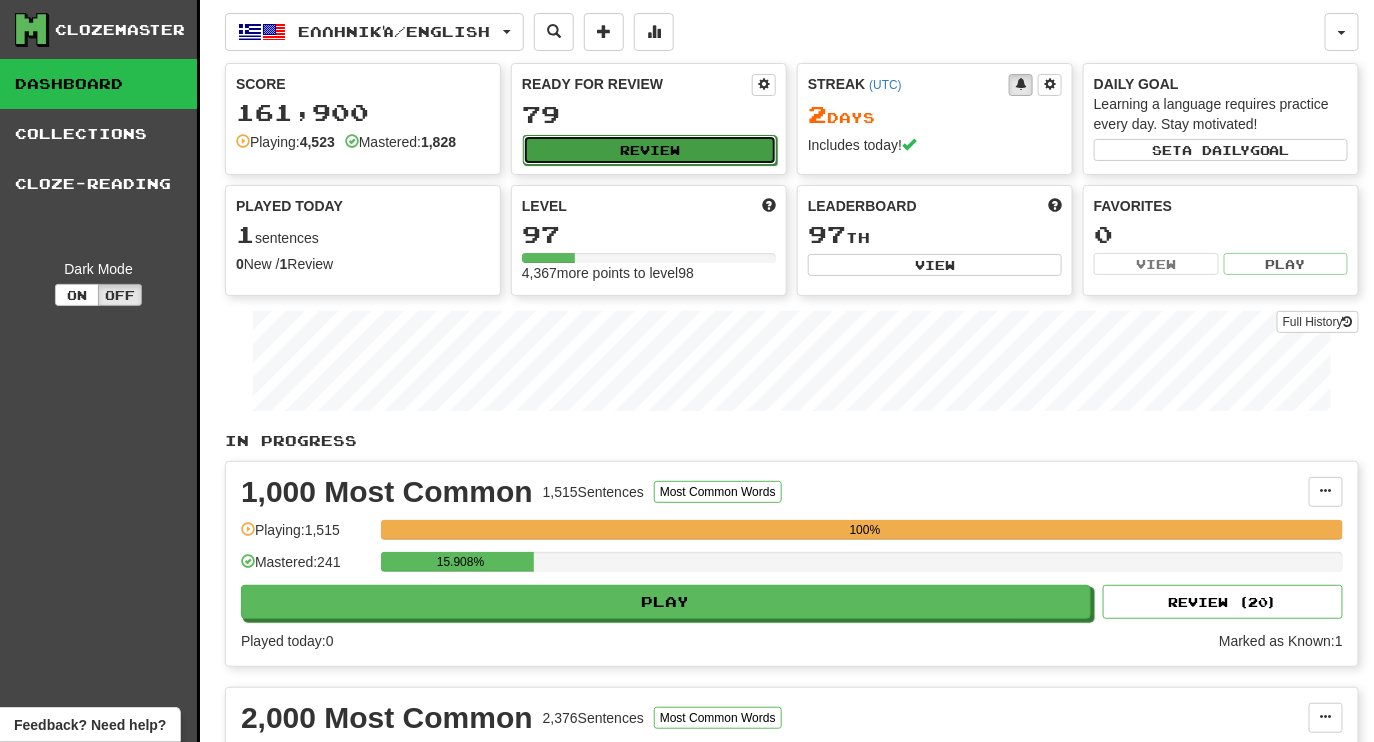 click on "Review" at bounding box center [650, 150] 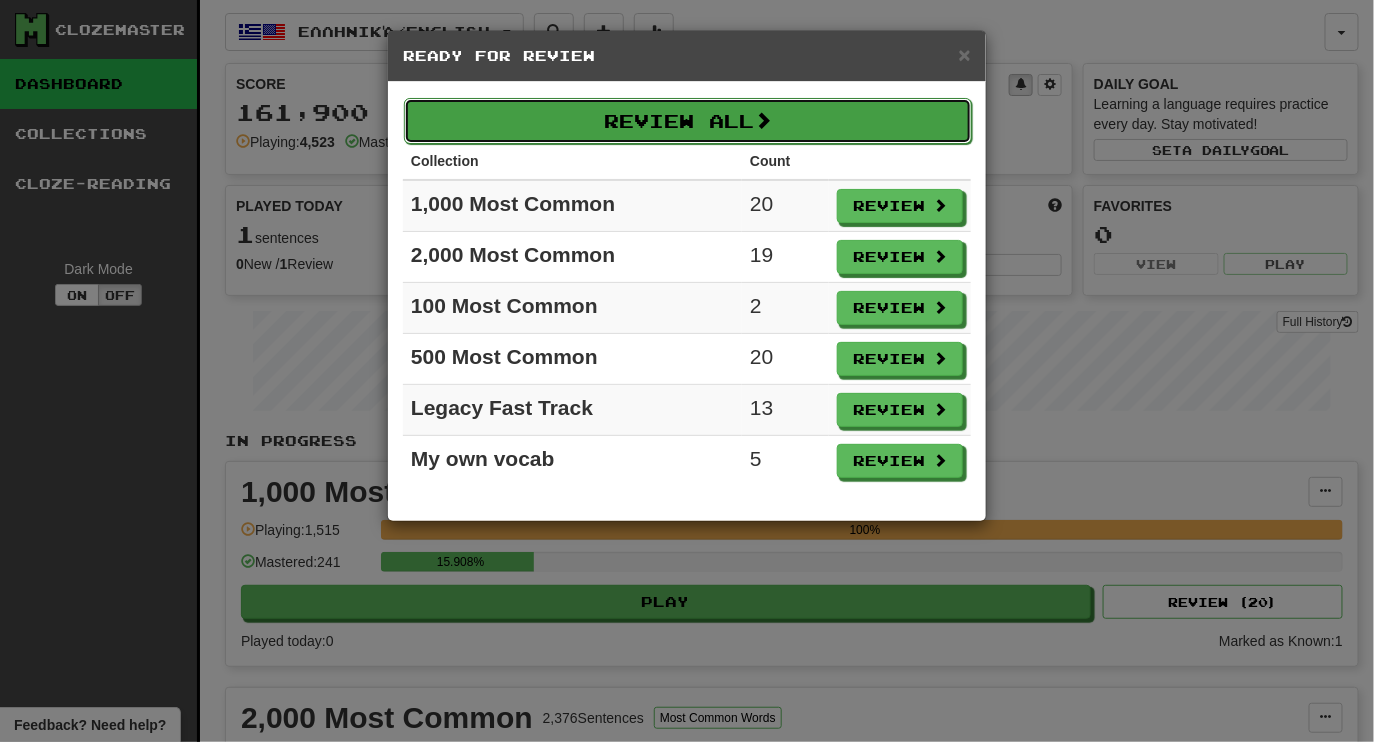 click on "Review All" at bounding box center (688, 121) 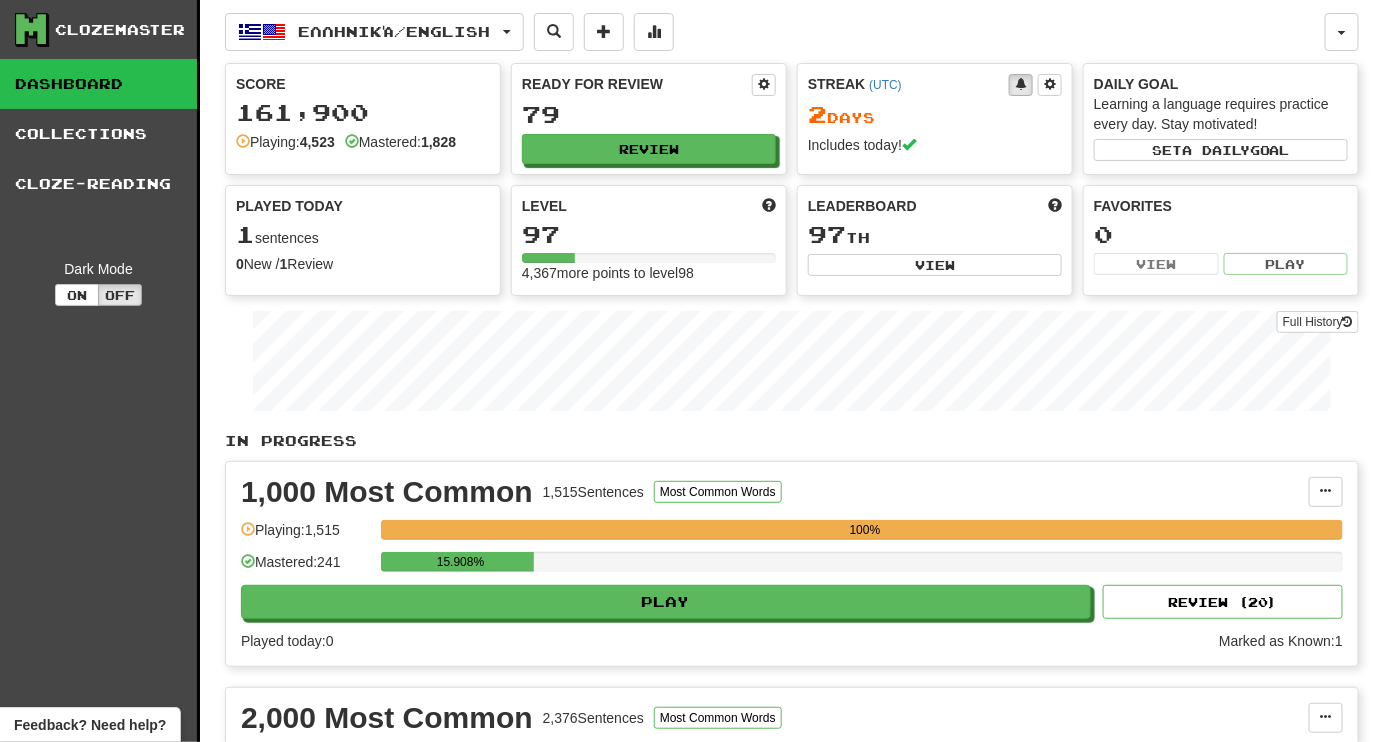 select on "********" 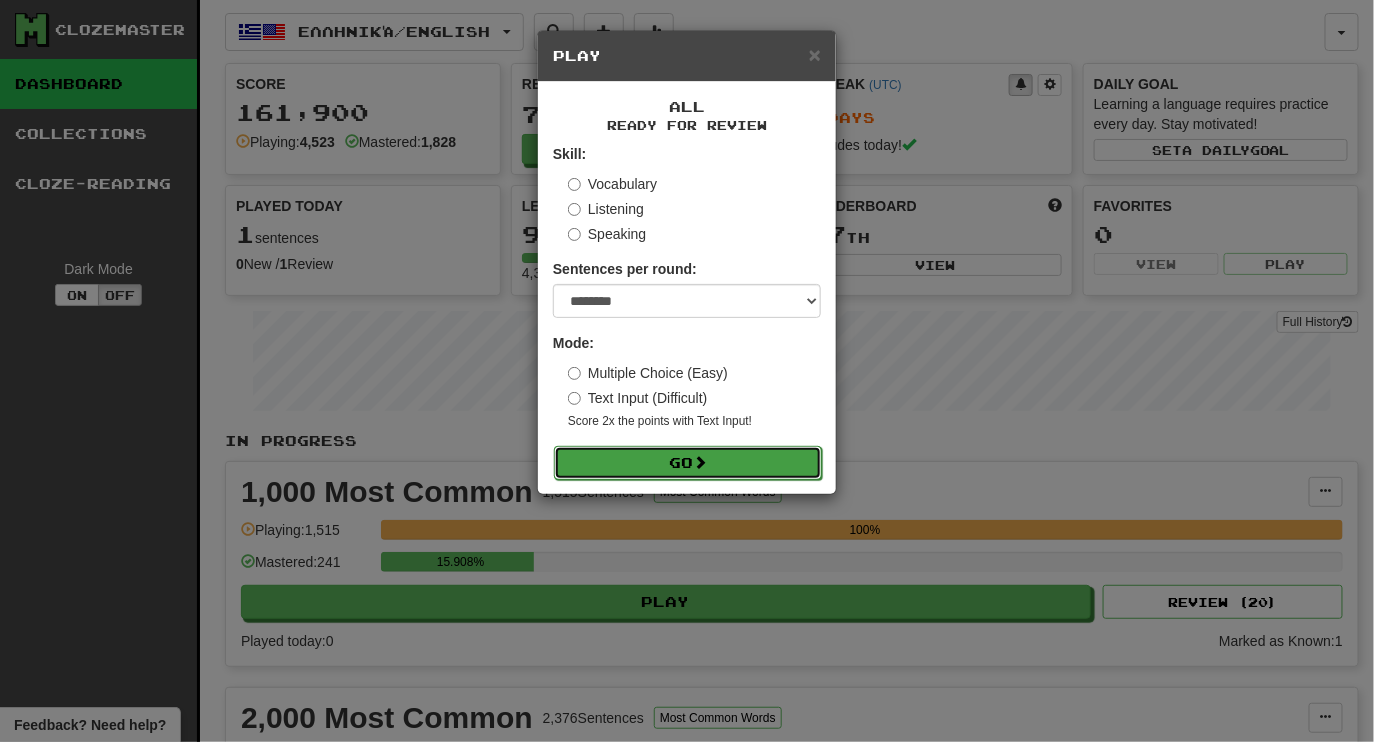 click on "Go" at bounding box center (688, 463) 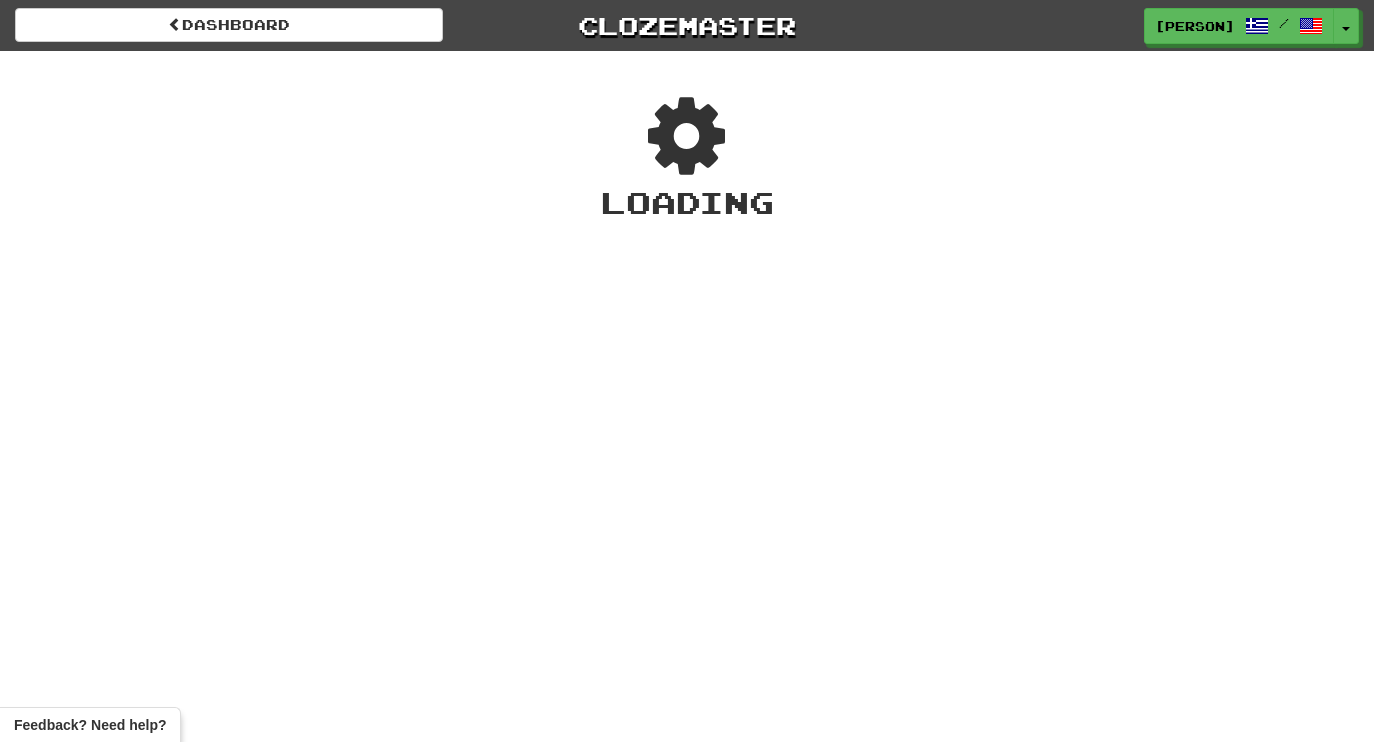 scroll, scrollTop: 0, scrollLeft: 0, axis: both 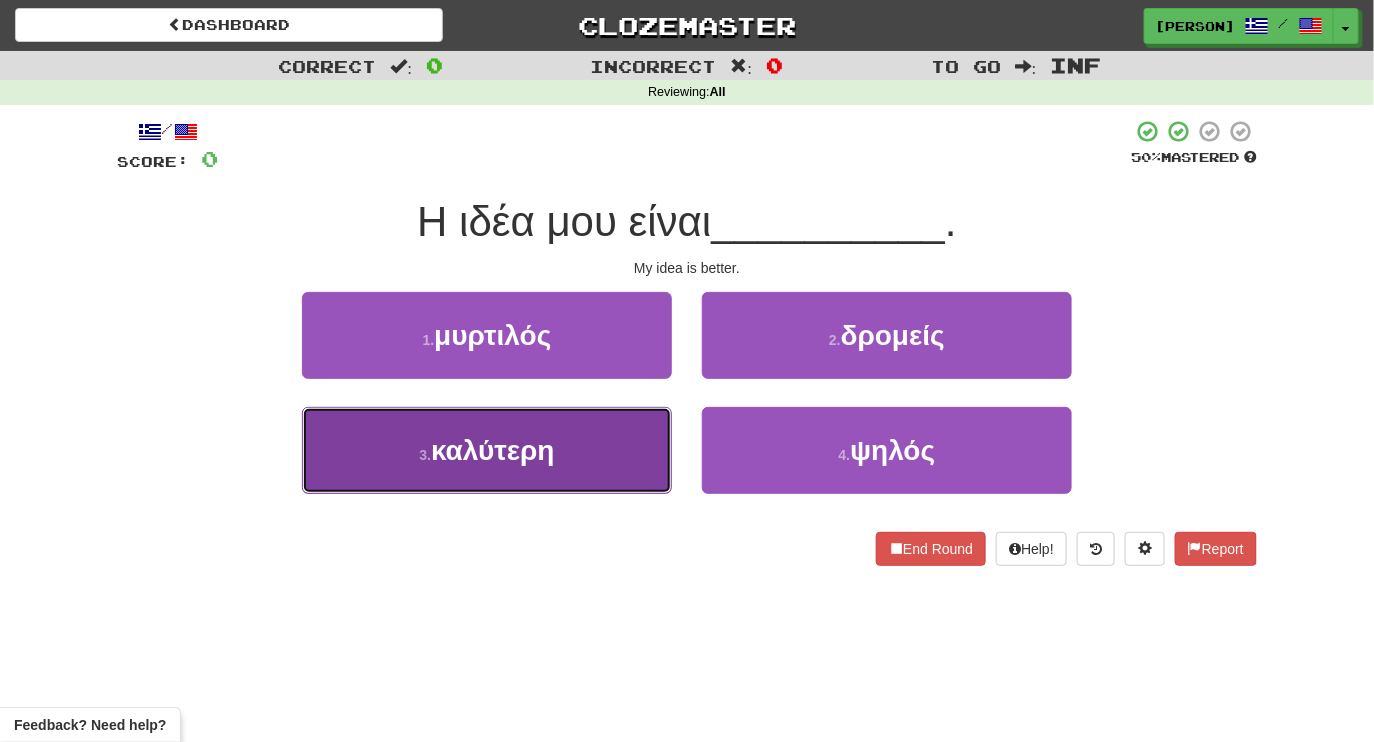 click on "καλύτερη" at bounding box center (493, 450) 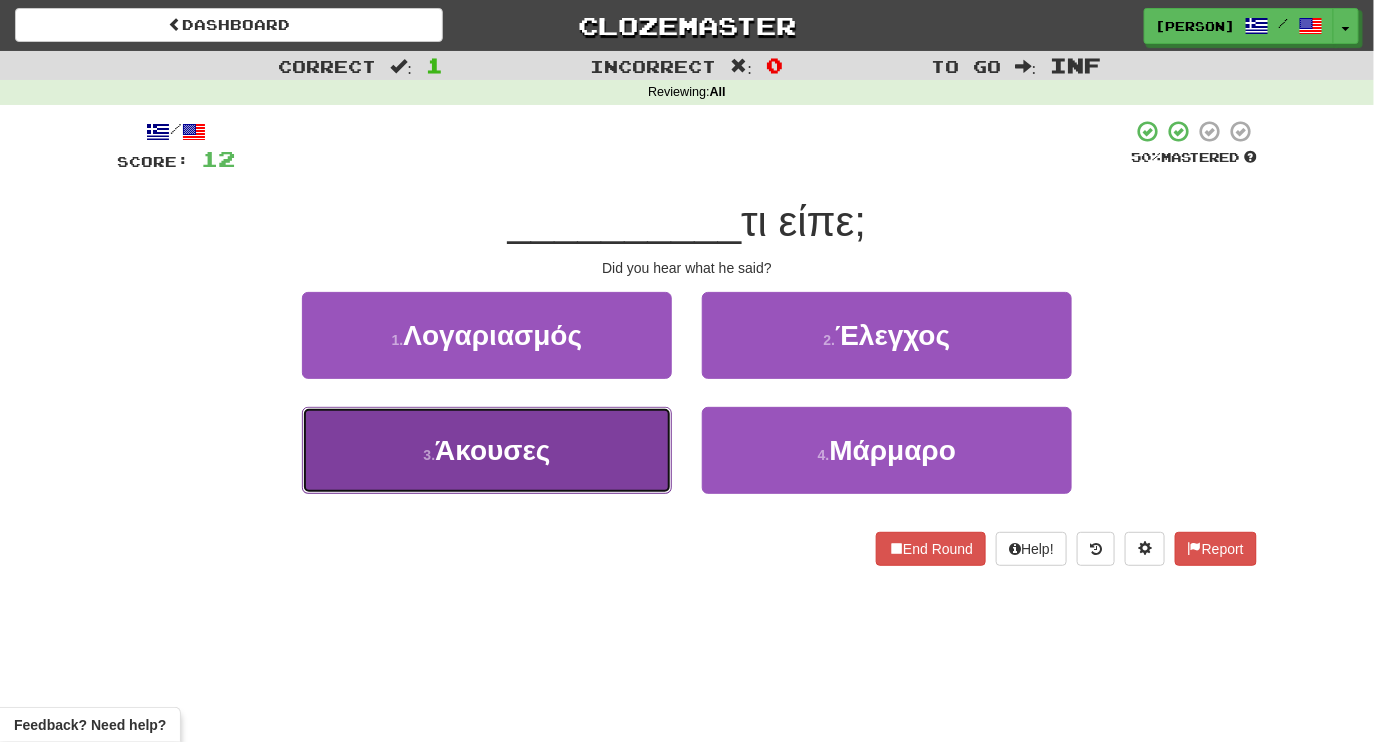 click on "3 .  Άκουσες" at bounding box center [487, 450] 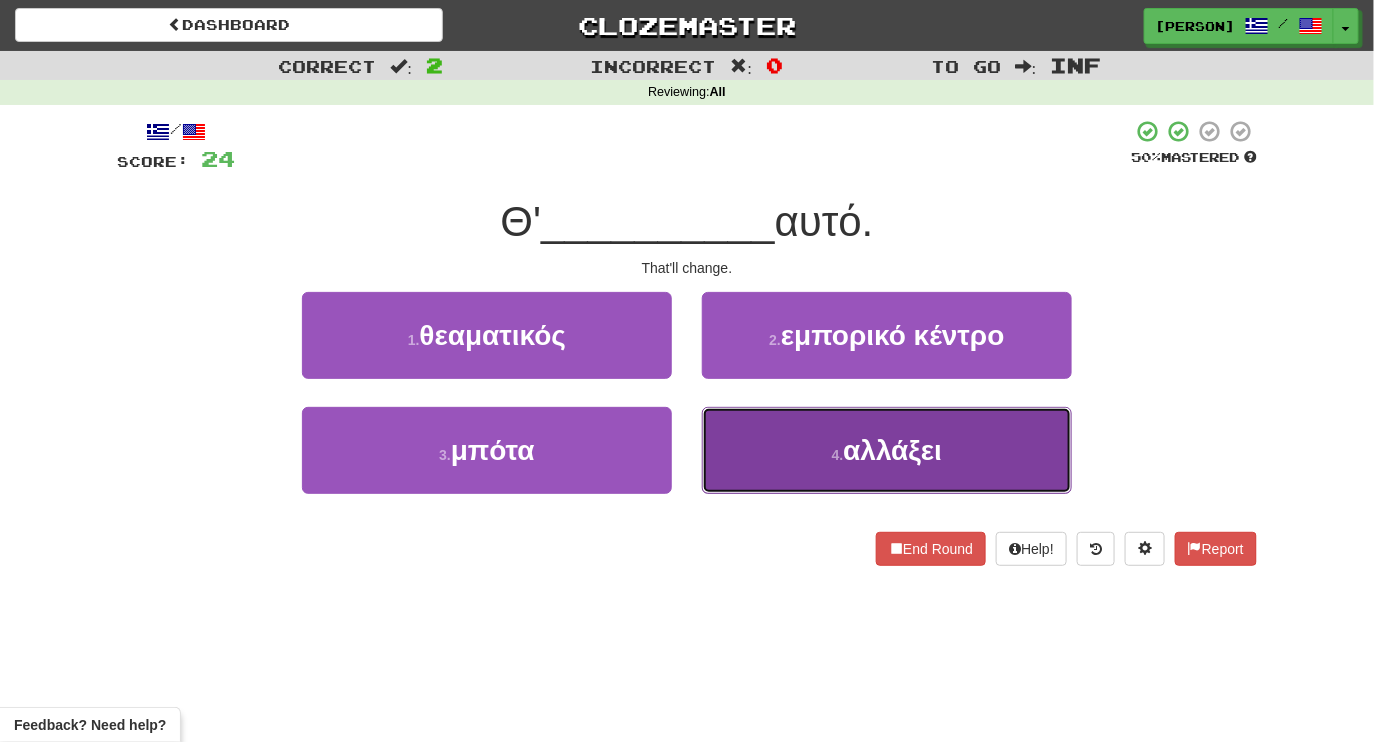 click on "4 .  αλλάξει" at bounding box center (887, 450) 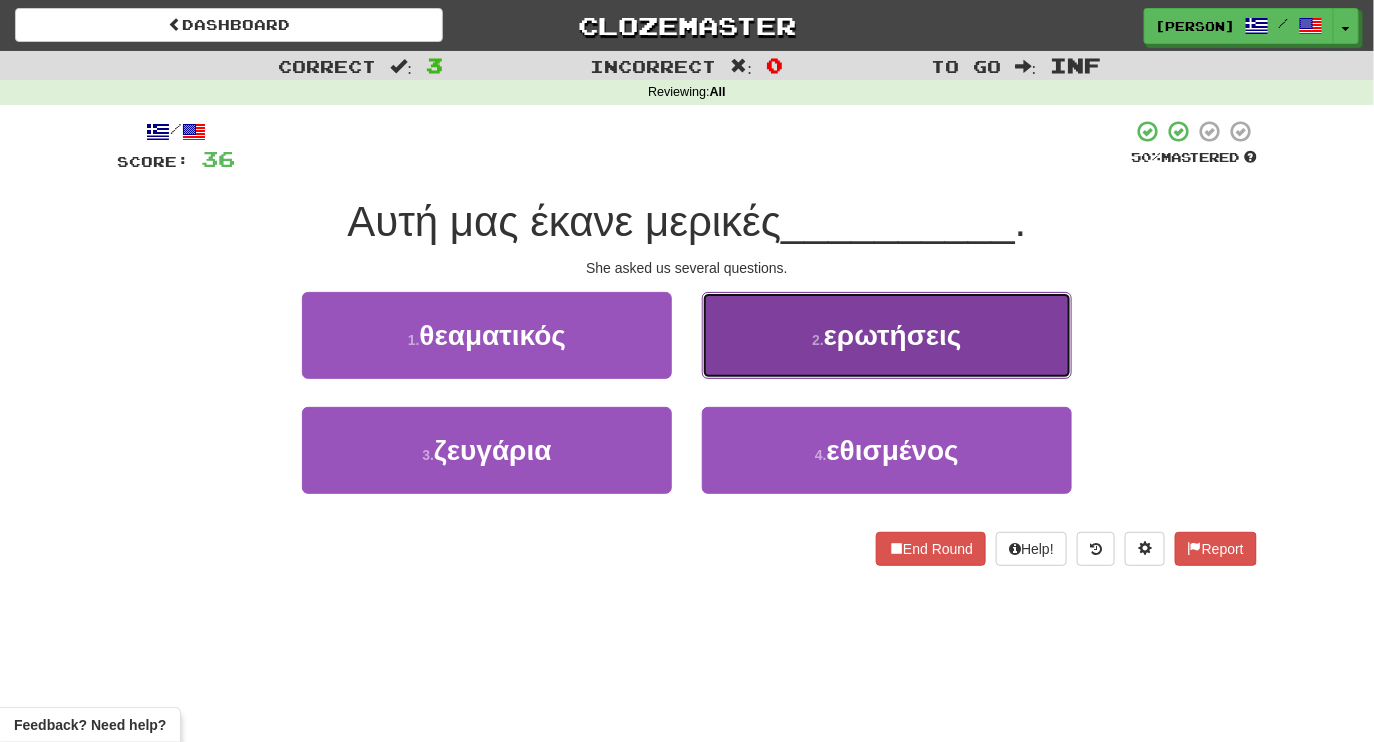 click on "2 .  ερωτήσεις" at bounding box center (887, 335) 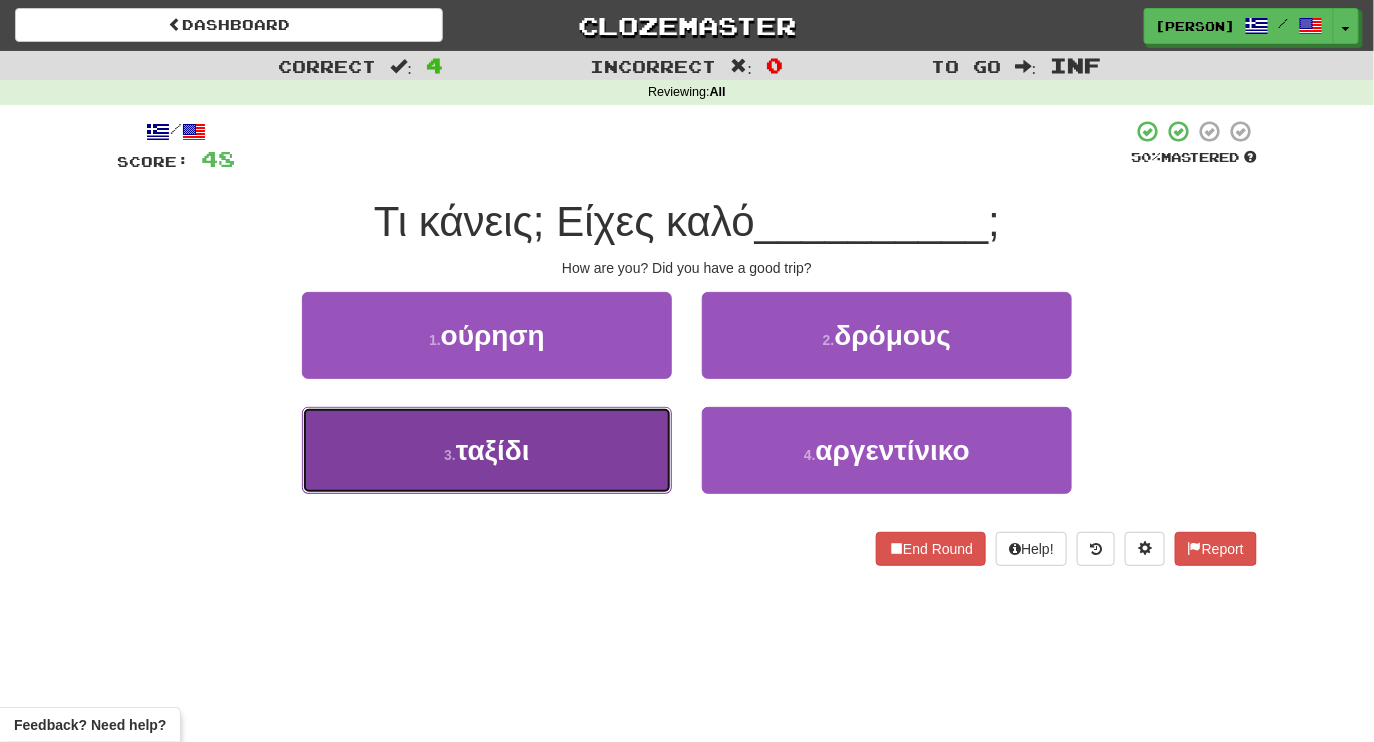 click on "ταξίδι" at bounding box center [493, 450] 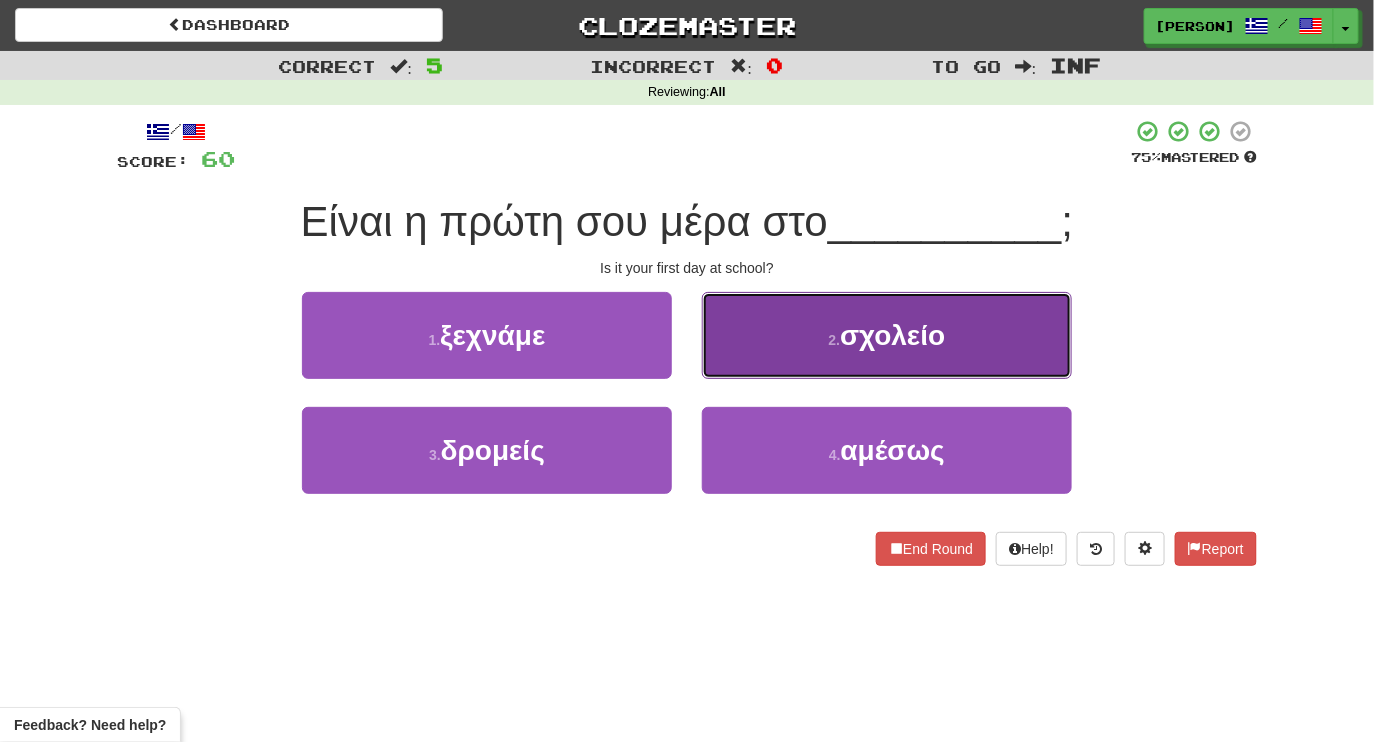 click on "2 .  σχολείο" at bounding box center [887, 335] 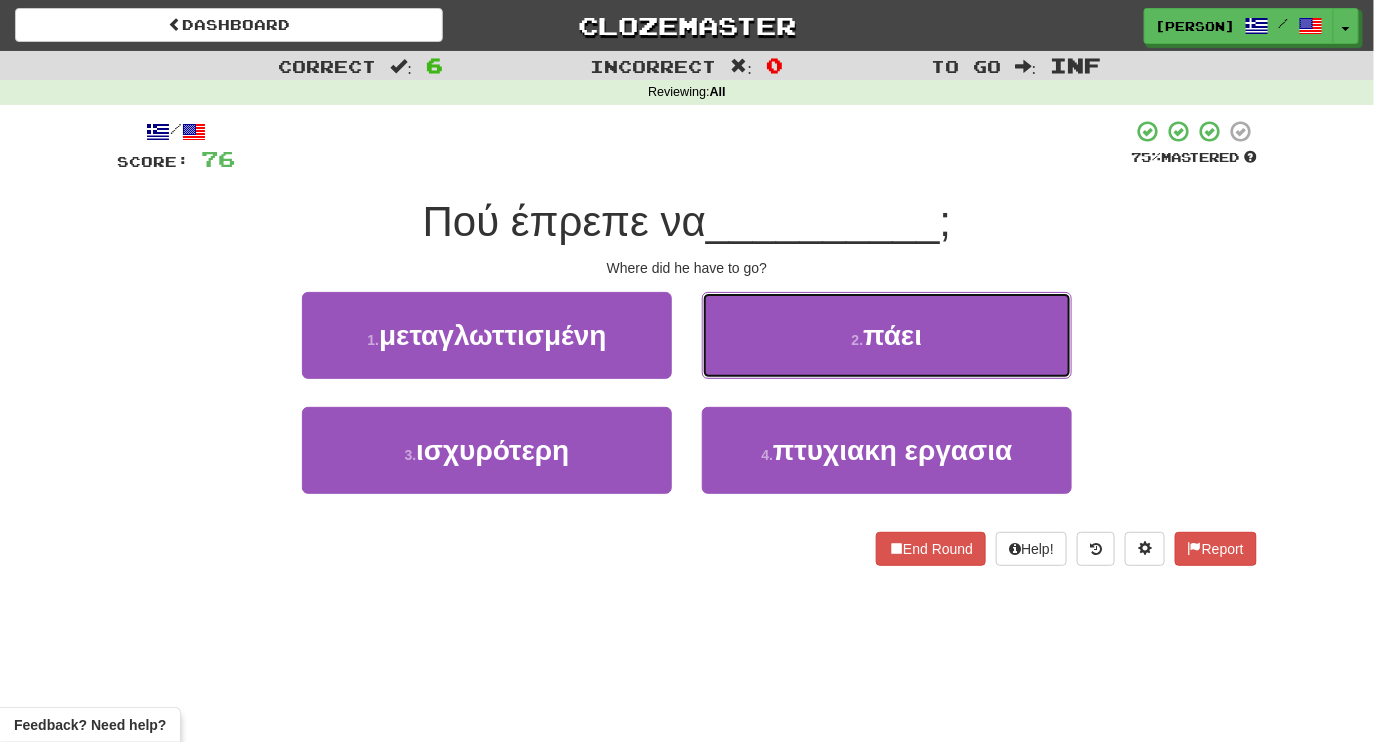 click on "2 .  πάει" at bounding box center (887, 335) 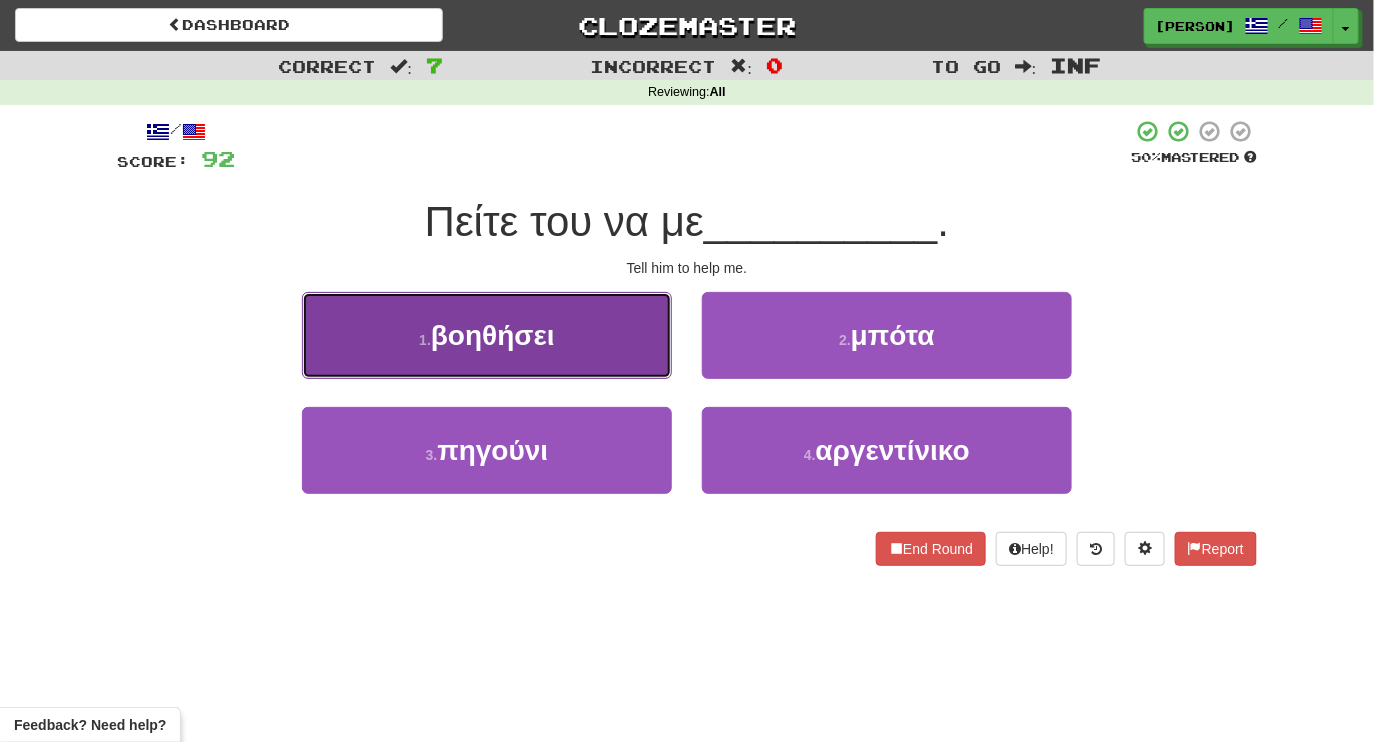 click on "1 .  βοηθήσει" at bounding box center (487, 335) 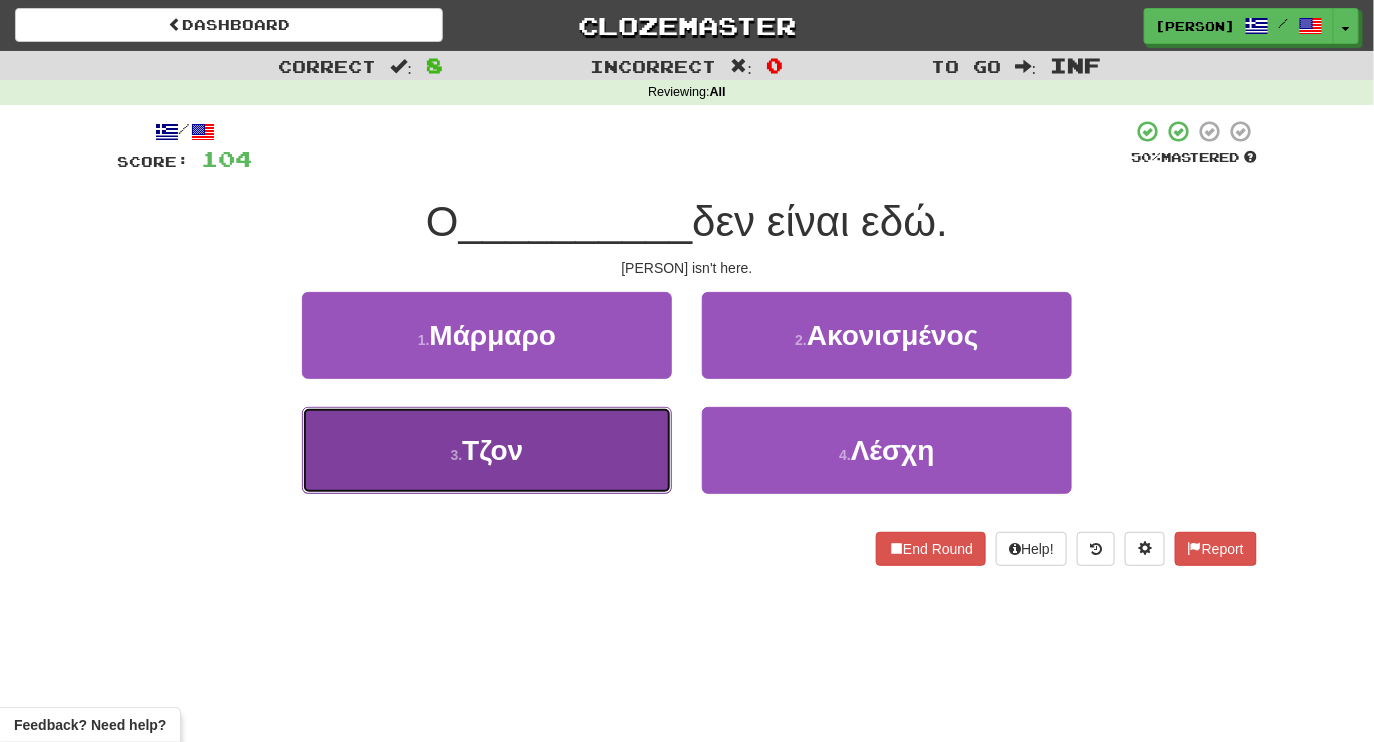 click on "[PERSON]" at bounding box center [487, 450] 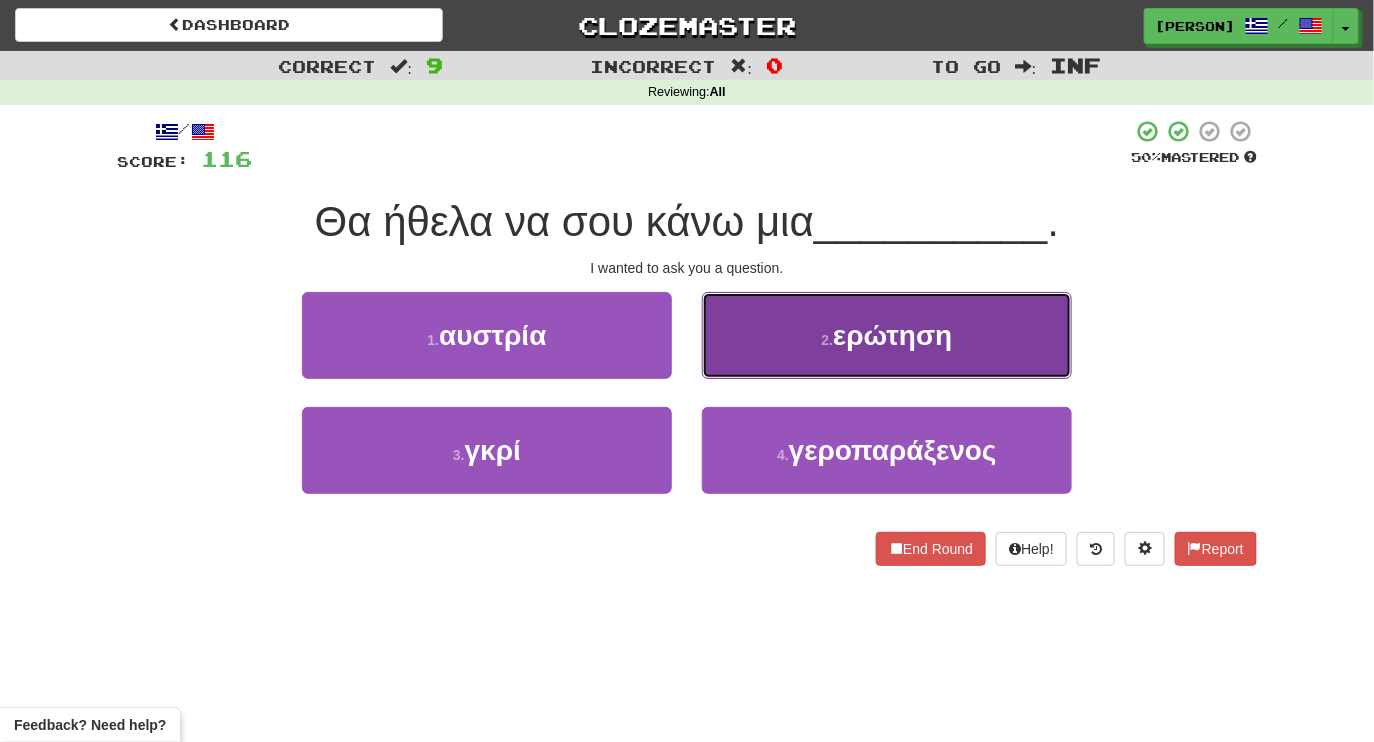 click on "2 ." at bounding box center [827, 340] 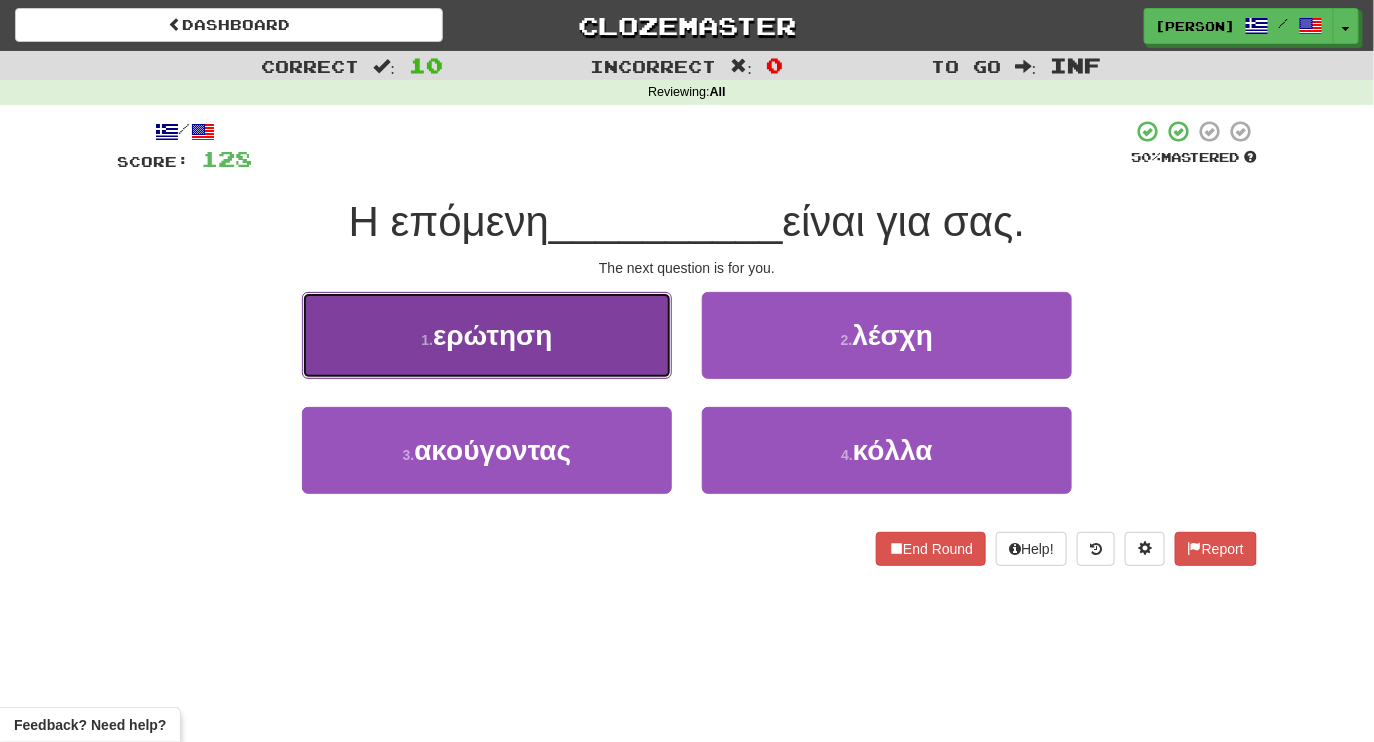 click on "1 .  ερώτηση" at bounding box center (487, 335) 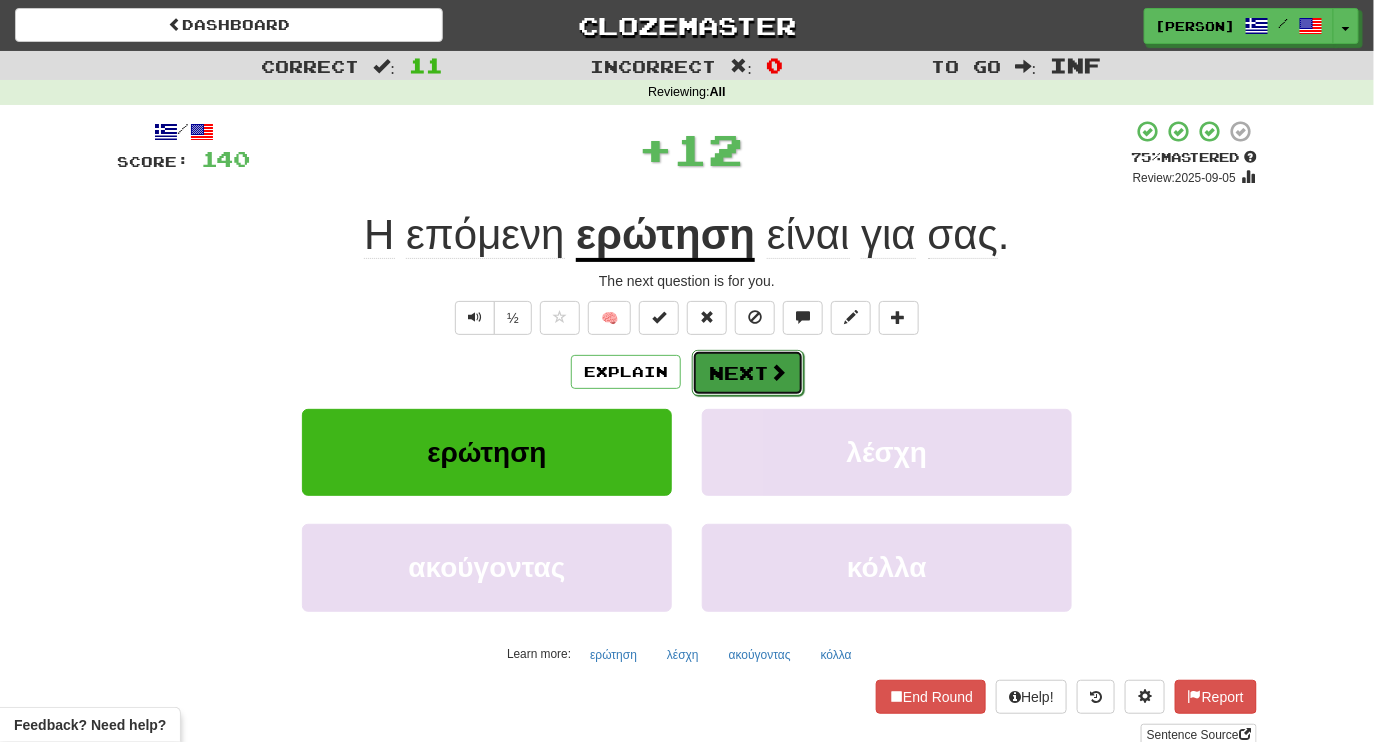 click on "Next" at bounding box center (748, 373) 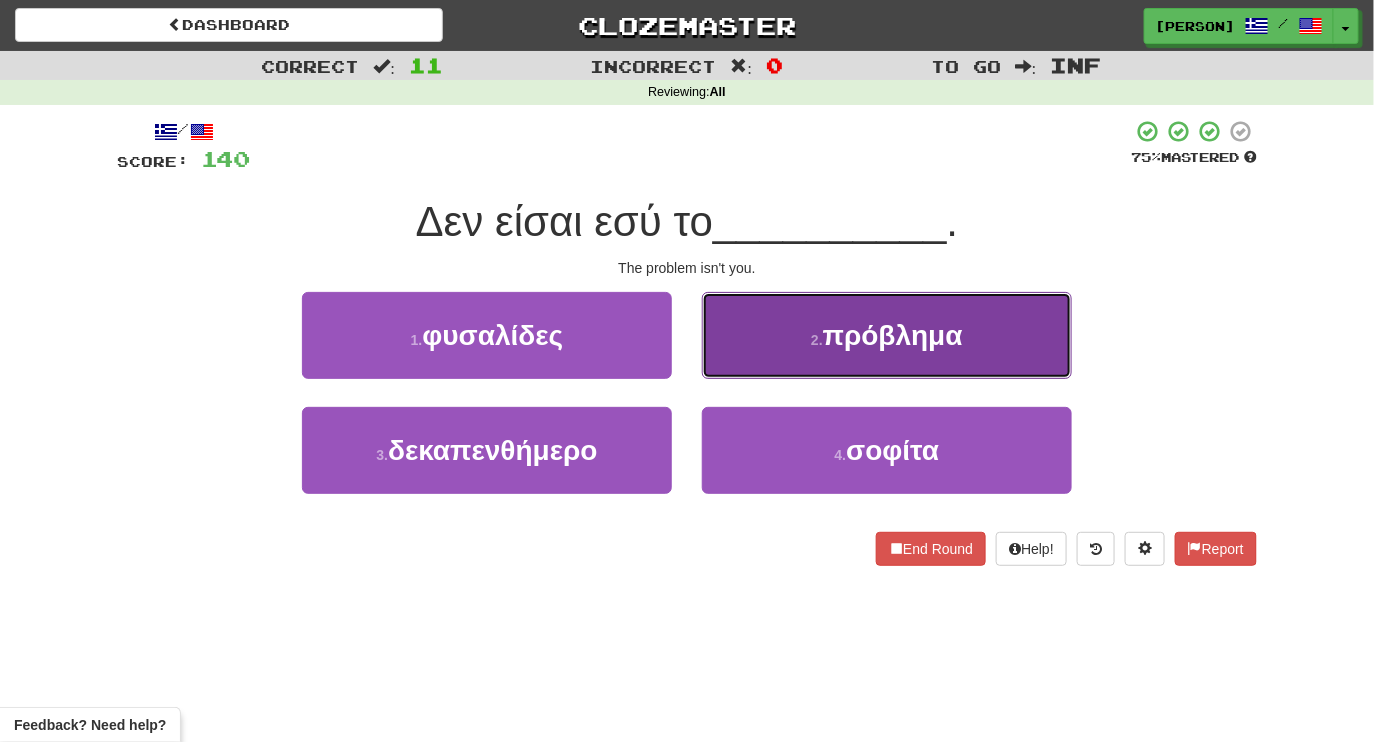 click on "2 .  πρόβλημα" at bounding box center (887, 335) 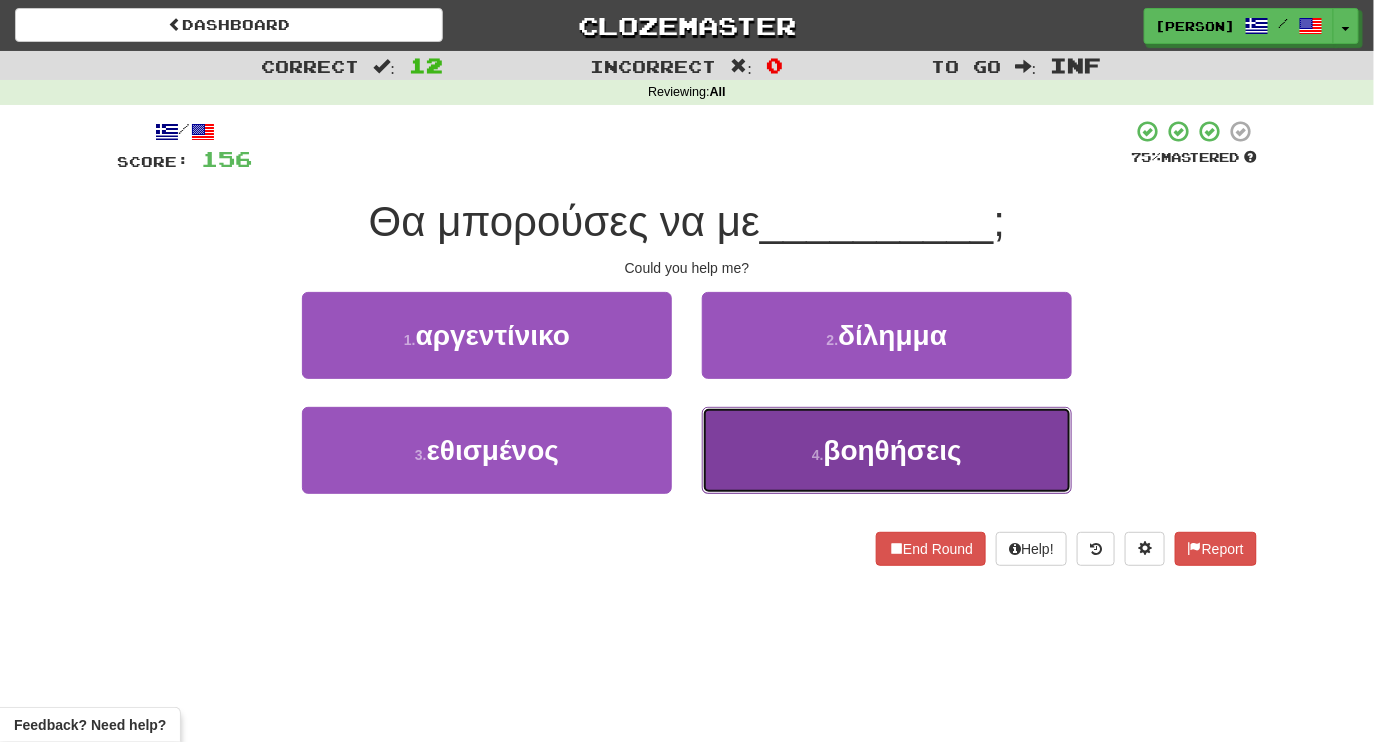 click on "4 ." at bounding box center [818, 455] 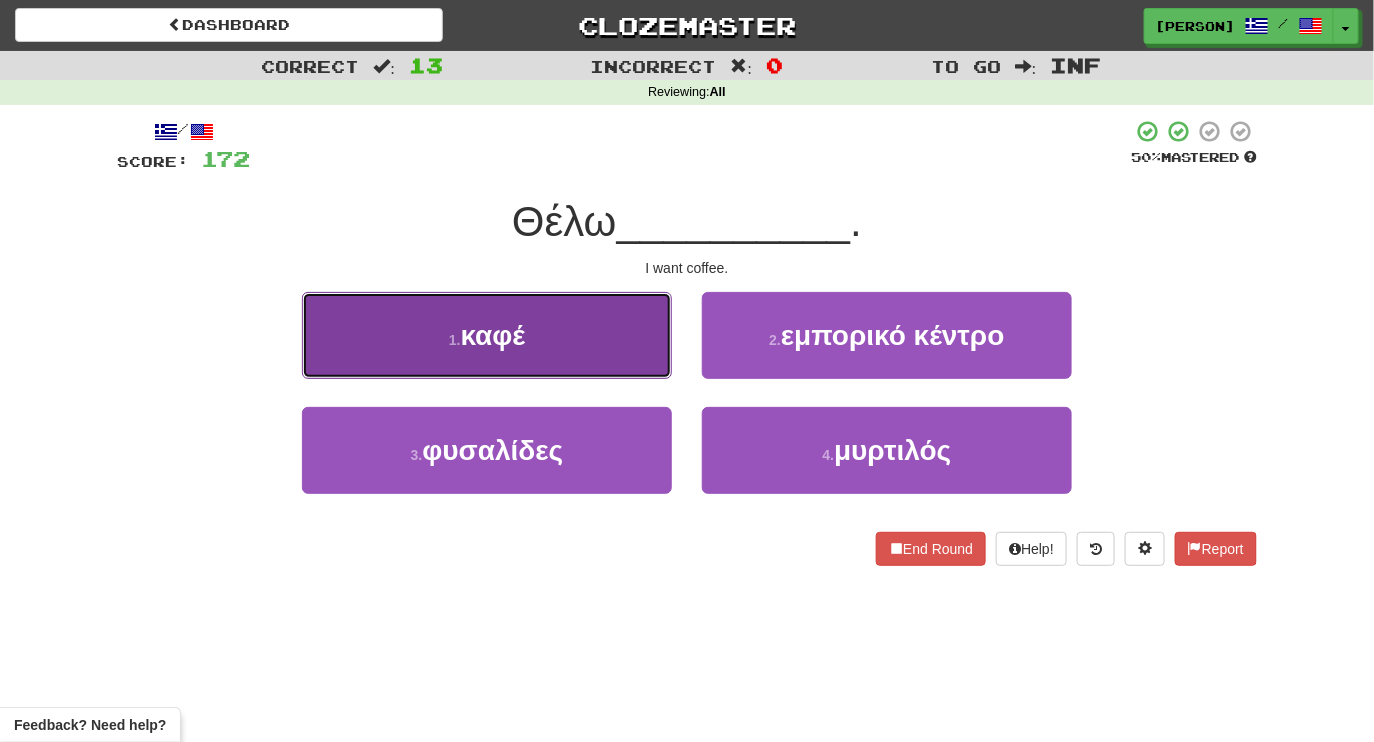 click on "1 .  καφέ" at bounding box center [487, 335] 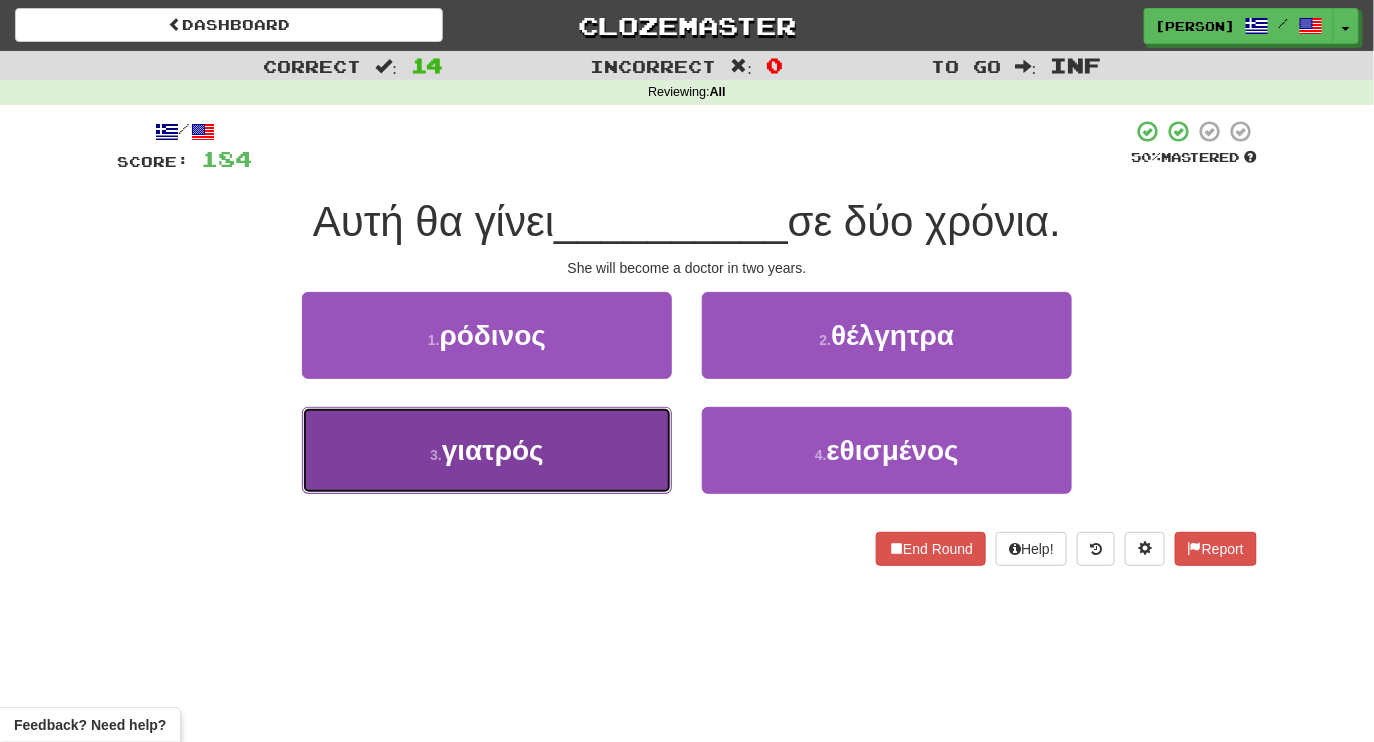click on "3 .  γιατρός" at bounding box center [487, 450] 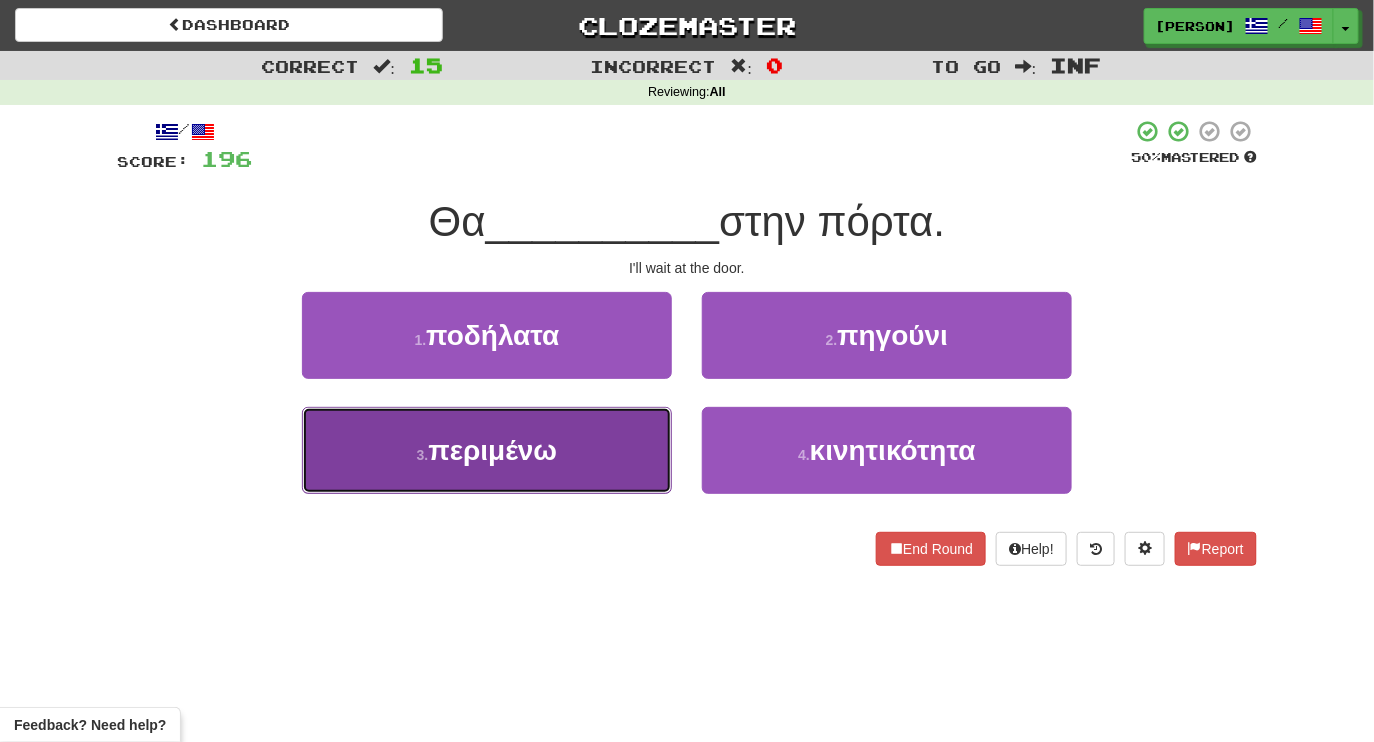 click on "3 .  περιμένω" at bounding box center (487, 450) 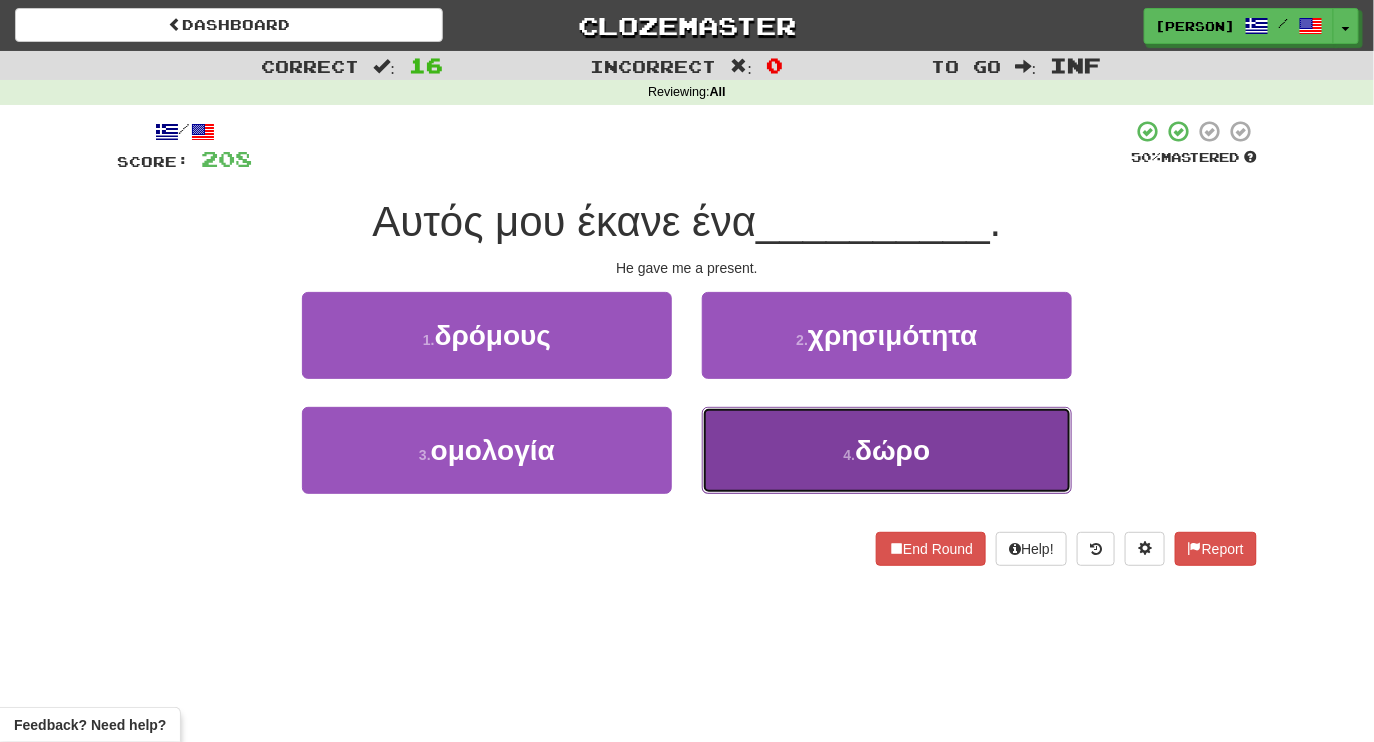 click on "4 .  δώρο" at bounding box center [887, 450] 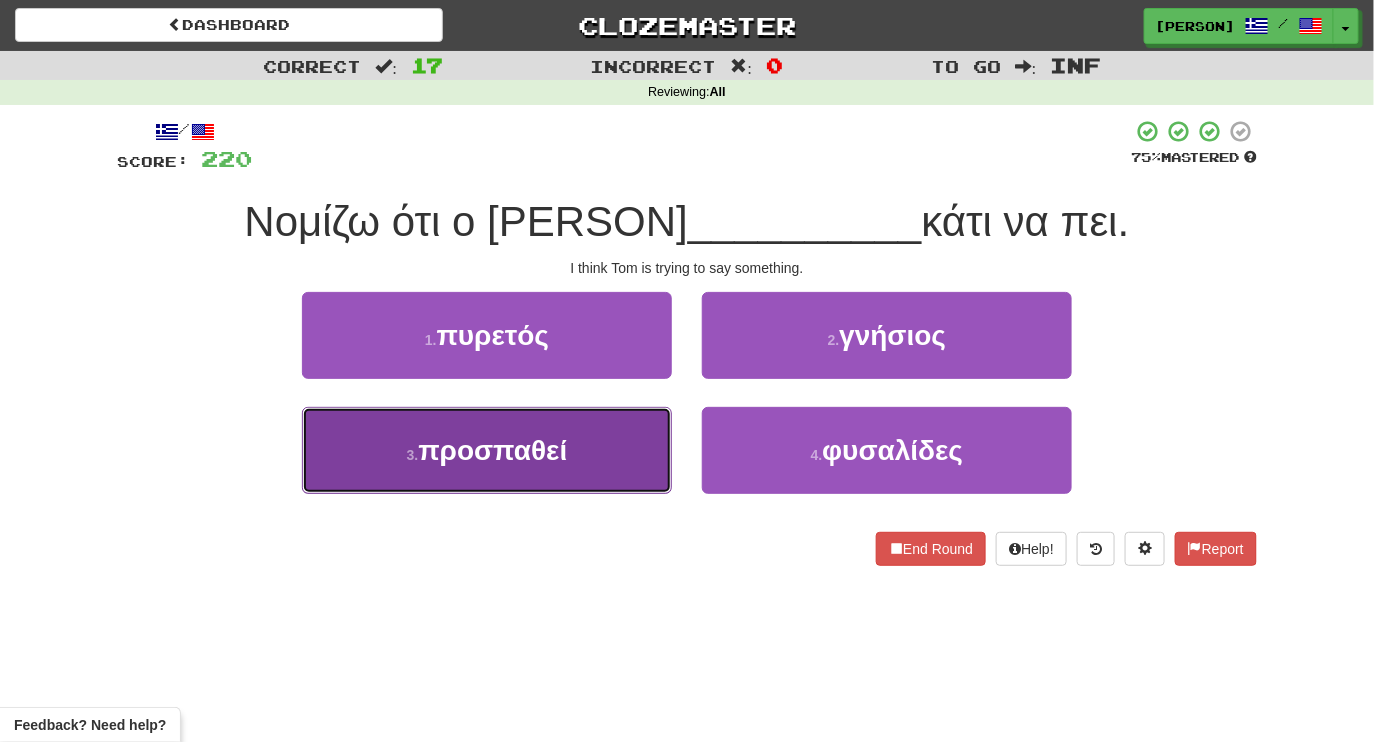 click on "3 .  προσπαθεί" at bounding box center [487, 450] 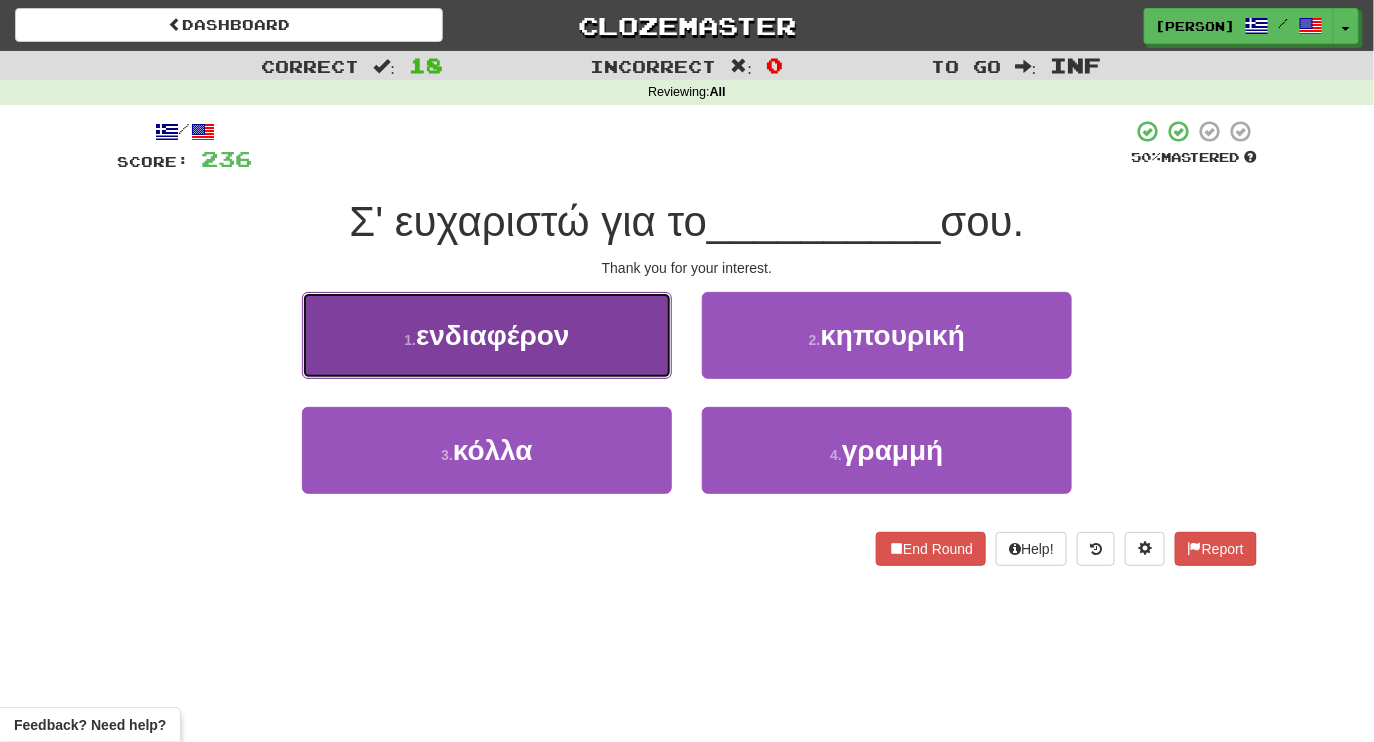 click on "1 .  ενδιαφέρον" at bounding box center [487, 335] 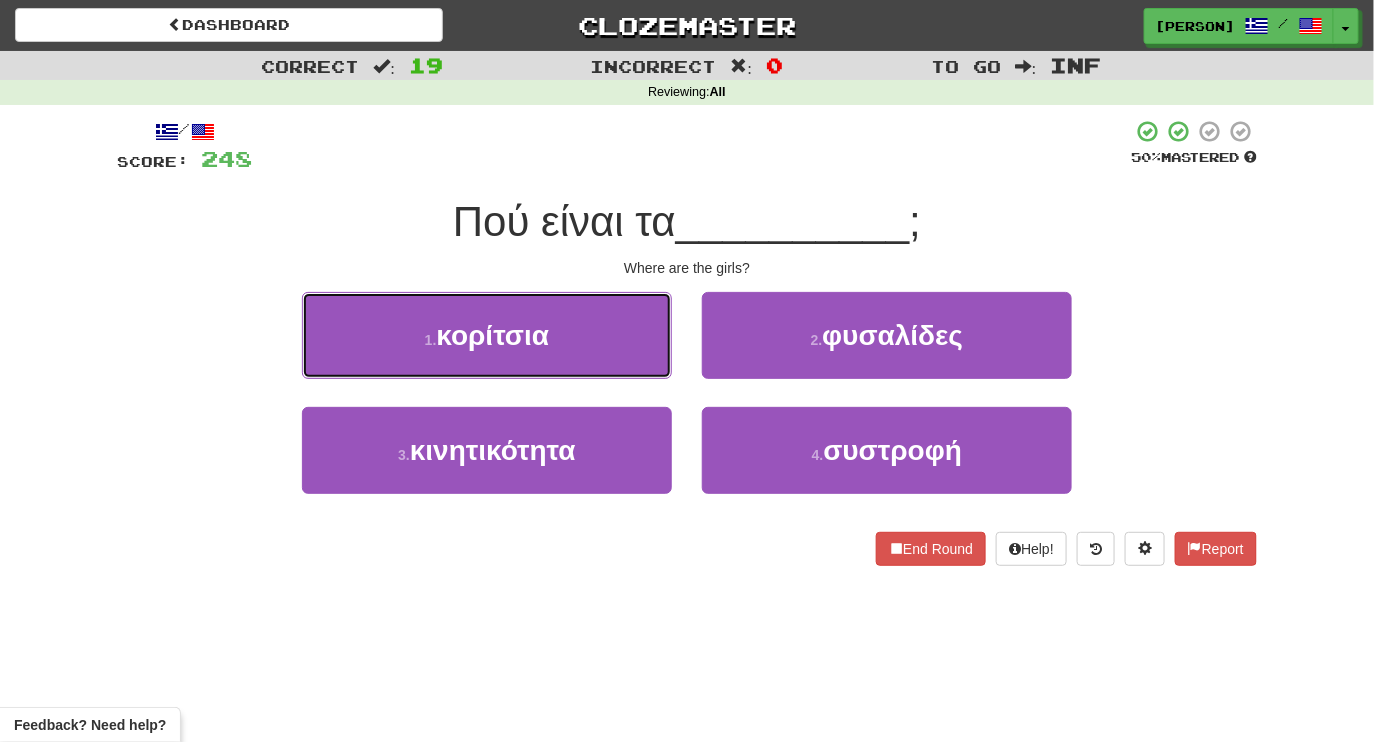 click on "1 .  κορίτσια" at bounding box center [487, 335] 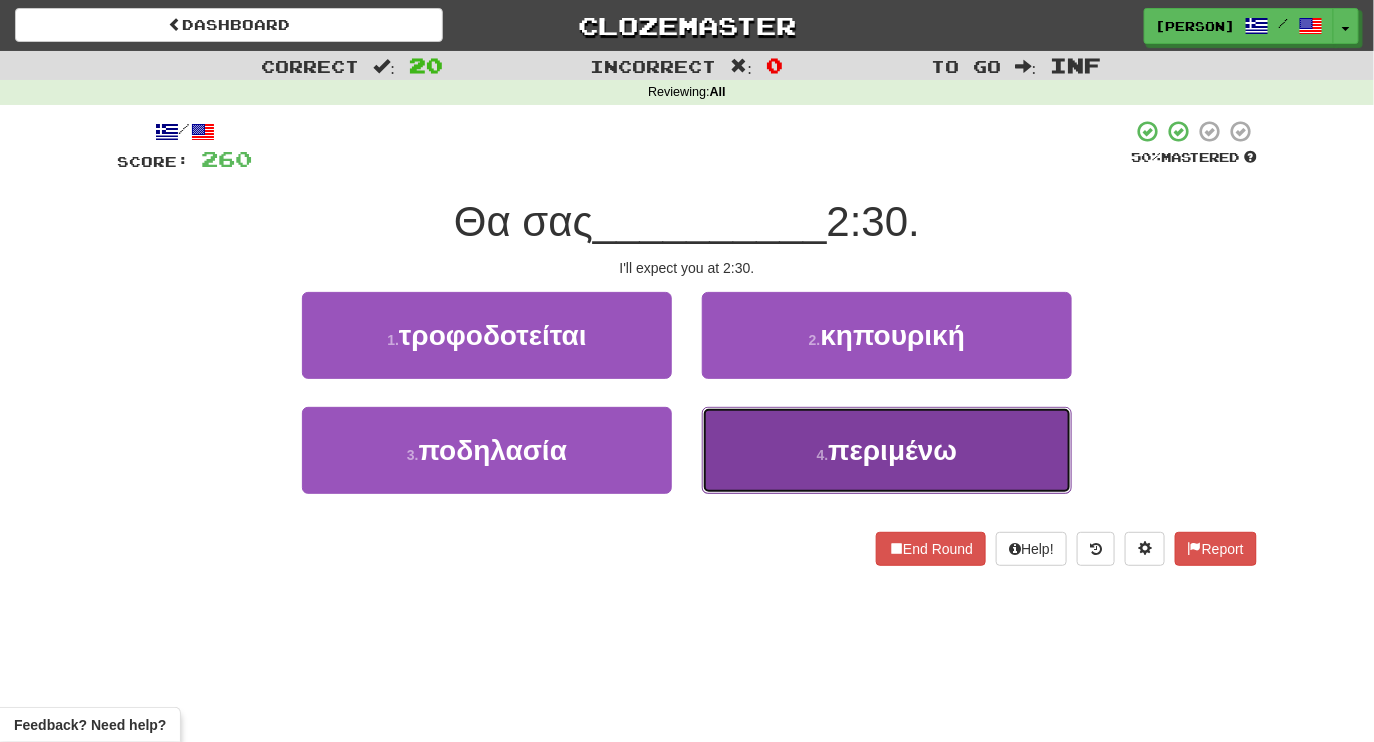 click on "4 .  περιμένω" at bounding box center (887, 450) 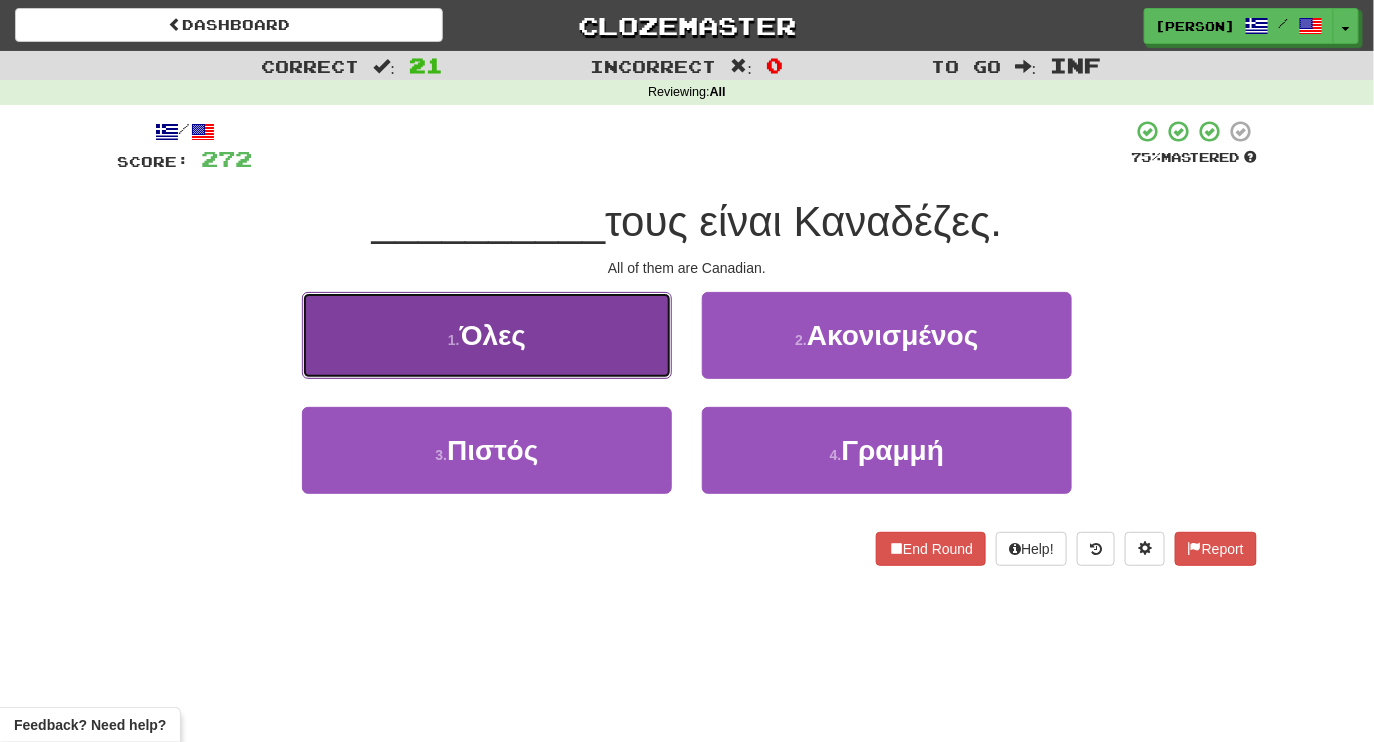 click on "Όλες" at bounding box center [493, 335] 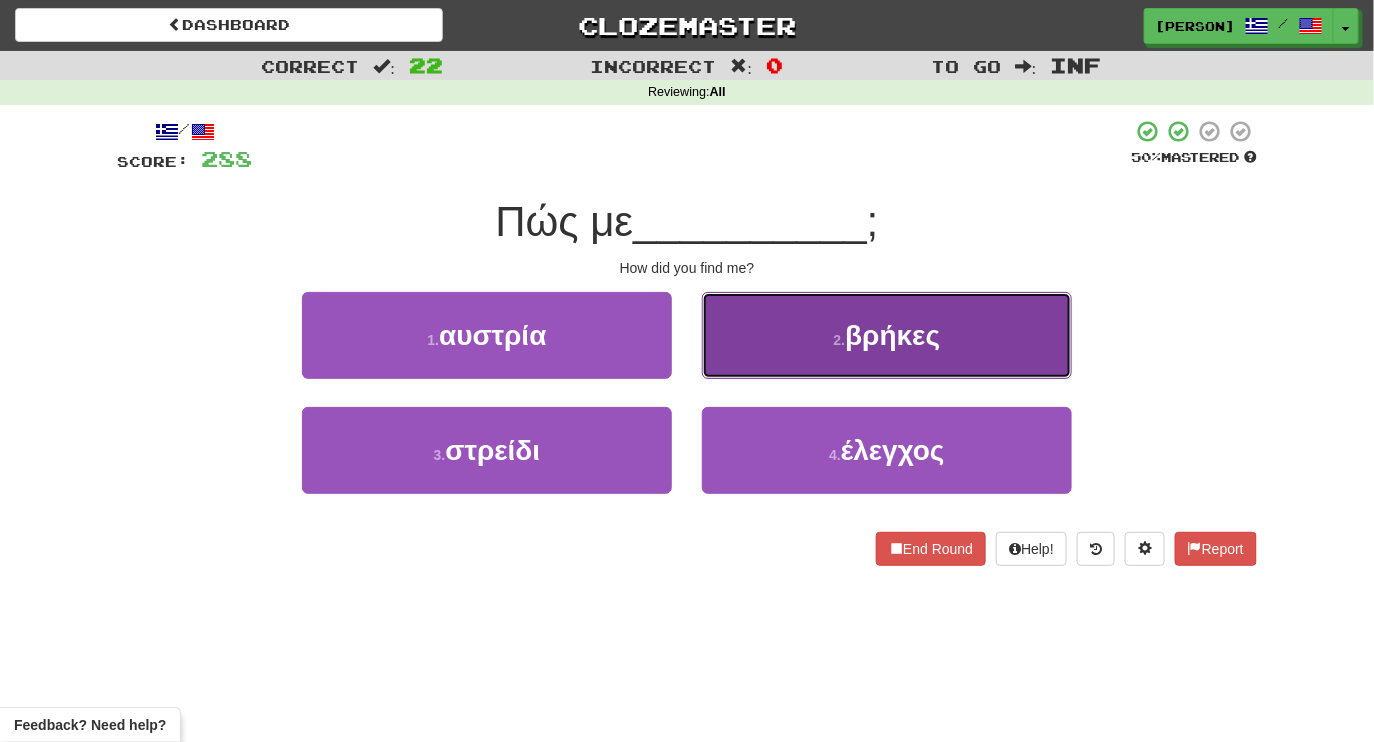 click on "2 .  βρήκες" at bounding box center [887, 335] 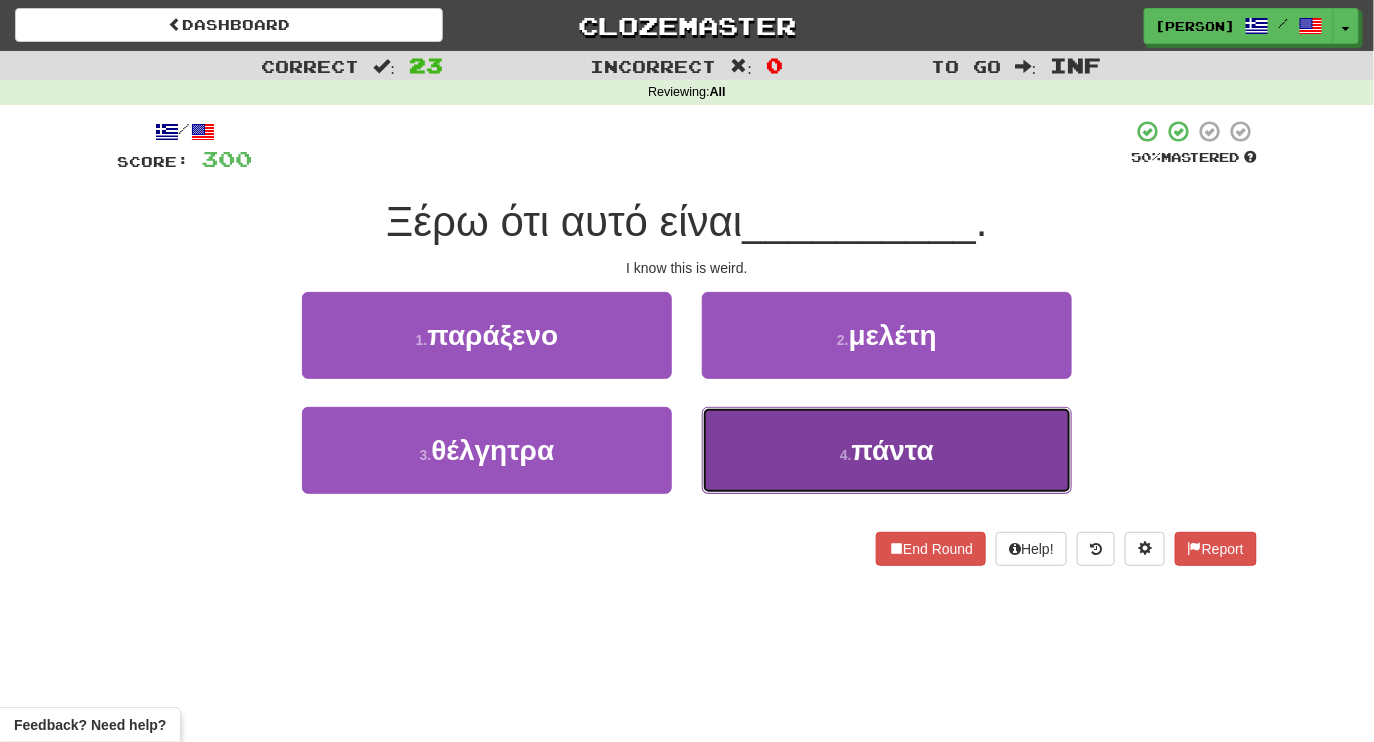 click on "4 .  πάντα" at bounding box center (887, 450) 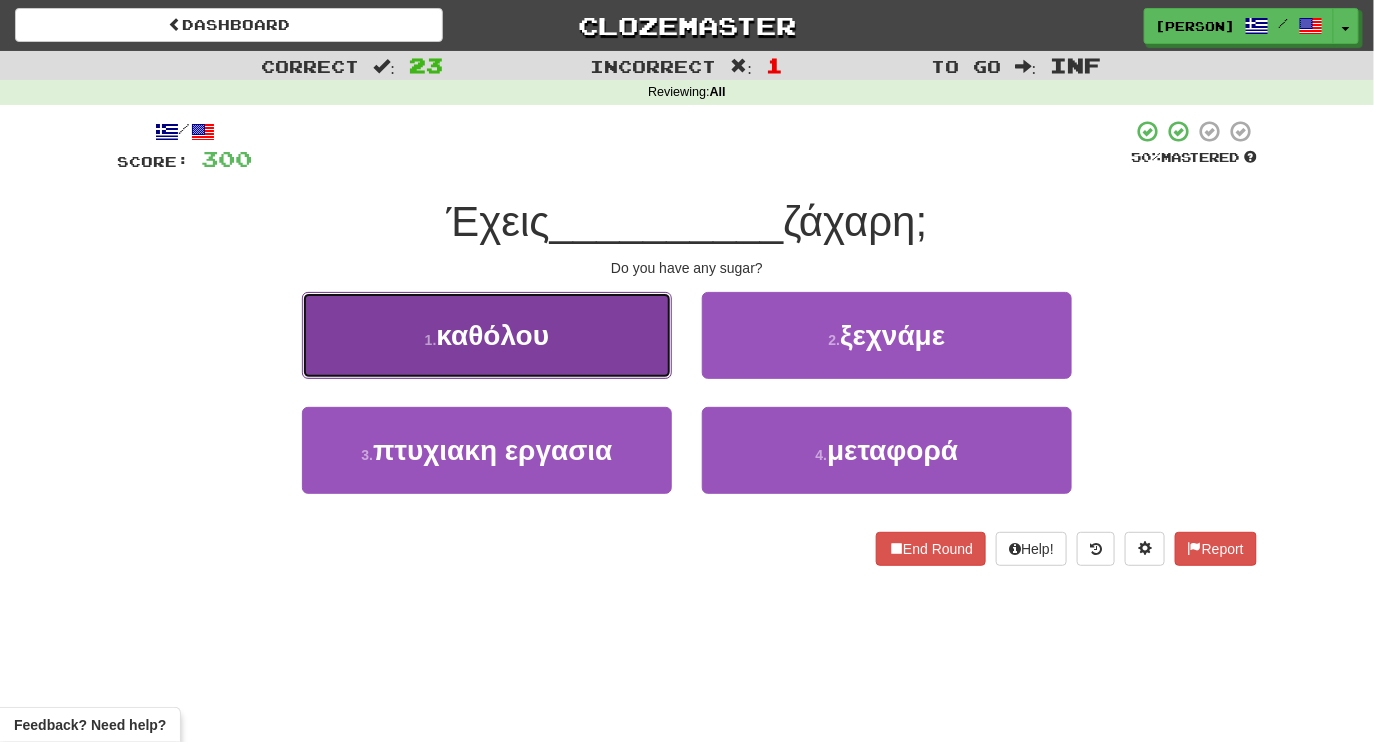 click on "1 .  καθόλου" at bounding box center [487, 335] 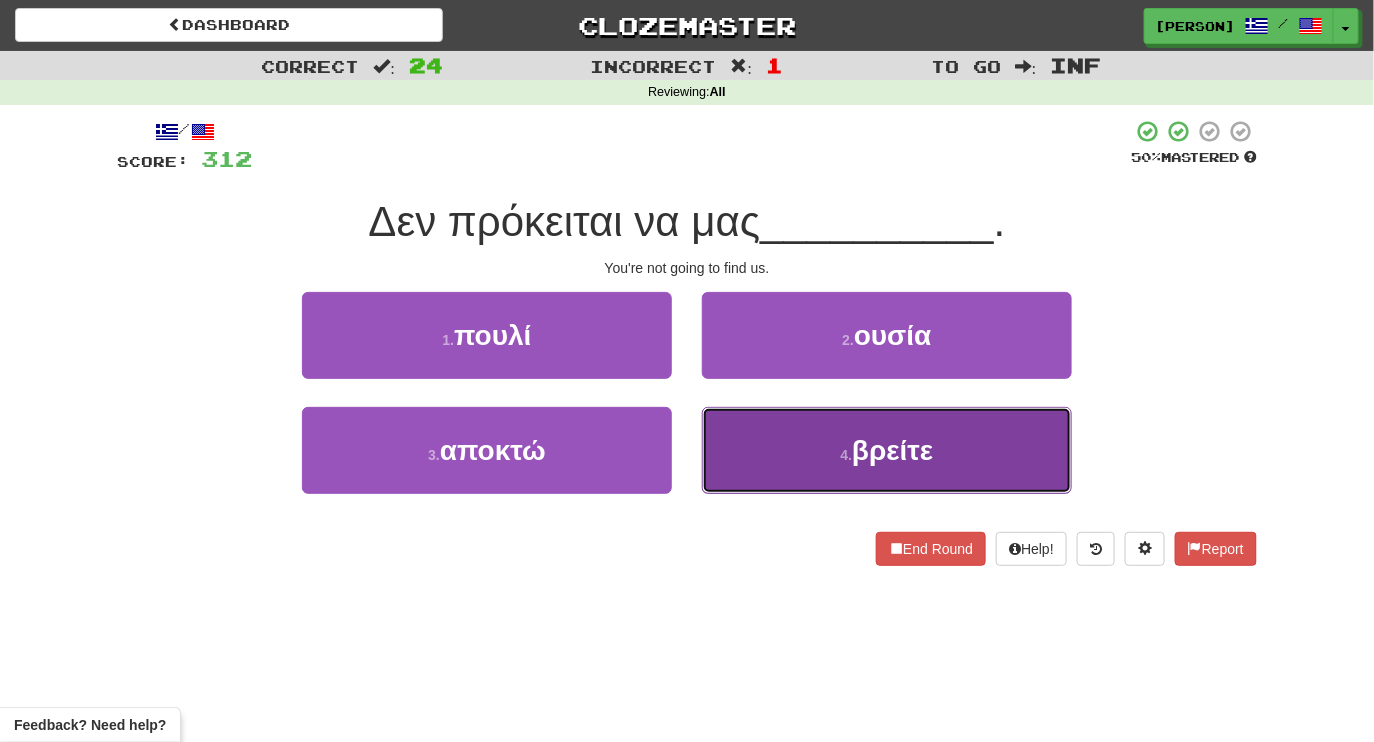 click on "4 ." at bounding box center (847, 455) 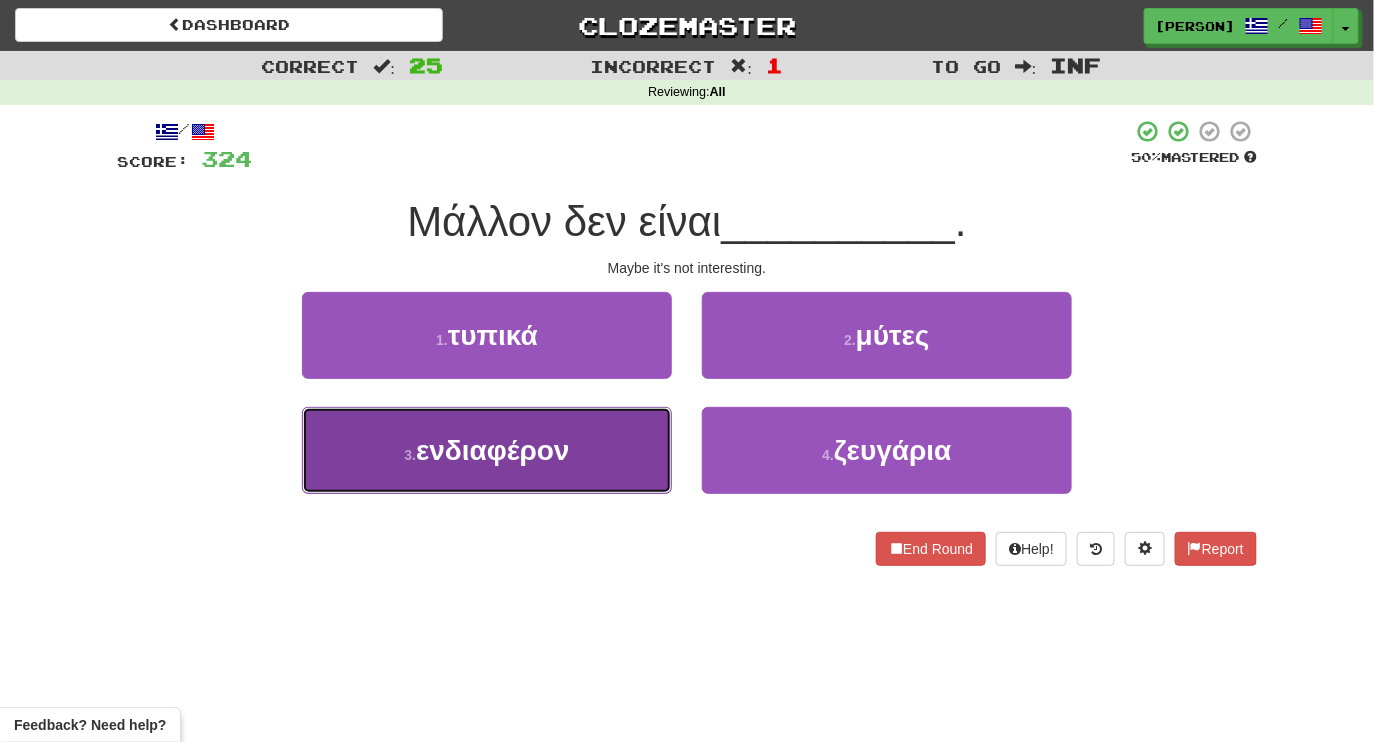 click on "ενδιαφέρον" at bounding box center [493, 450] 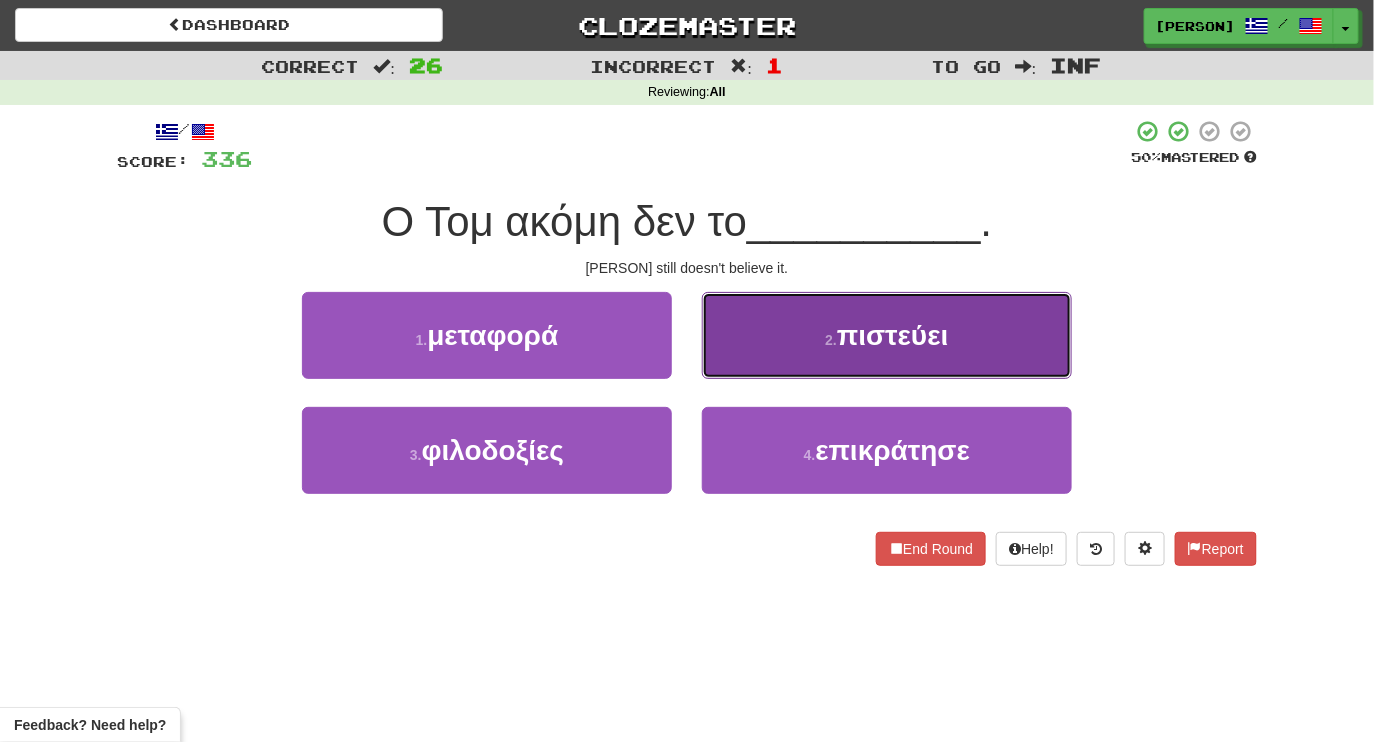 click on "2 .  πιστεύει" at bounding box center [887, 335] 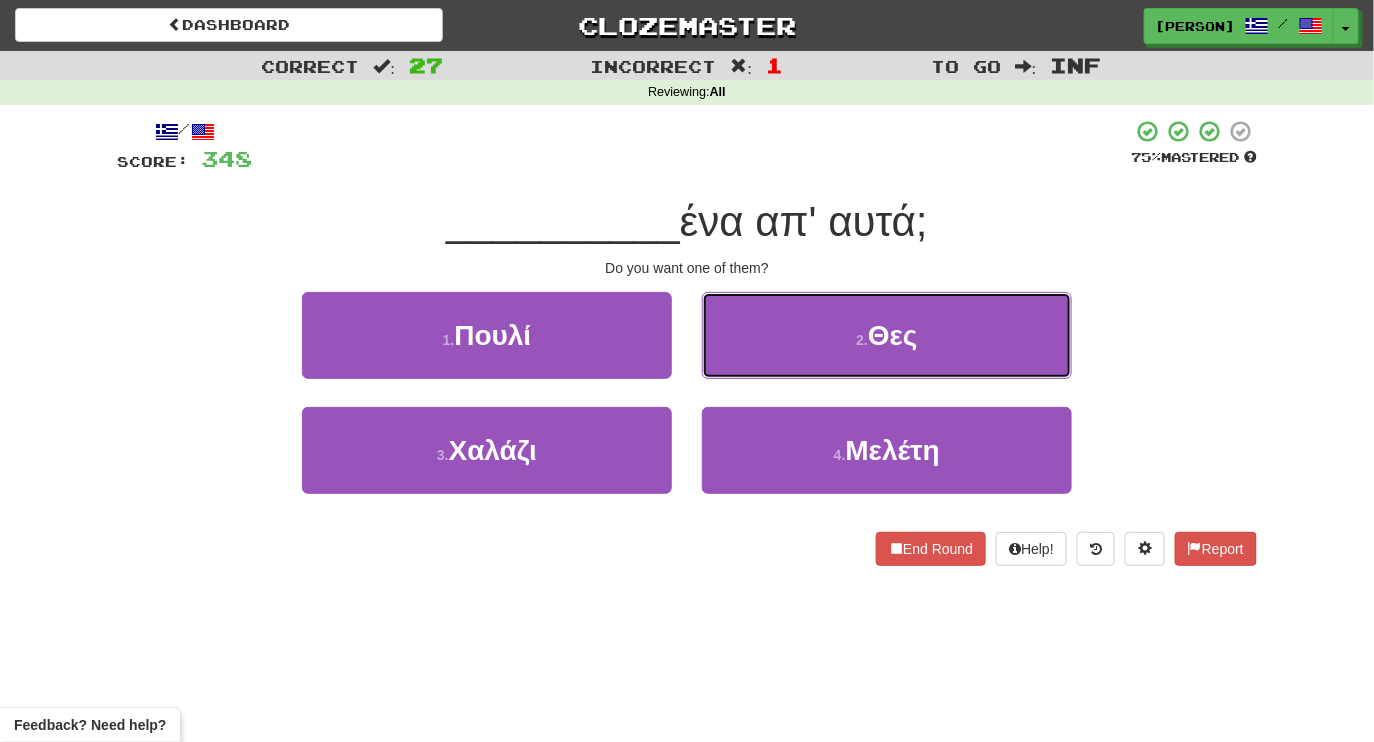 click on "2 .  Θες" at bounding box center (887, 335) 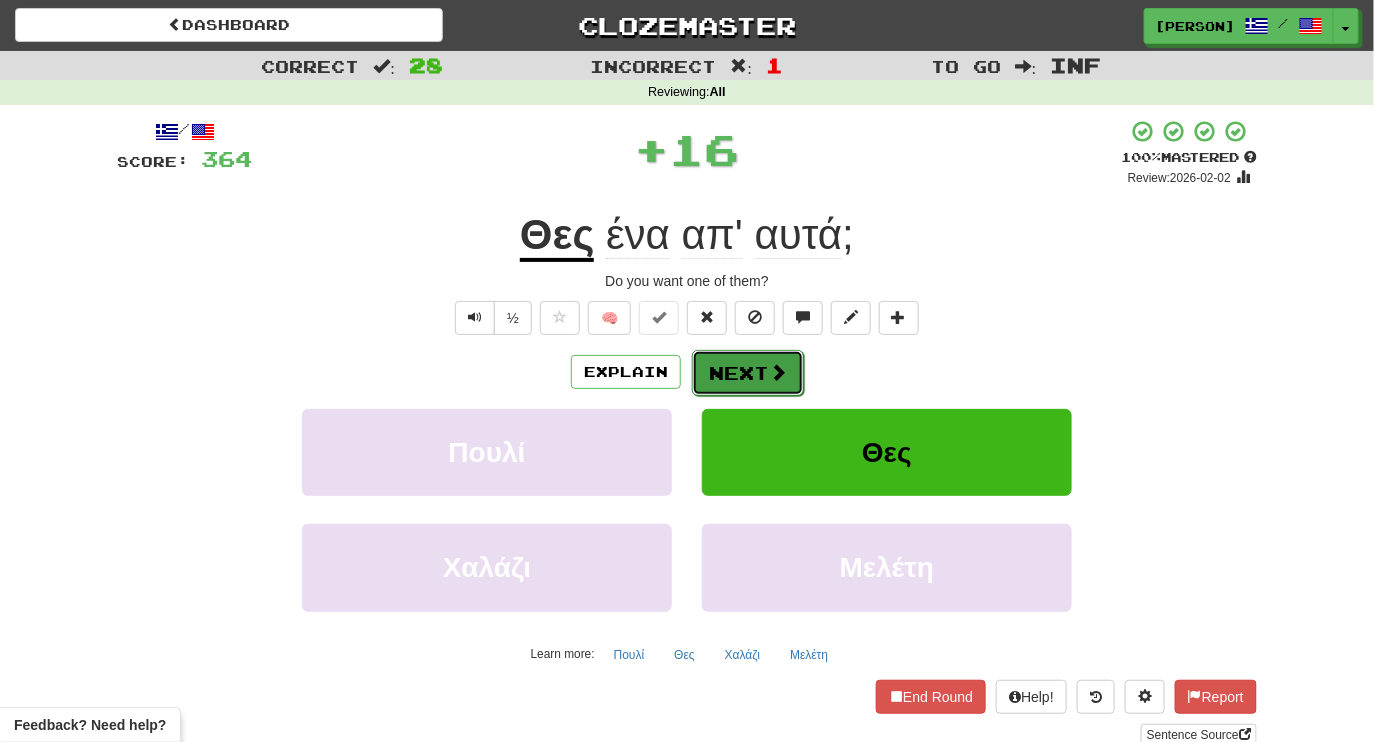 click on "Next" at bounding box center [748, 373] 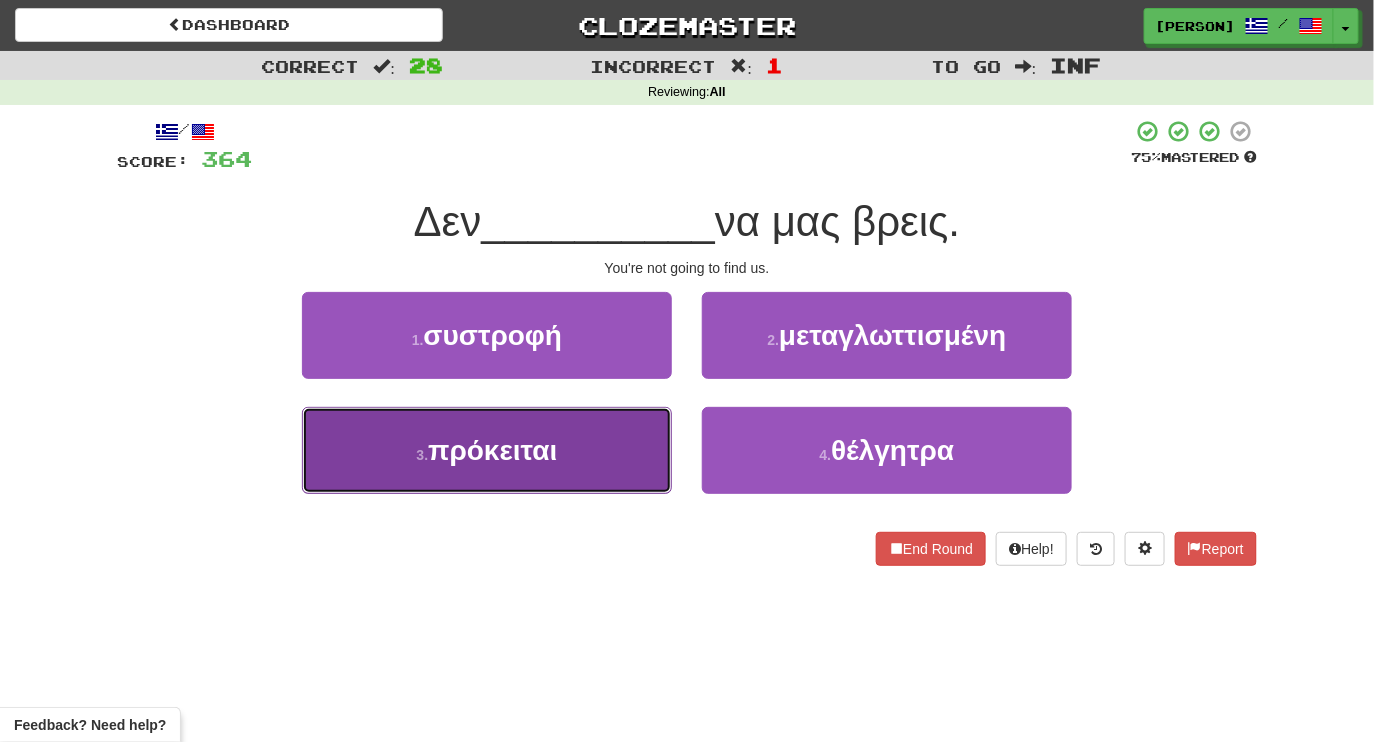 click on "3 .  πρόκειται" at bounding box center (487, 450) 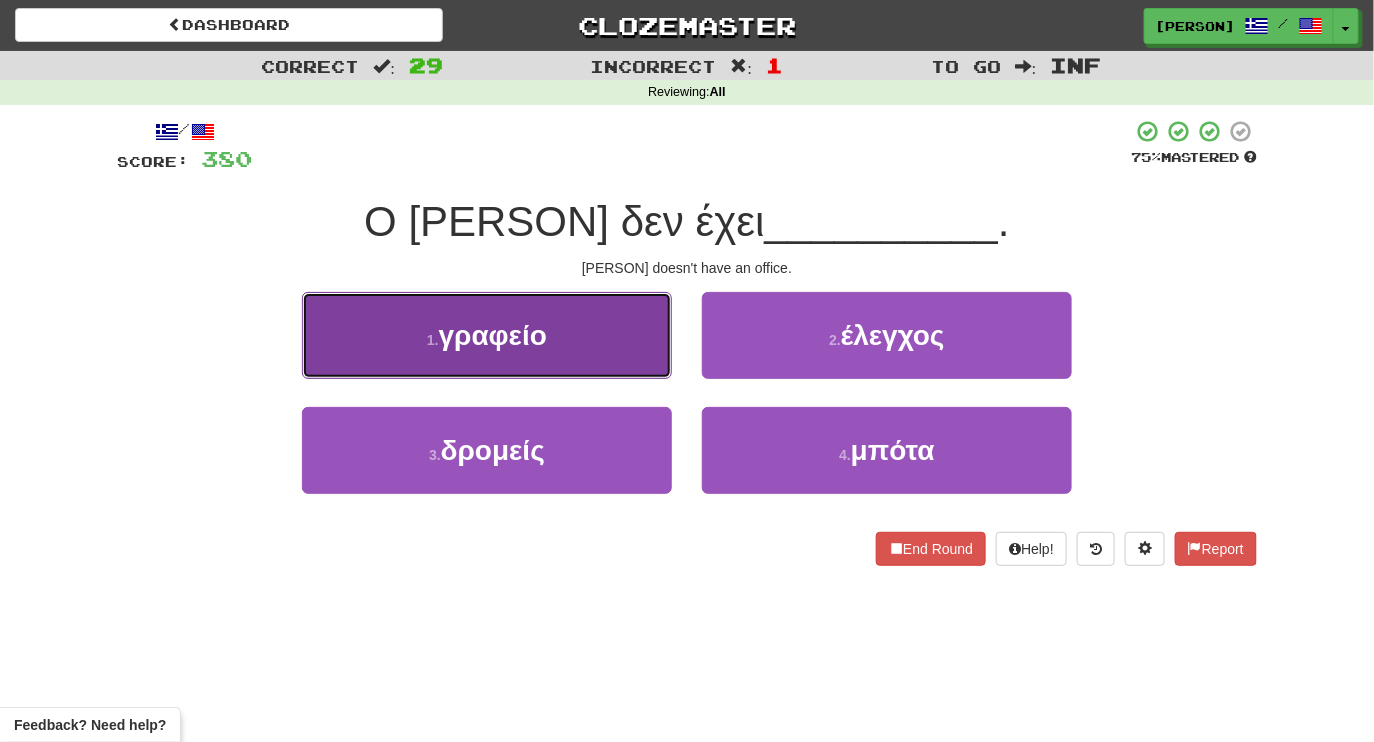 click on "1 .  γραφείο" at bounding box center [487, 335] 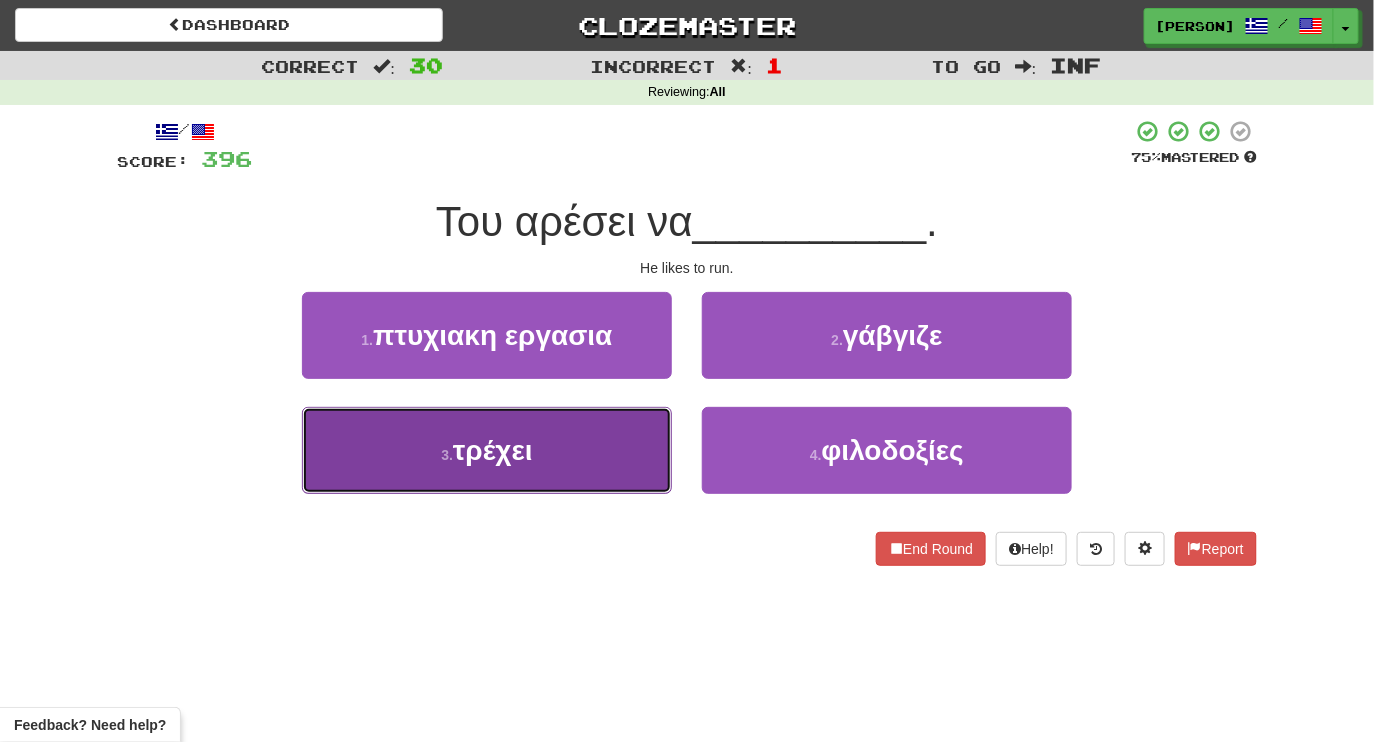 click on "3 .  τρέχει" at bounding box center (487, 450) 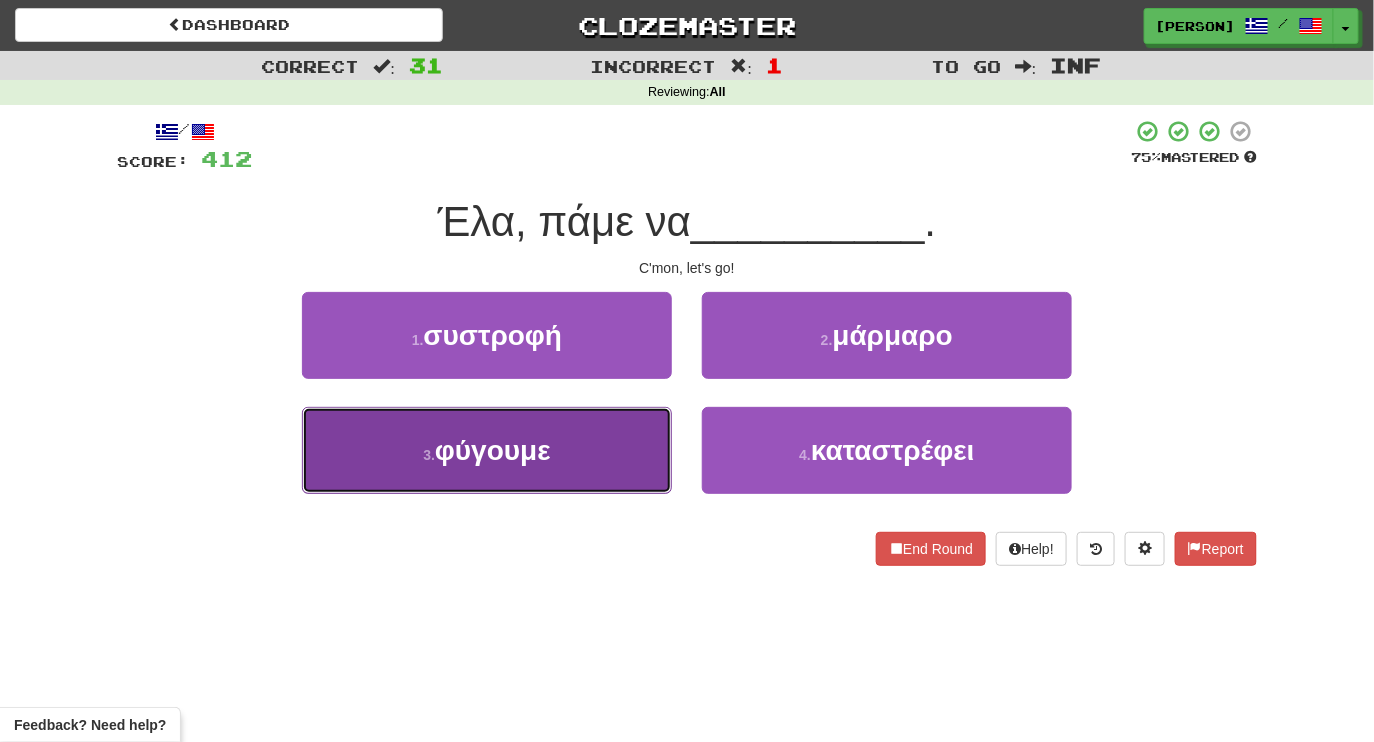 click on "3 .  φύγουμε" at bounding box center [487, 450] 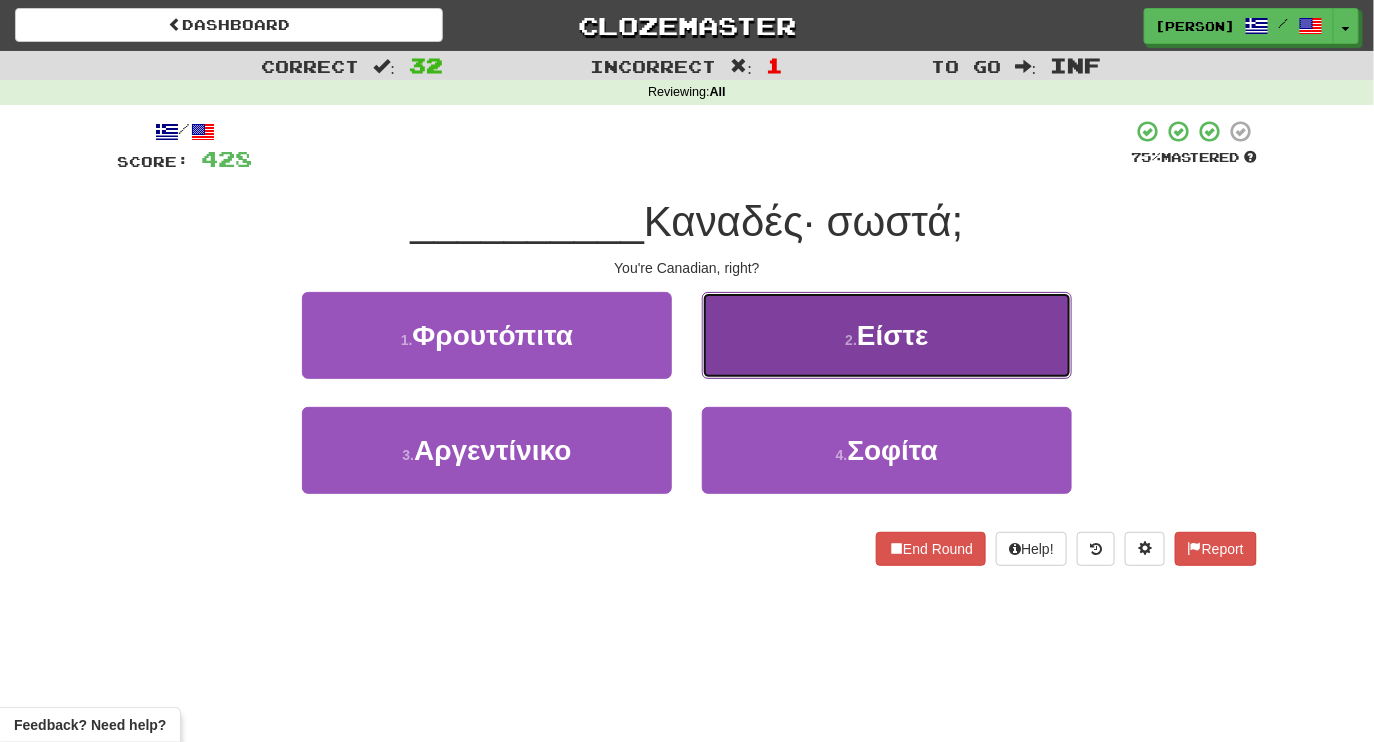 click on "2 .  Είστε" at bounding box center [887, 335] 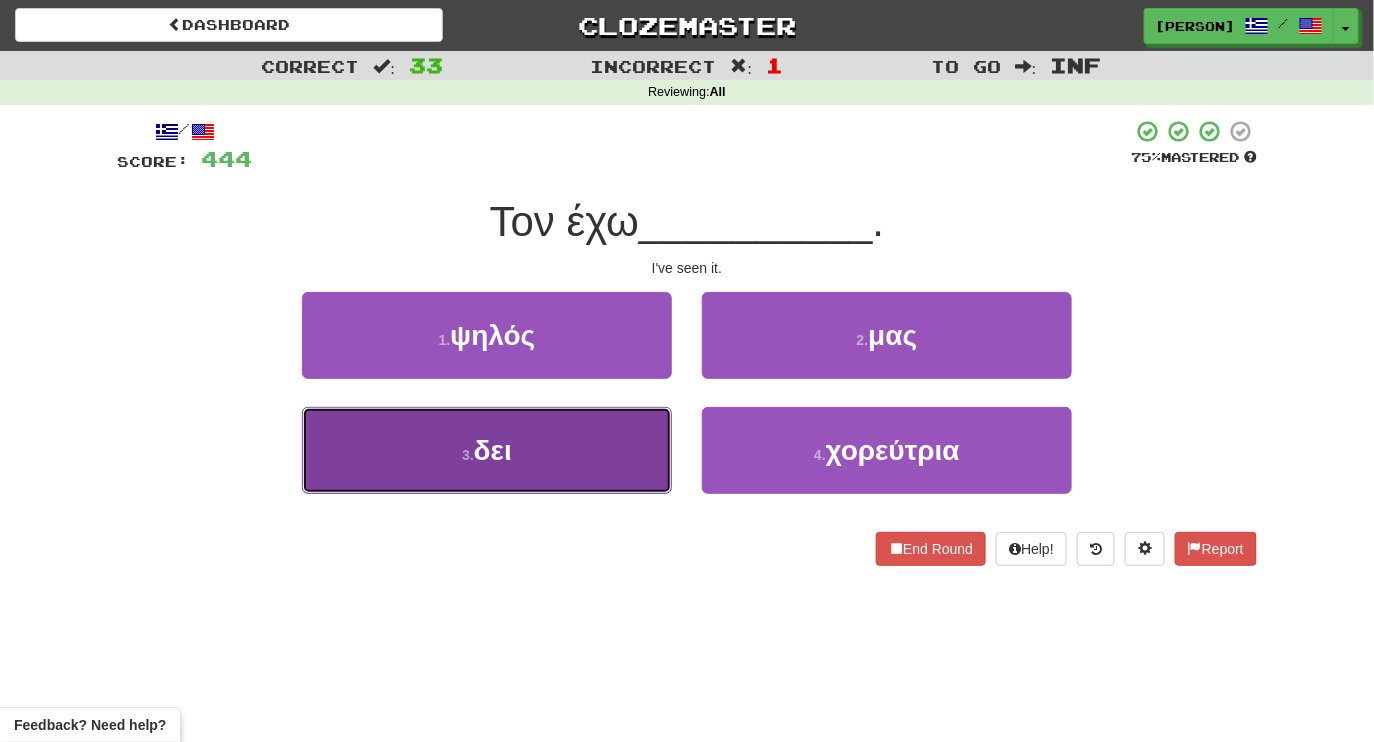 click on "3 .  δει" at bounding box center [487, 450] 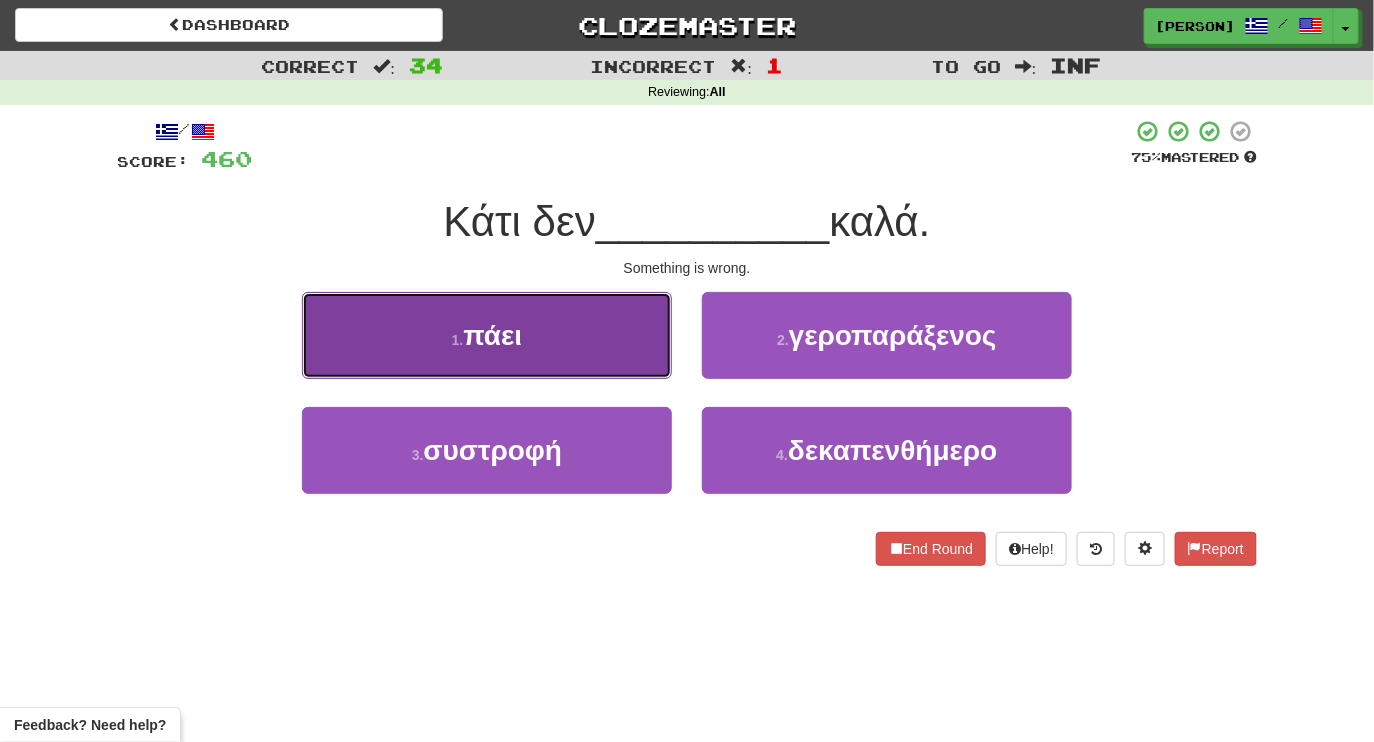 click on "1 .  πάει" at bounding box center (487, 335) 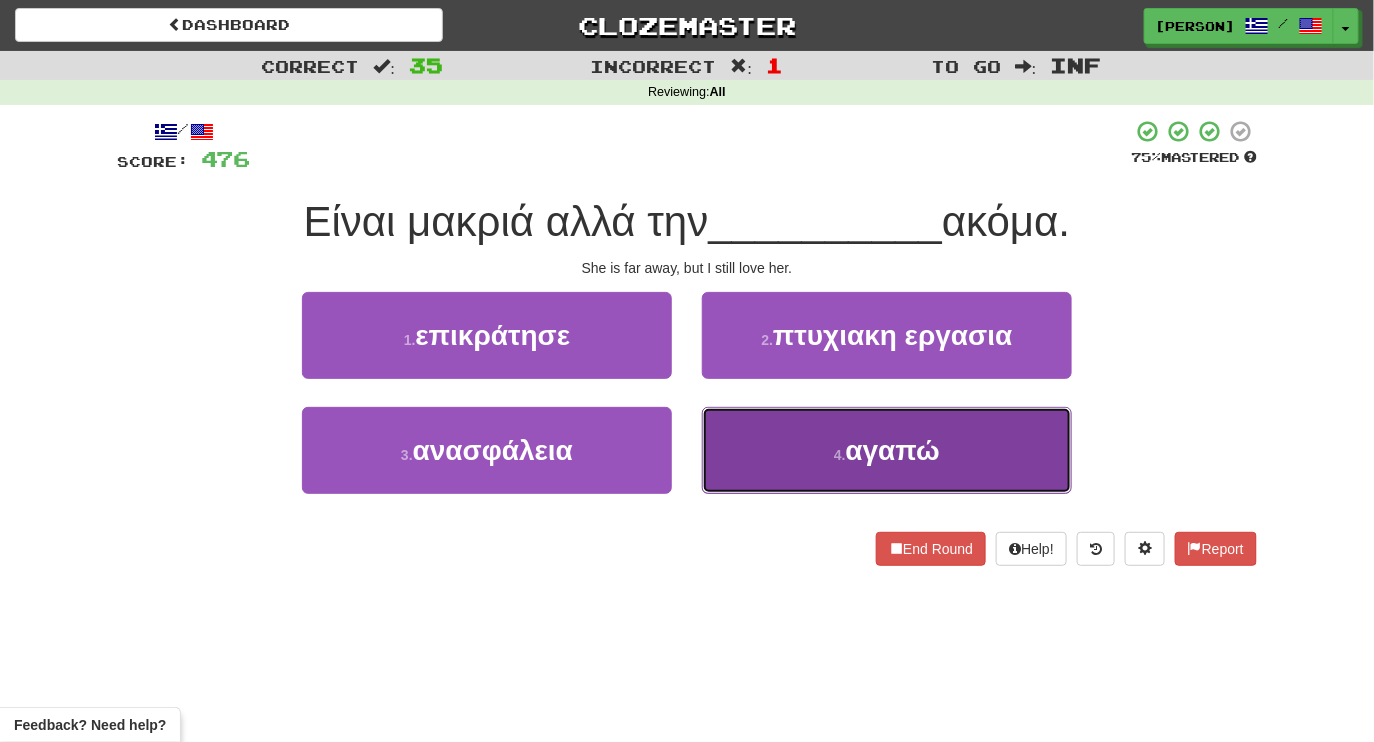 click on "4 .  αγαπώ" at bounding box center [887, 450] 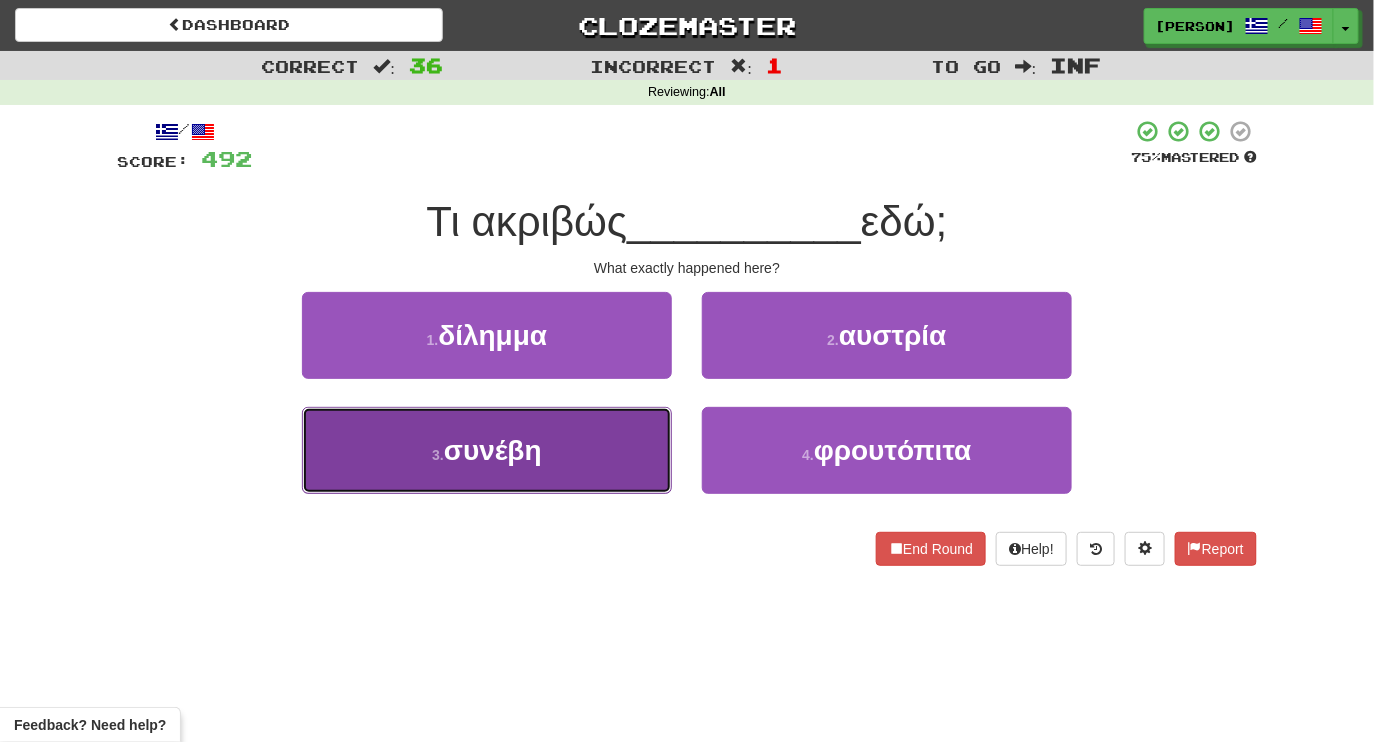click on "3 .  συνέβη" at bounding box center (487, 450) 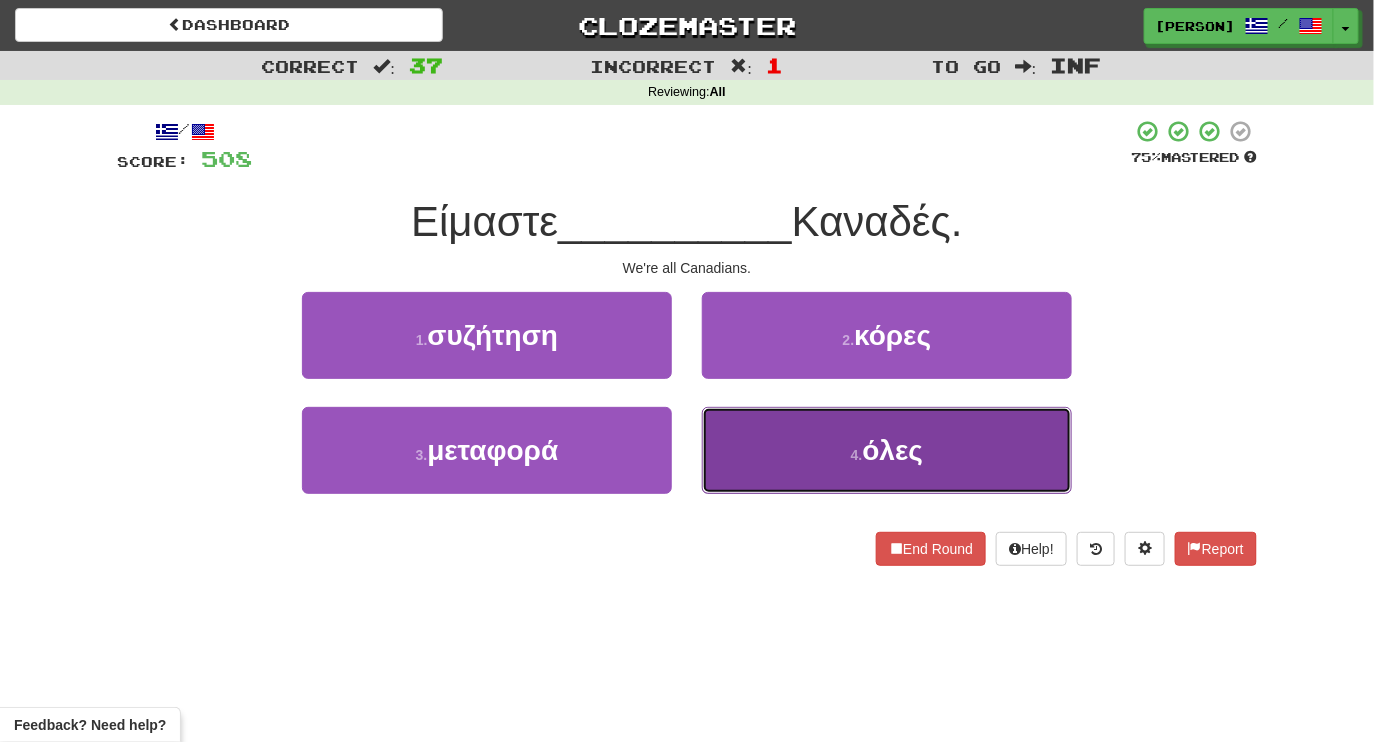 click on "4 .  όλες" at bounding box center (887, 450) 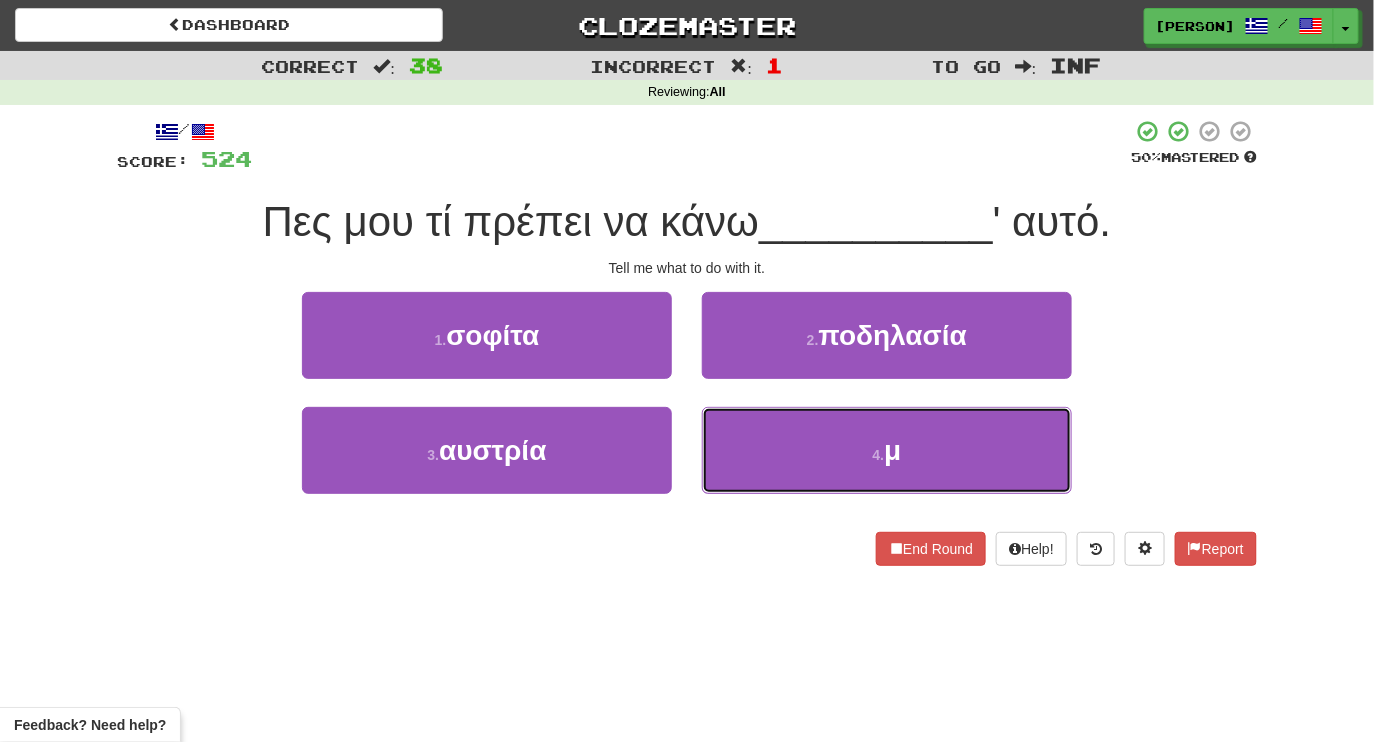 click on "4 .  μ" at bounding box center (887, 450) 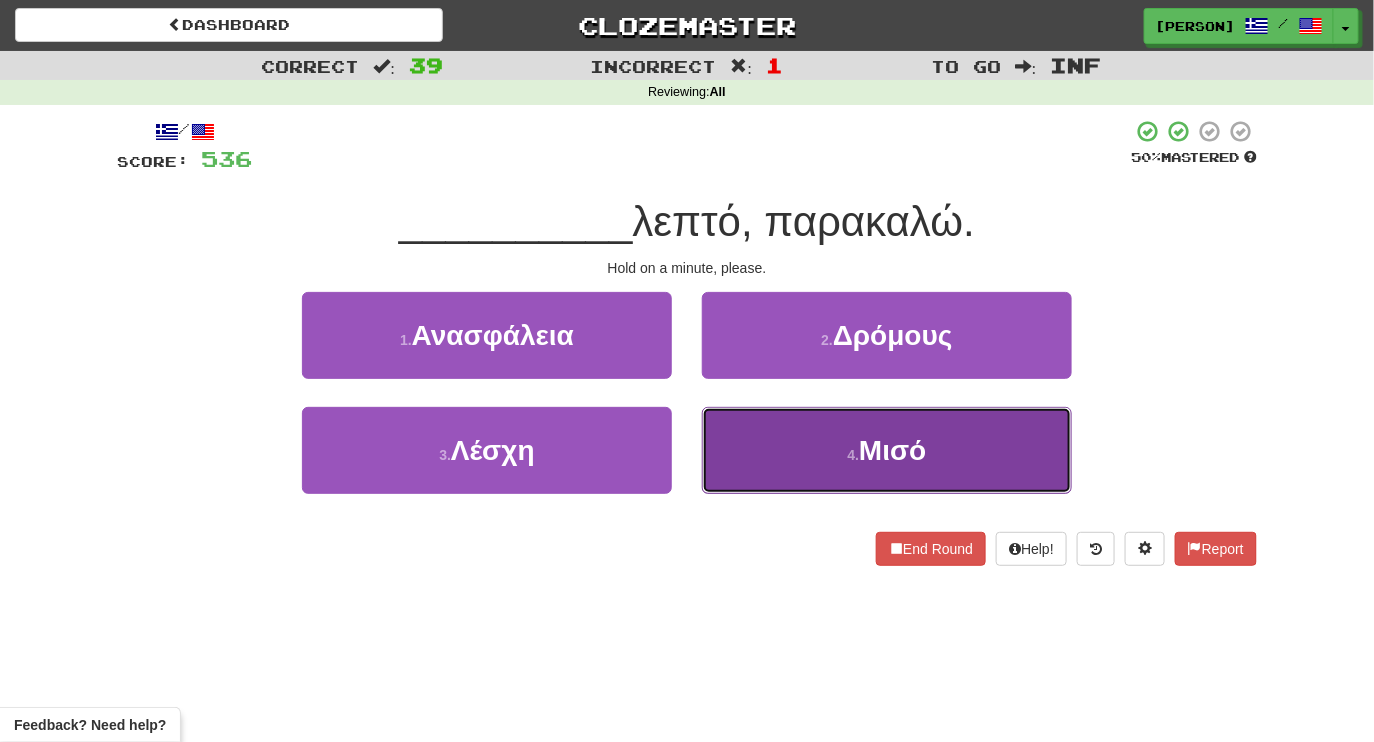 click on "4 .  Μισό" at bounding box center (887, 450) 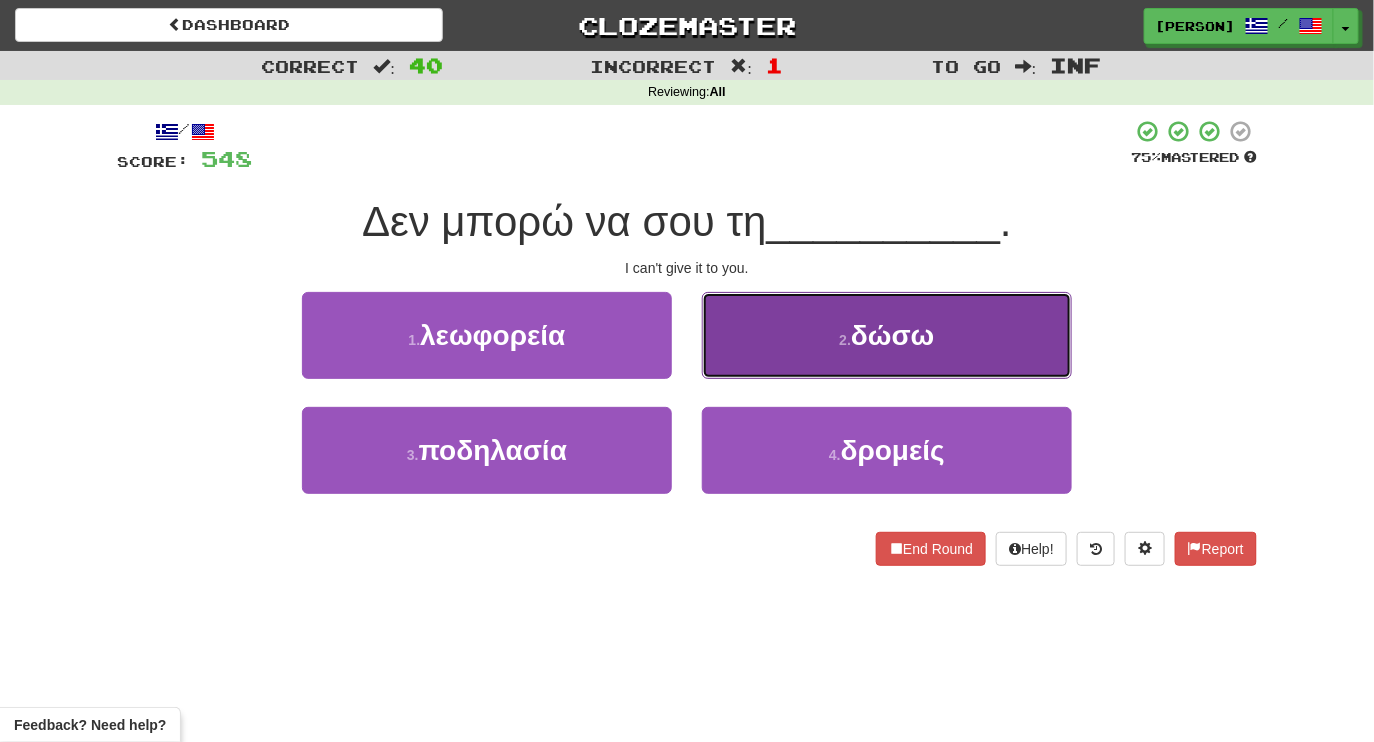 click on "2 .  δώσω" at bounding box center [887, 335] 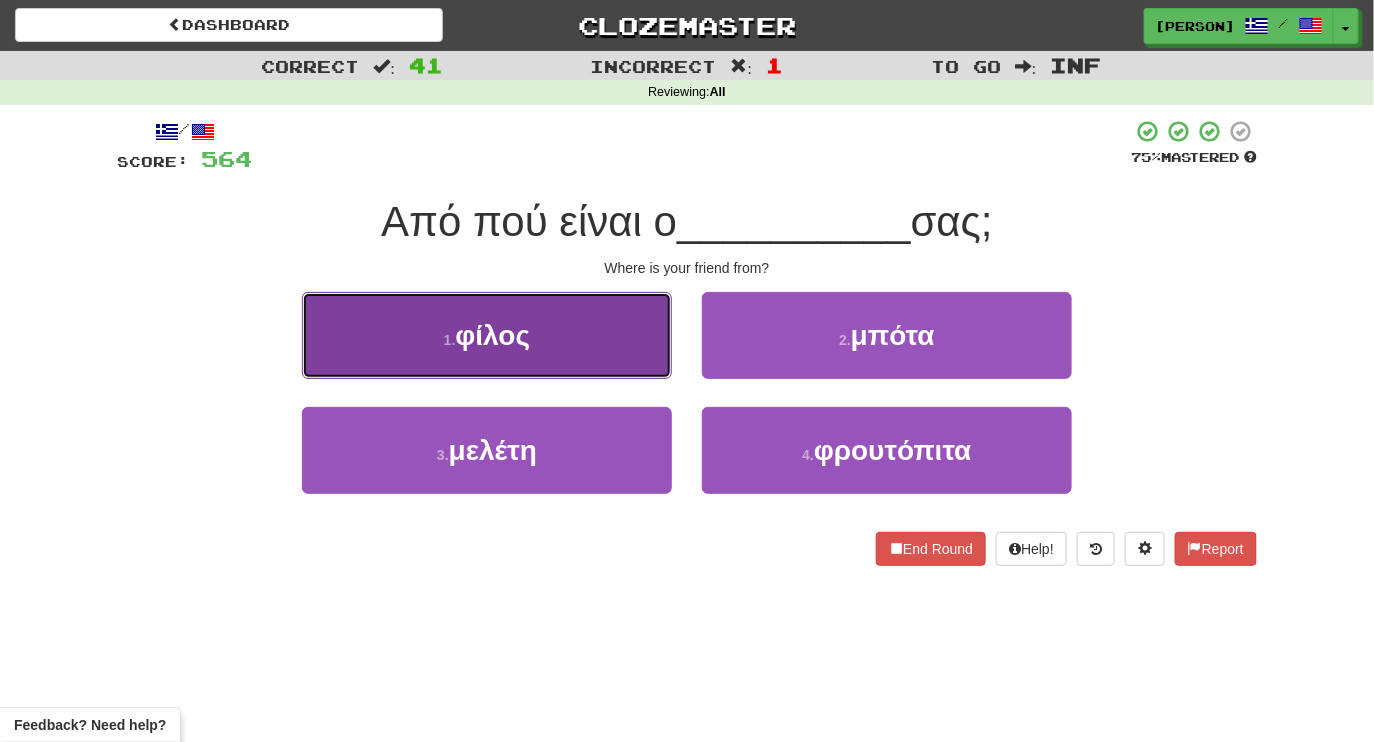click on "φίλος" at bounding box center (492, 335) 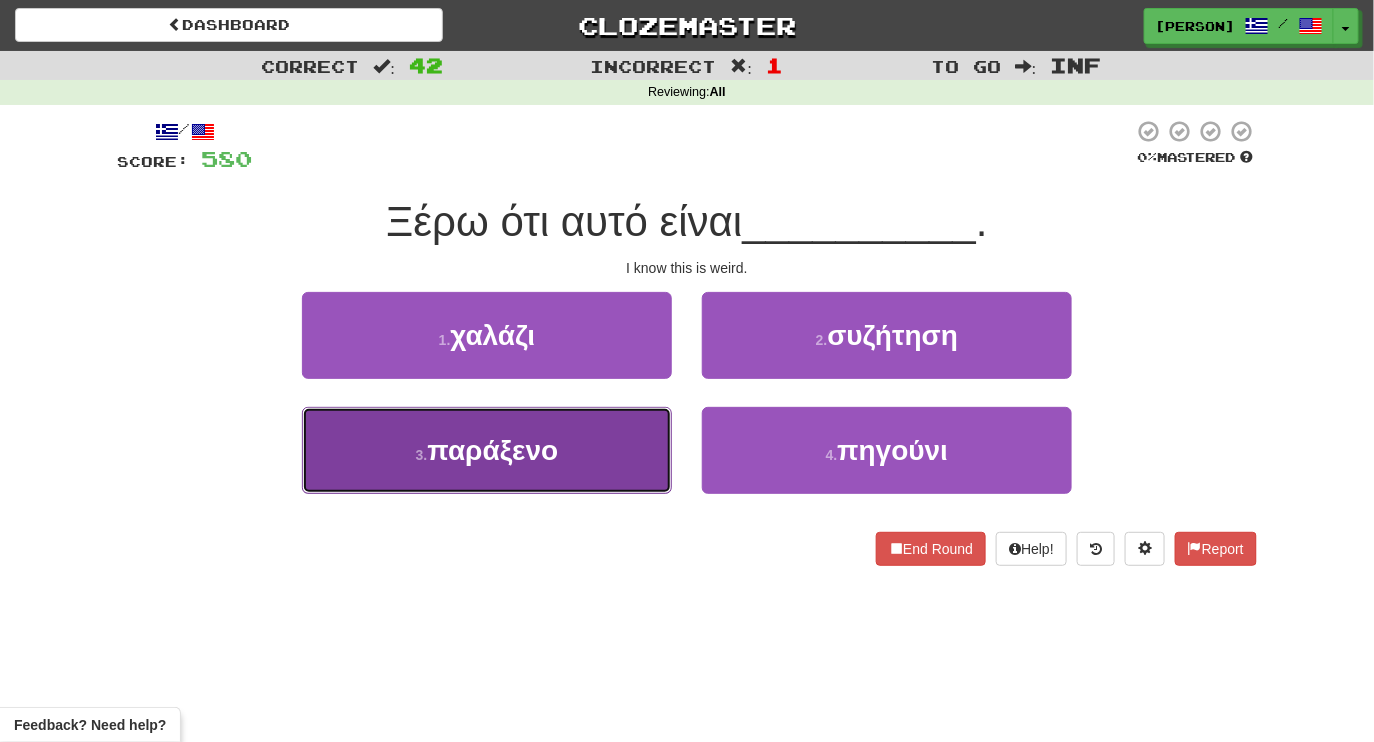 click on "3 .  παράξενο" at bounding box center (487, 450) 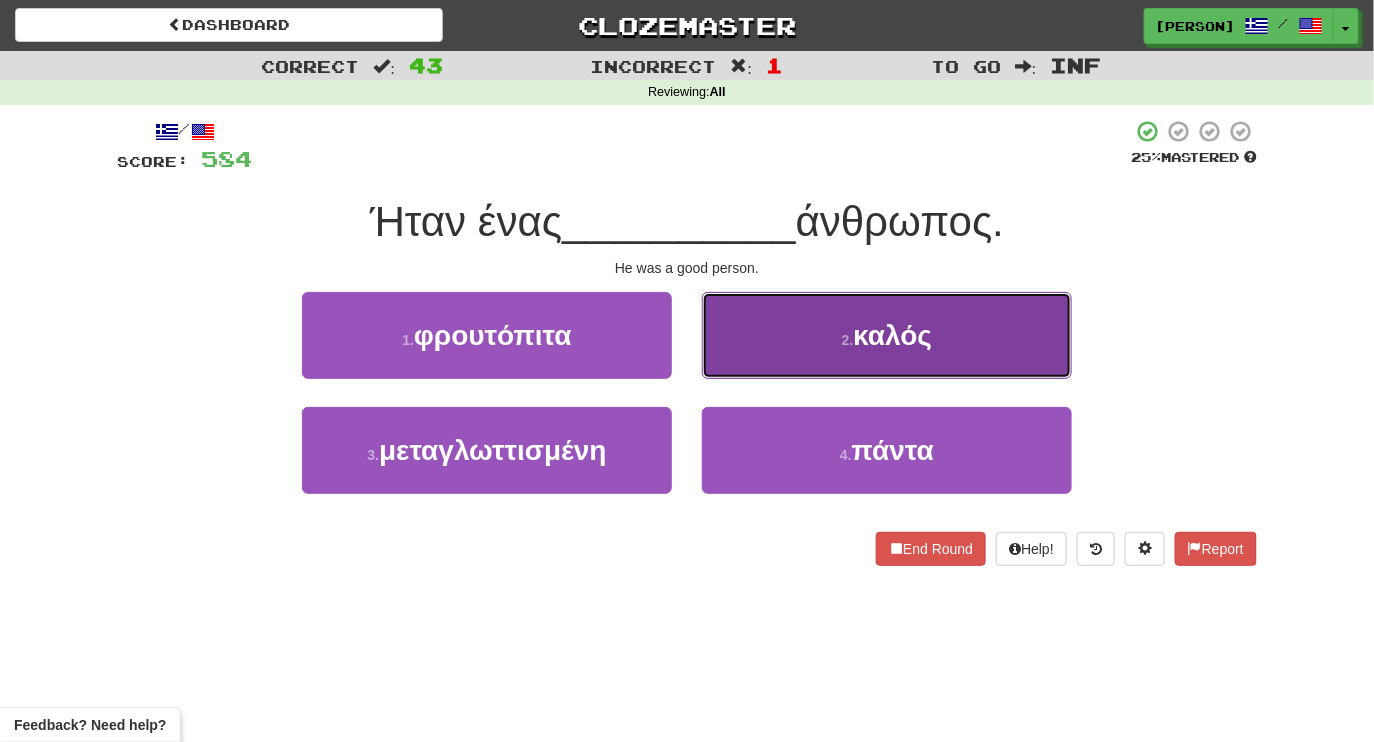 click on "2 .  καλός" at bounding box center (887, 335) 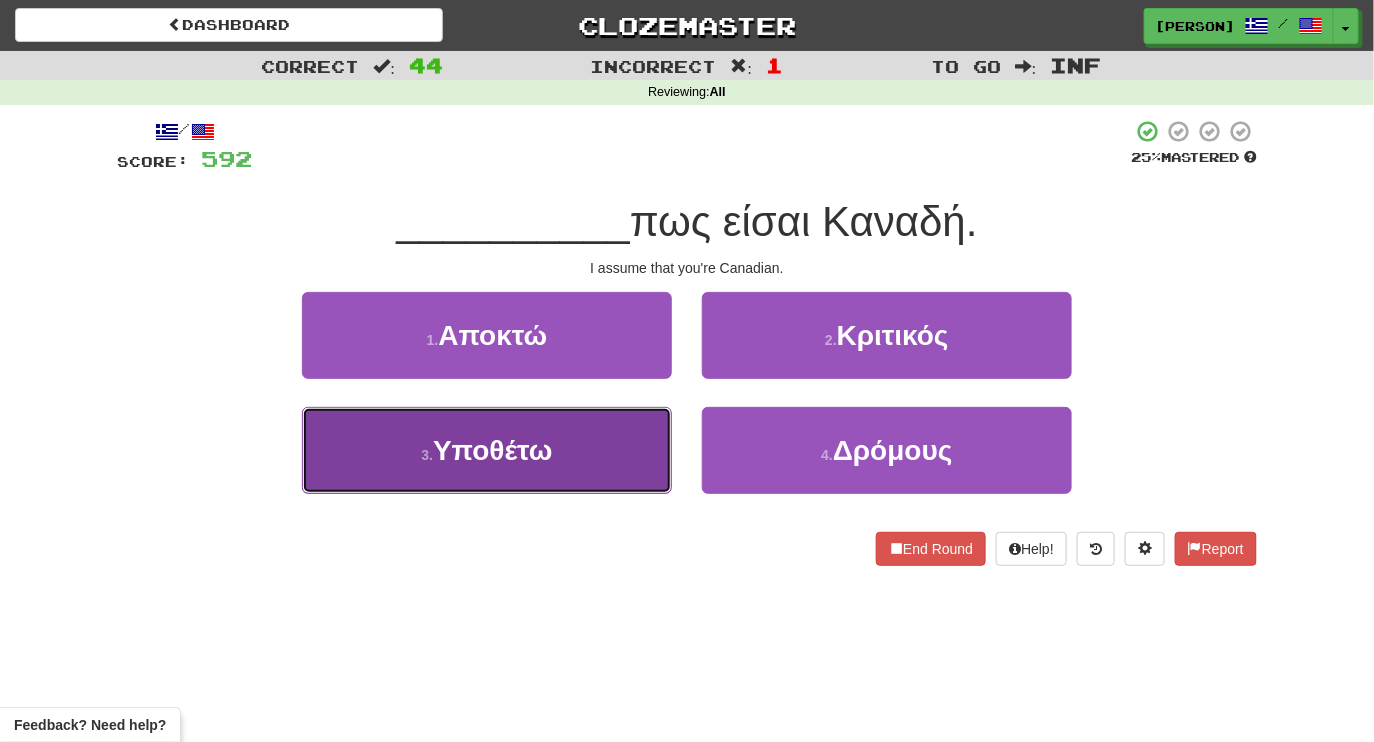 click on "3 .  Υποθέτω" at bounding box center [487, 450] 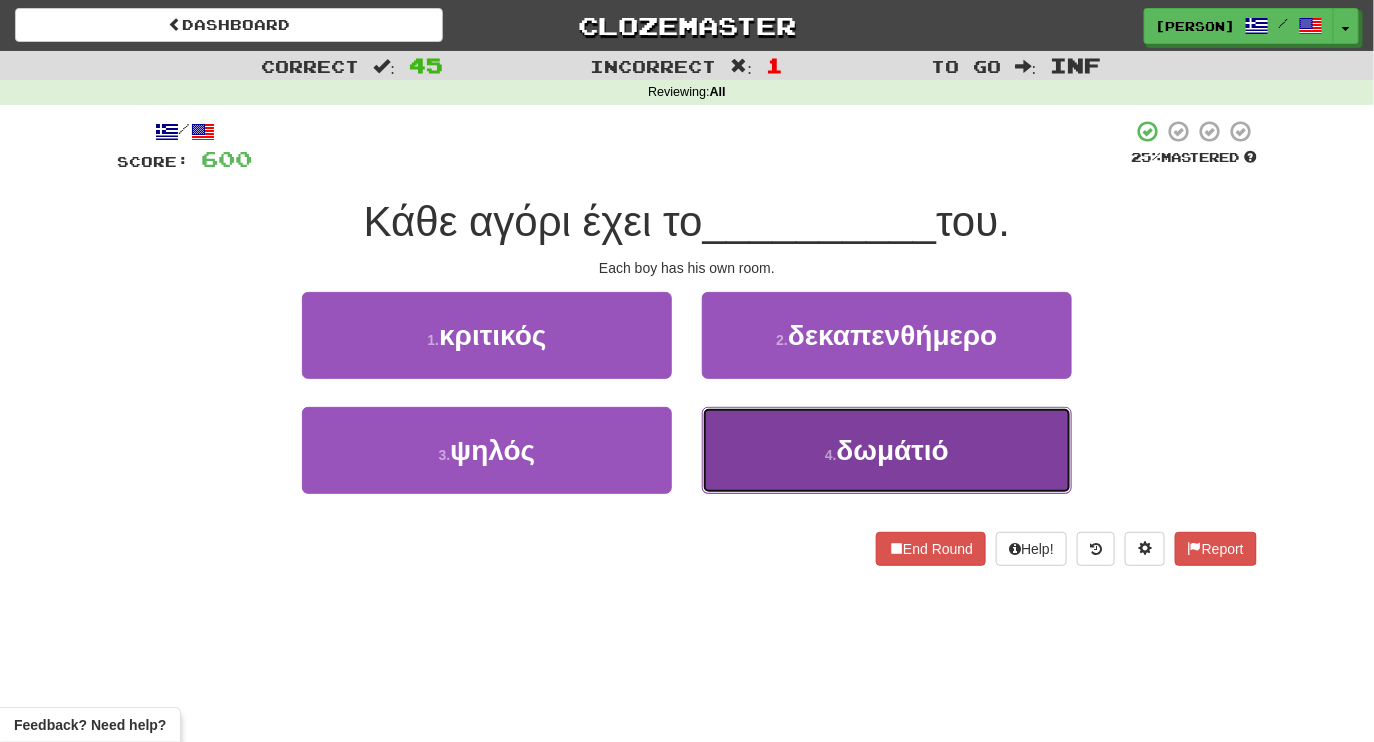click on "4 .  δωμάτιό" at bounding box center (887, 450) 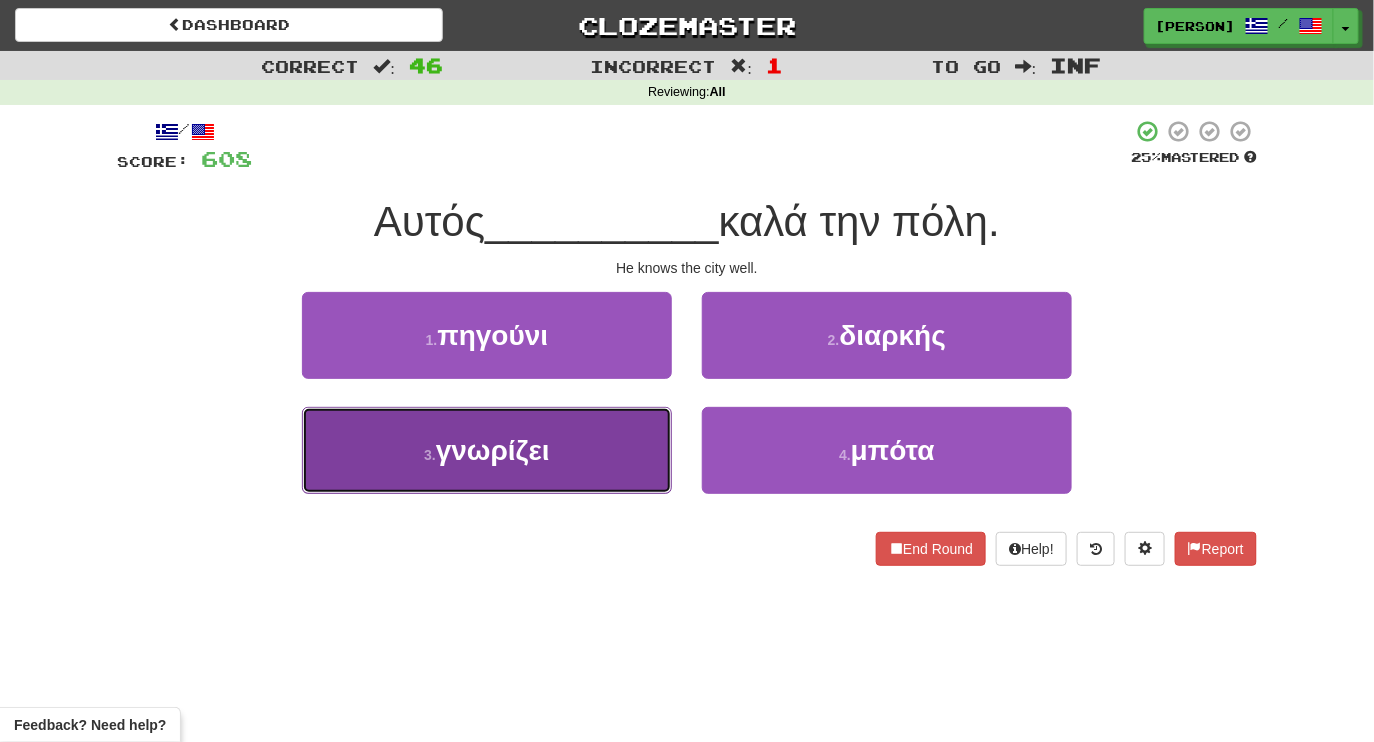 click on "3 .  γνωρίζει" at bounding box center [487, 450] 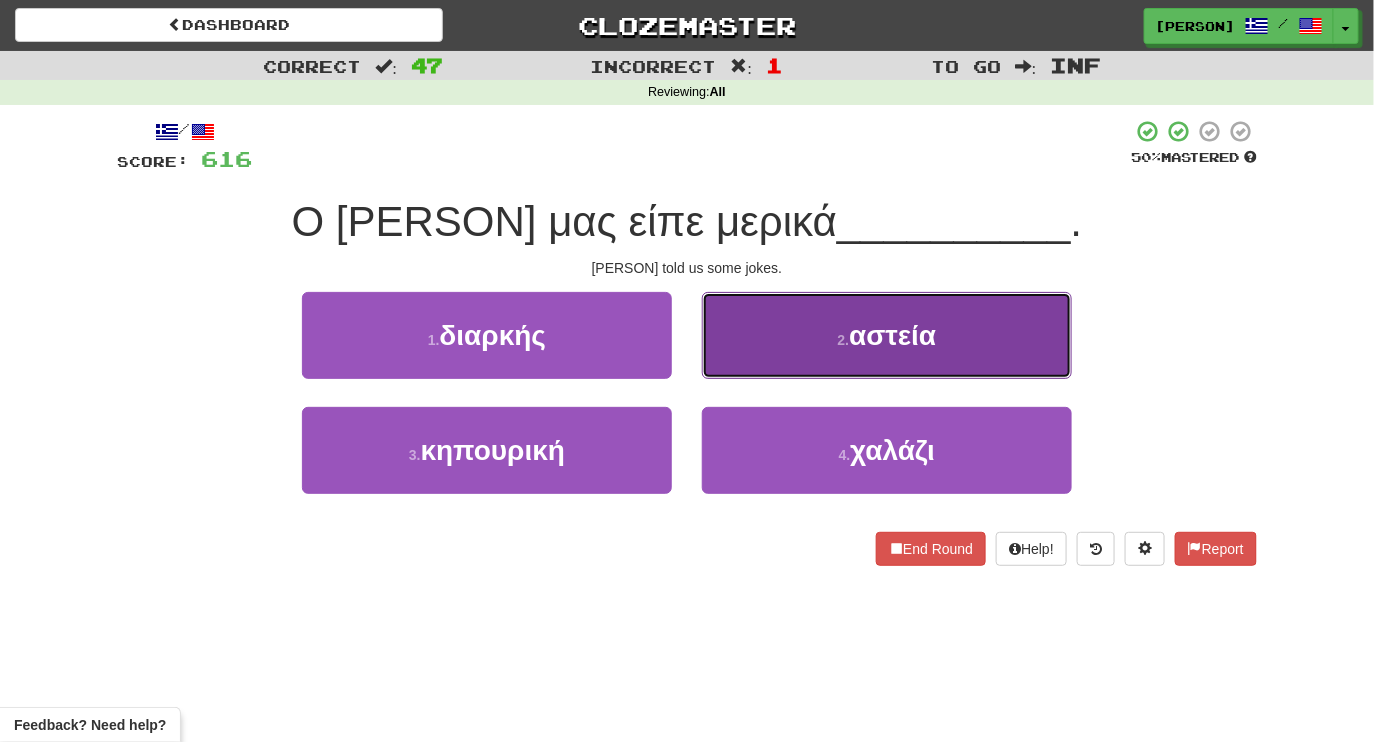 click on "2 .  αστεία" at bounding box center (887, 335) 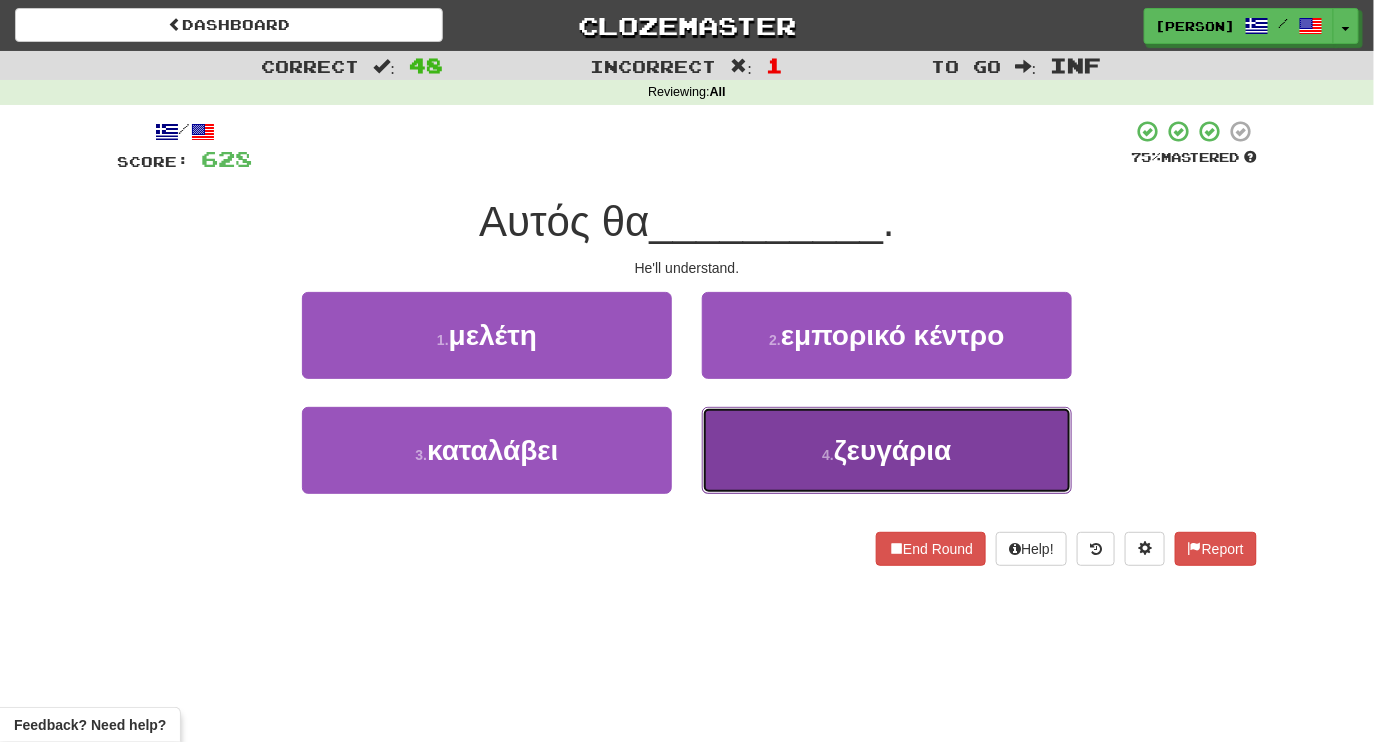 click on "4 .  ζευγάρια" at bounding box center [887, 450] 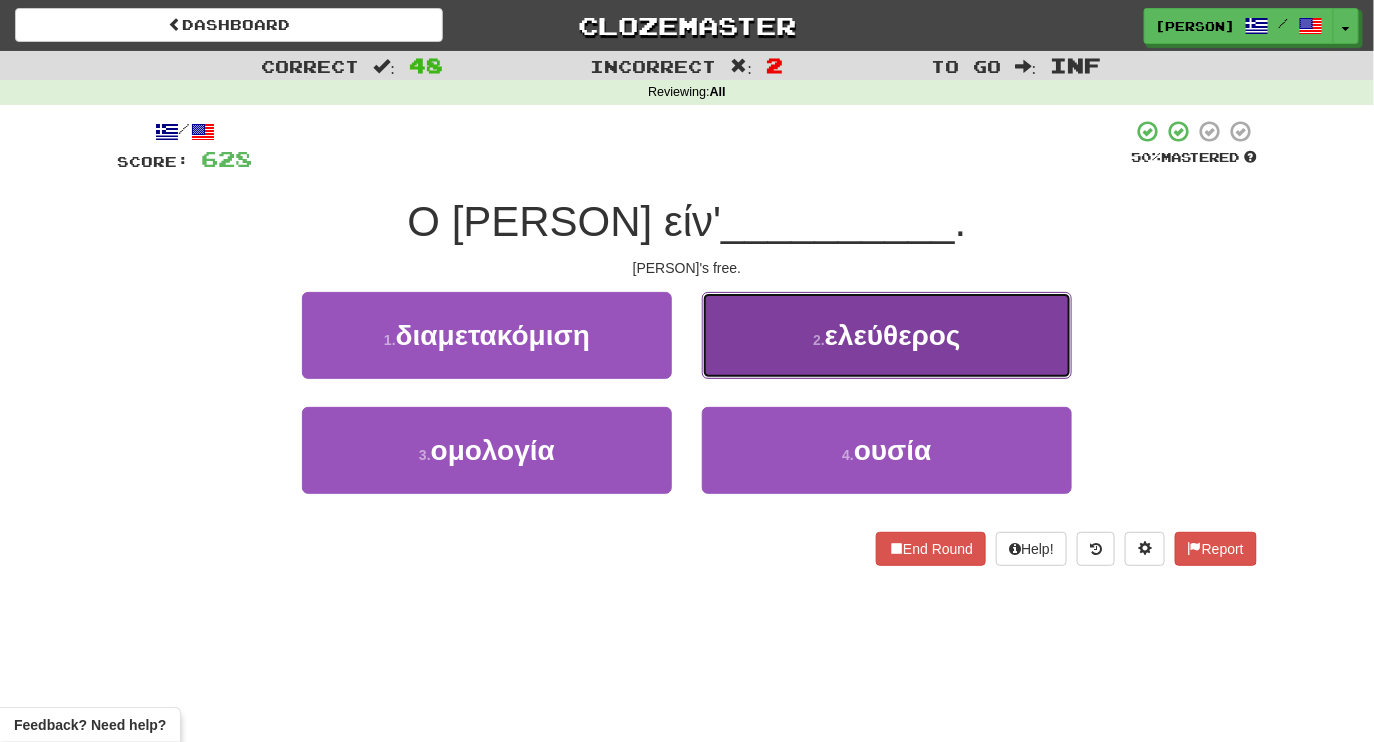 click on "2 .  ελεύθερος" at bounding box center [887, 335] 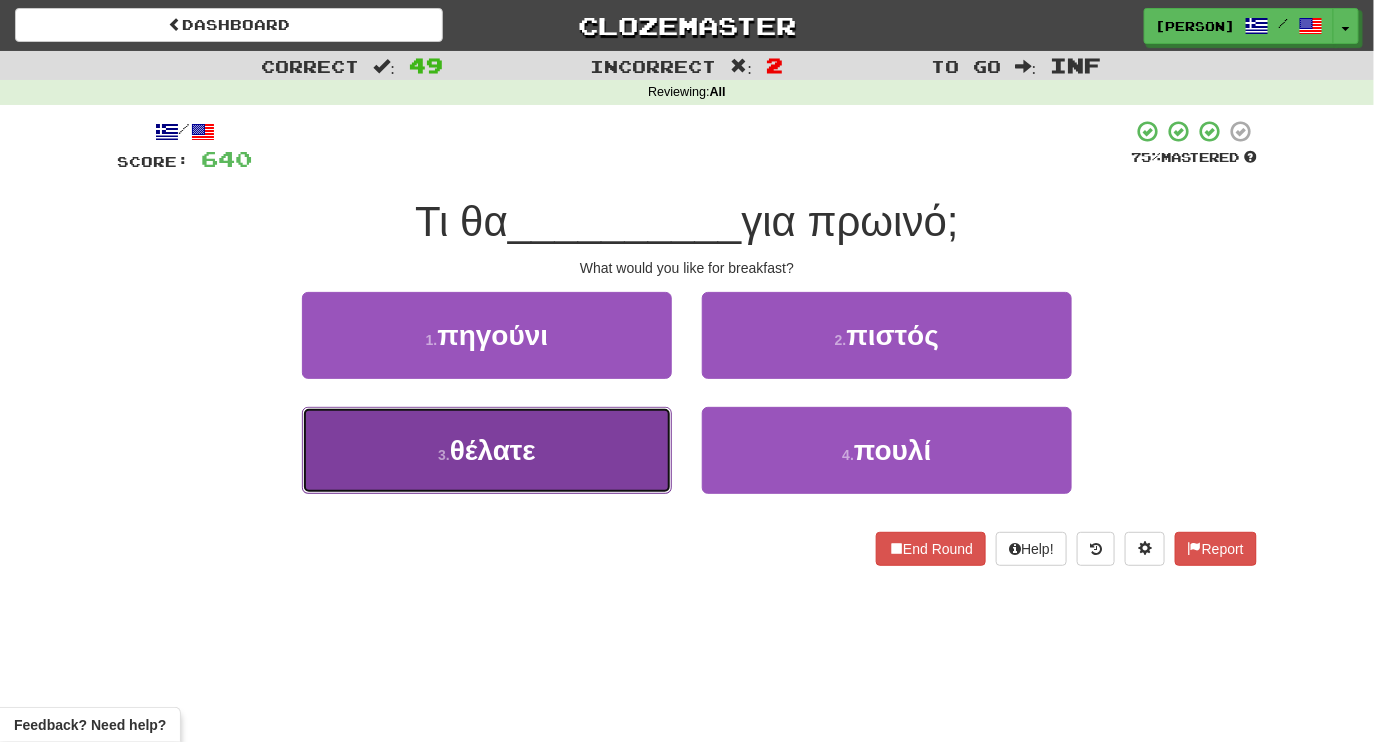 click on "3 .  θέλατε" at bounding box center [487, 450] 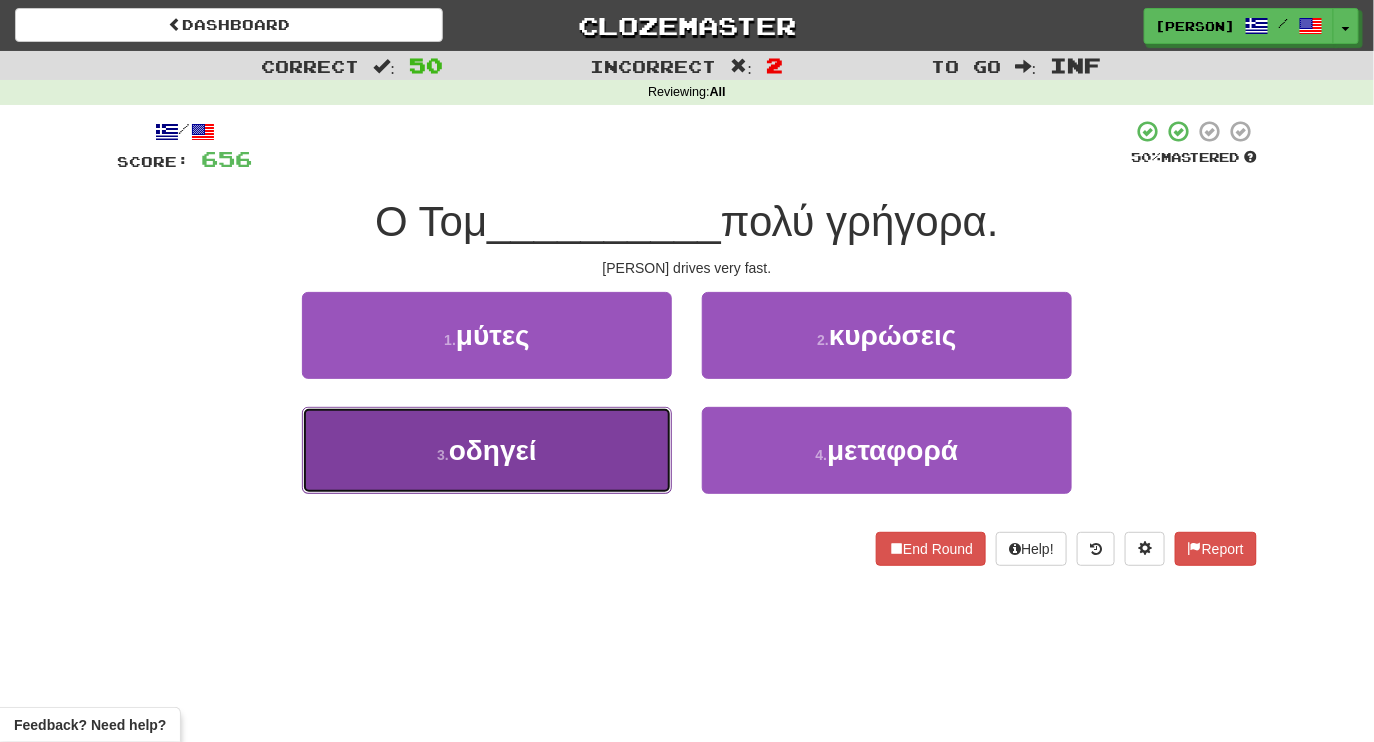 click on "3 .  οδηγεί" at bounding box center (487, 450) 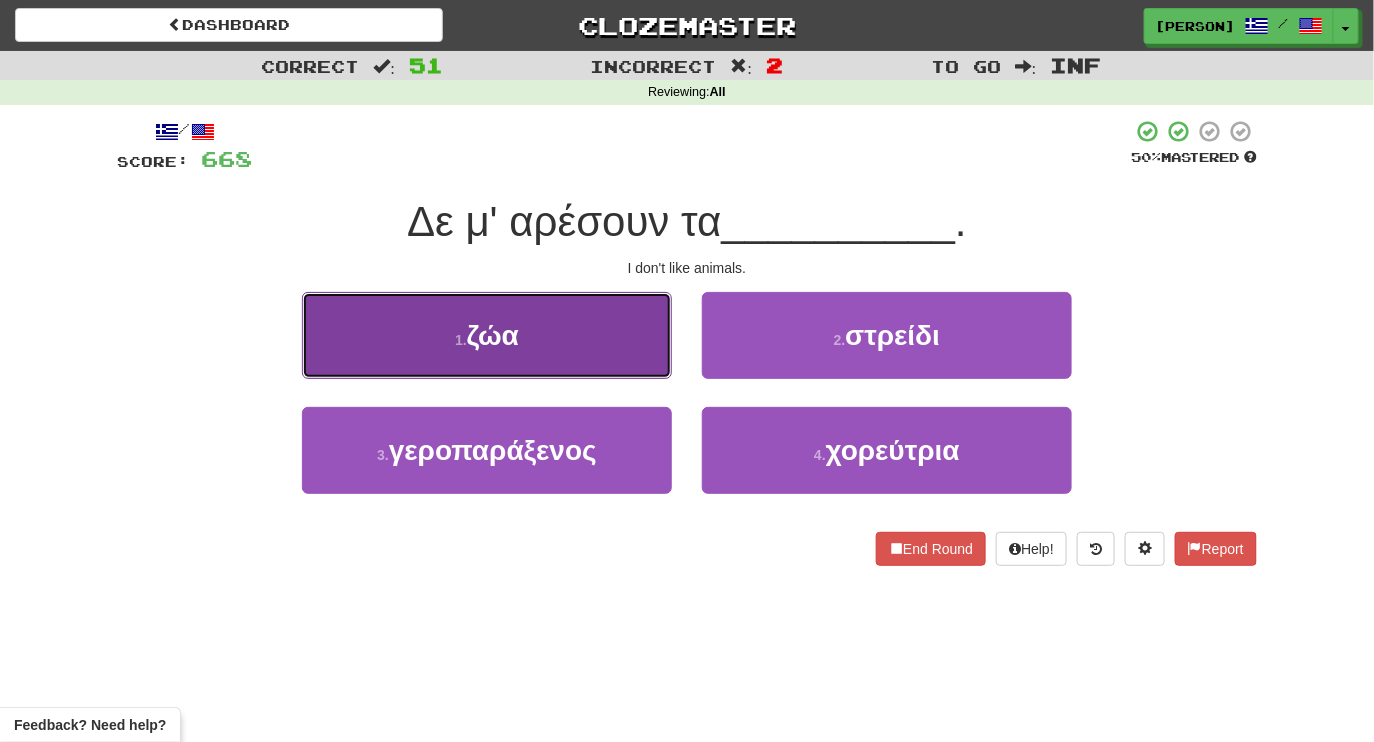 click on "1 .  ζώα" at bounding box center [487, 335] 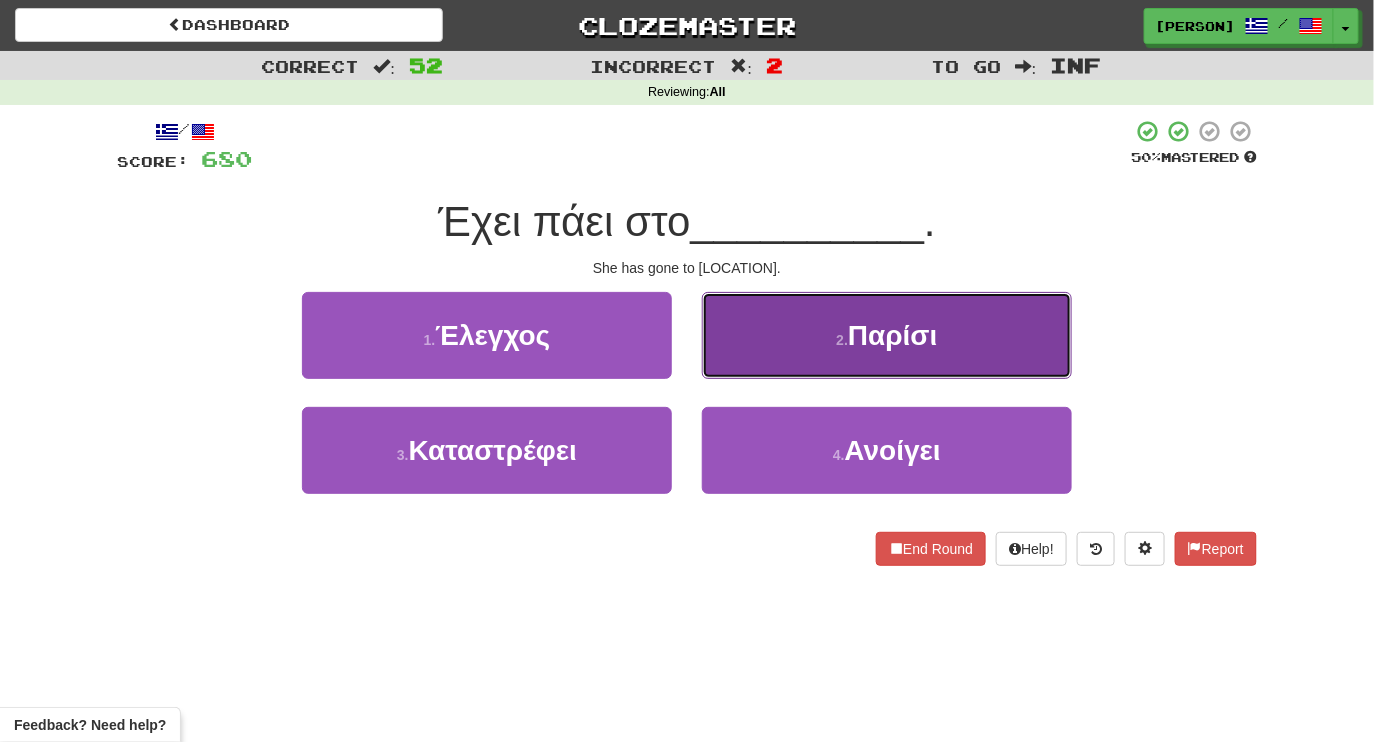 click on "2 .  Παρίσι" at bounding box center [887, 335] 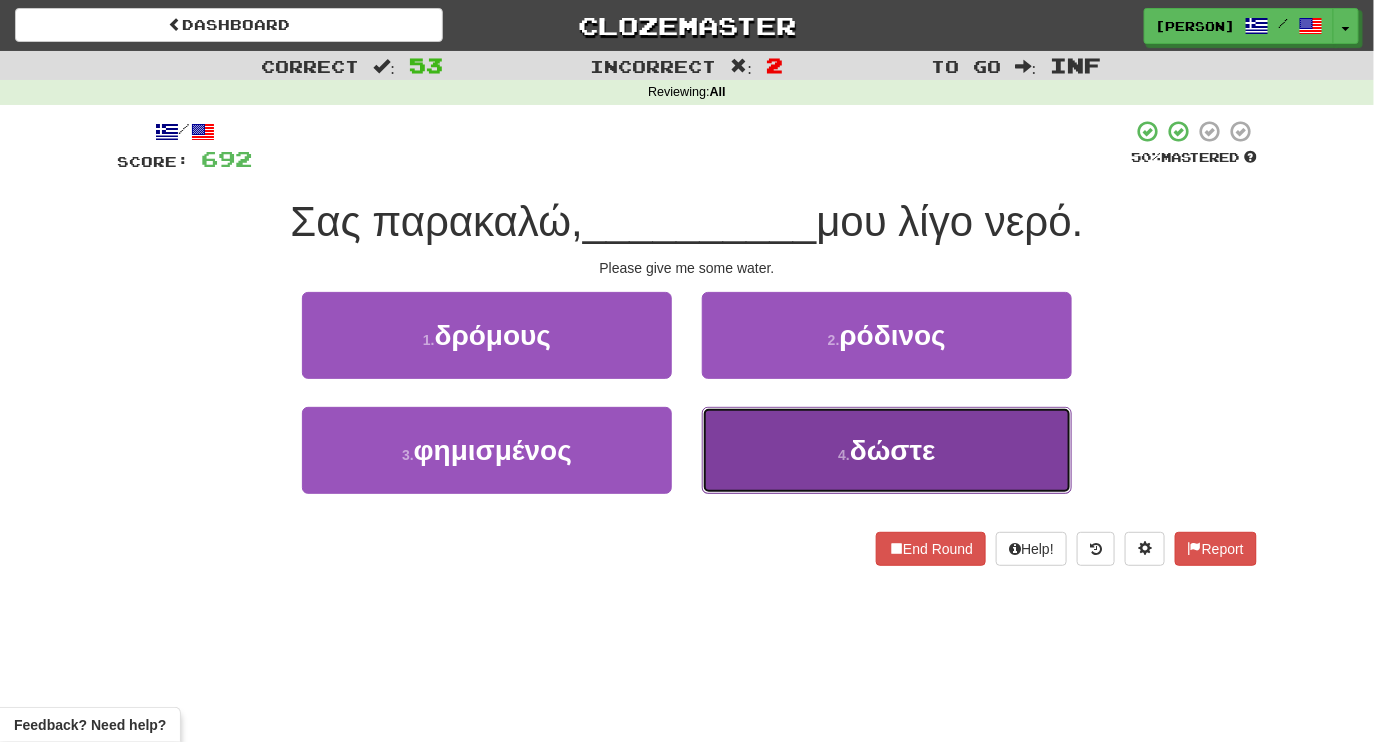 click on "4 .  δώστε" at bounding box center [887, 450] 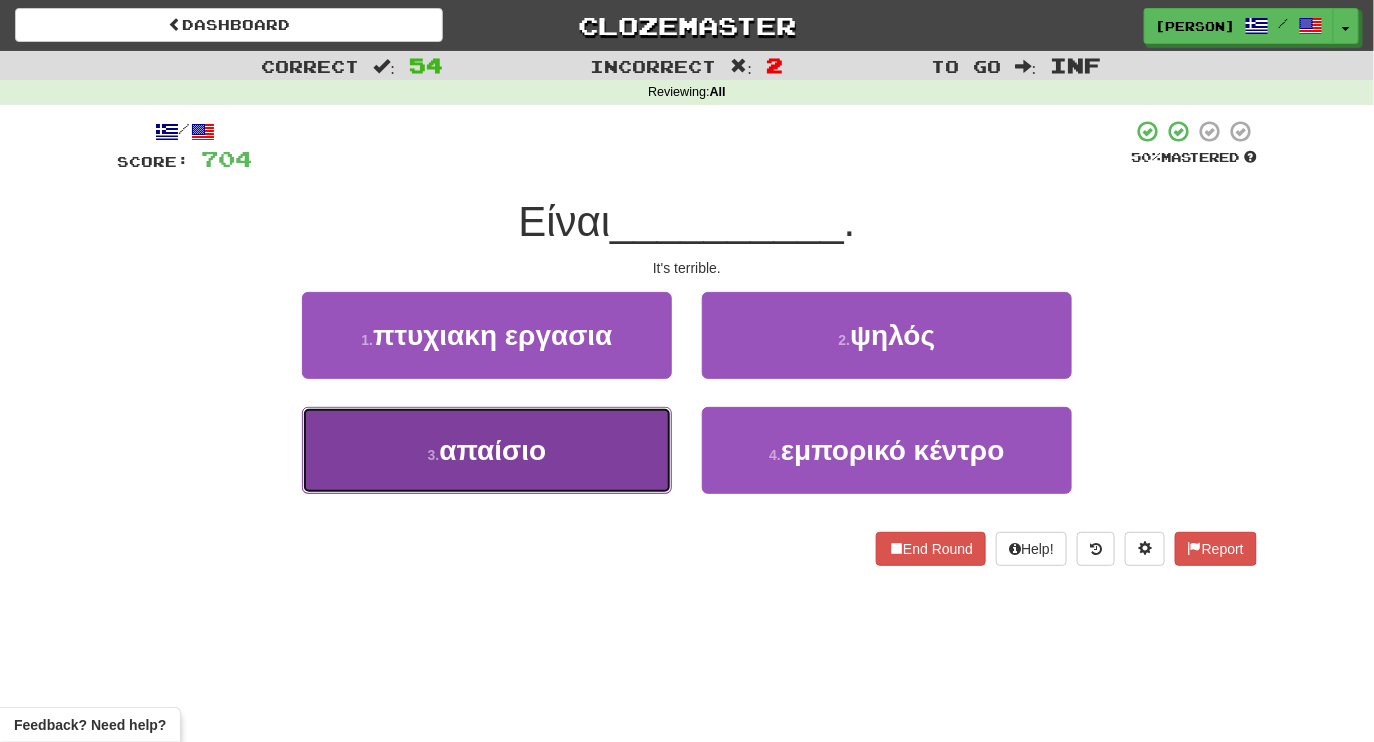 click on "3 .  απαίσιο" at bounding box center [487, 450] 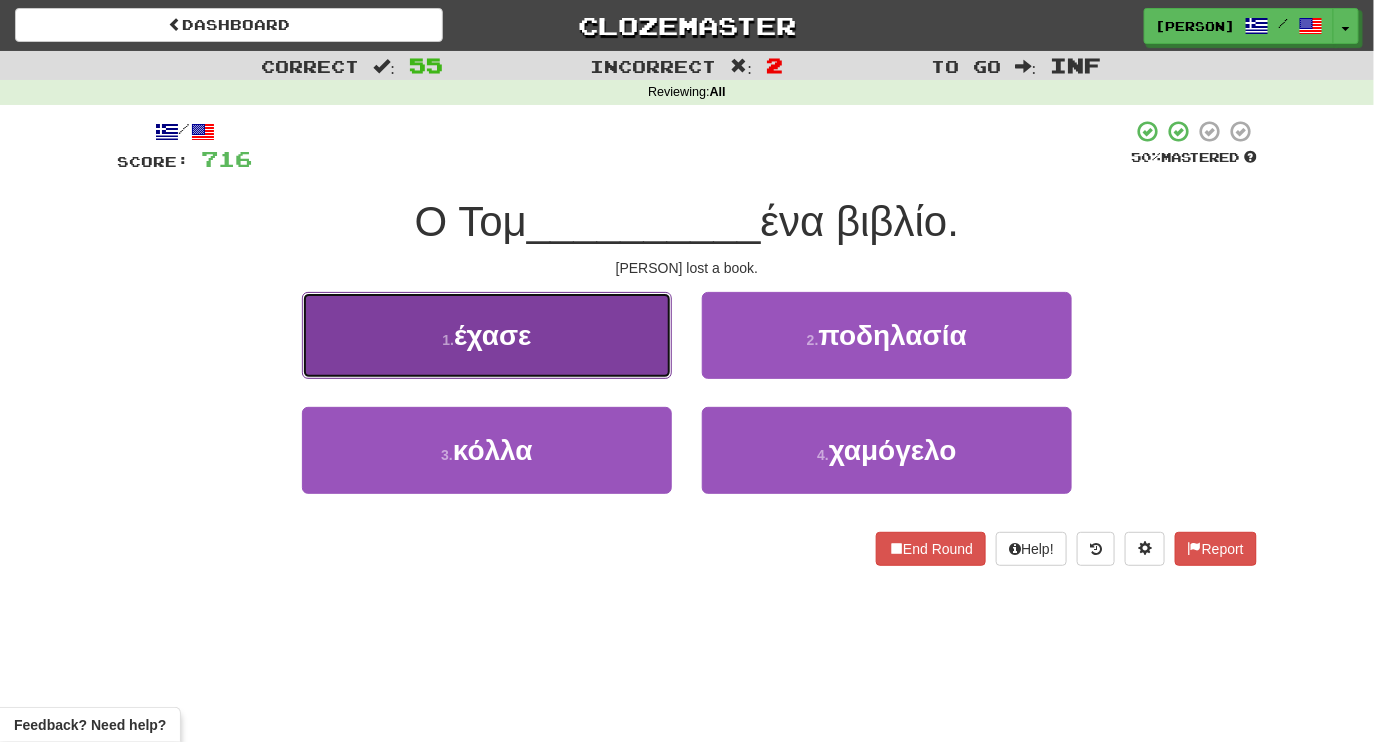 click on "1 .  έχασε" at bounding box center (487, 335) 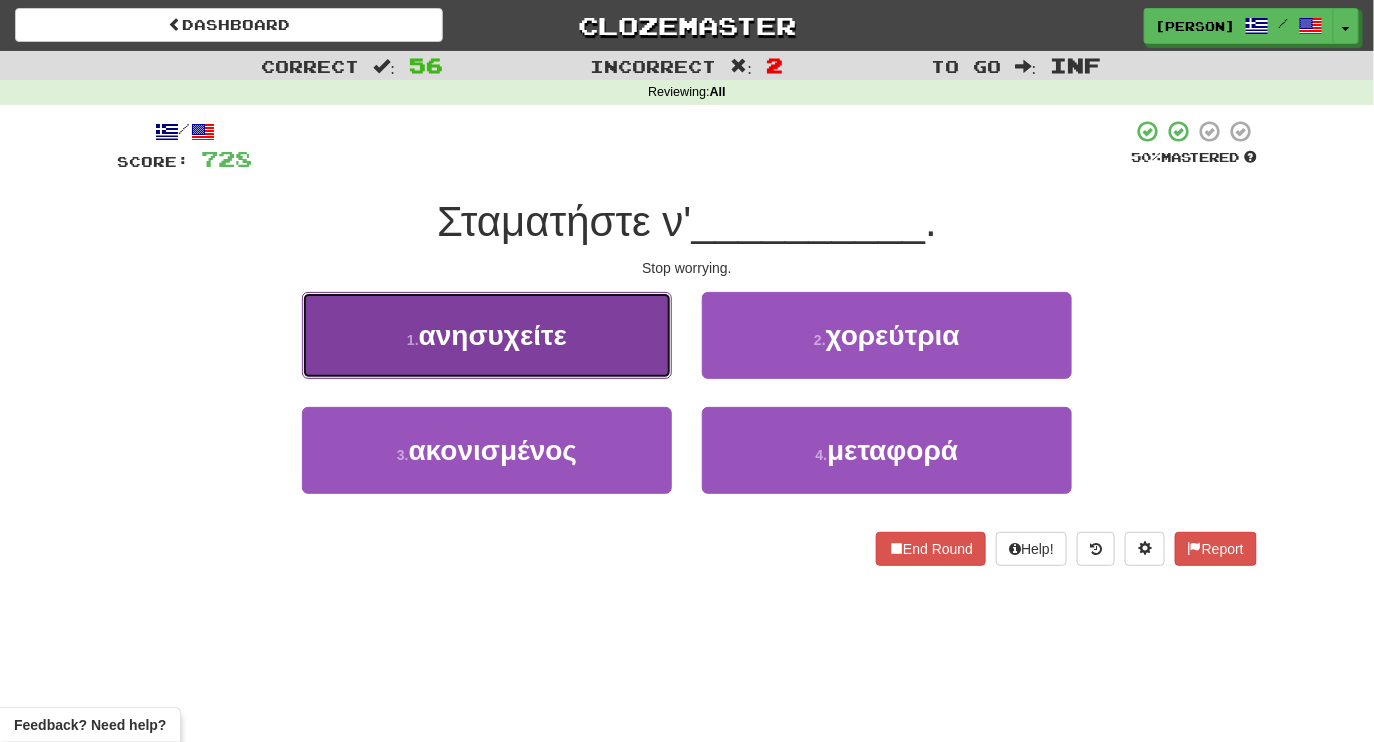 click on "1 .  ανησυχείτε" at bounding box center [487, 335] 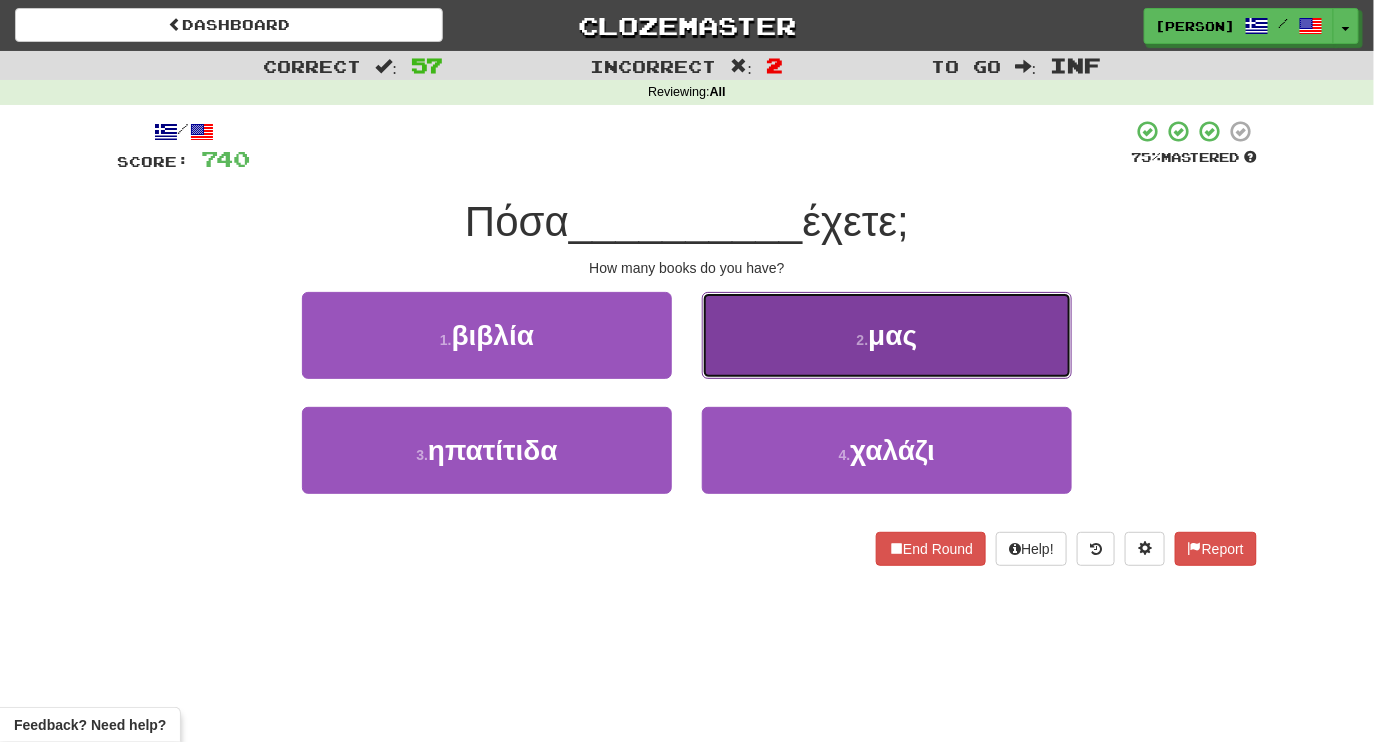 click on "2 .  μας" at bounding box center [887, 335] 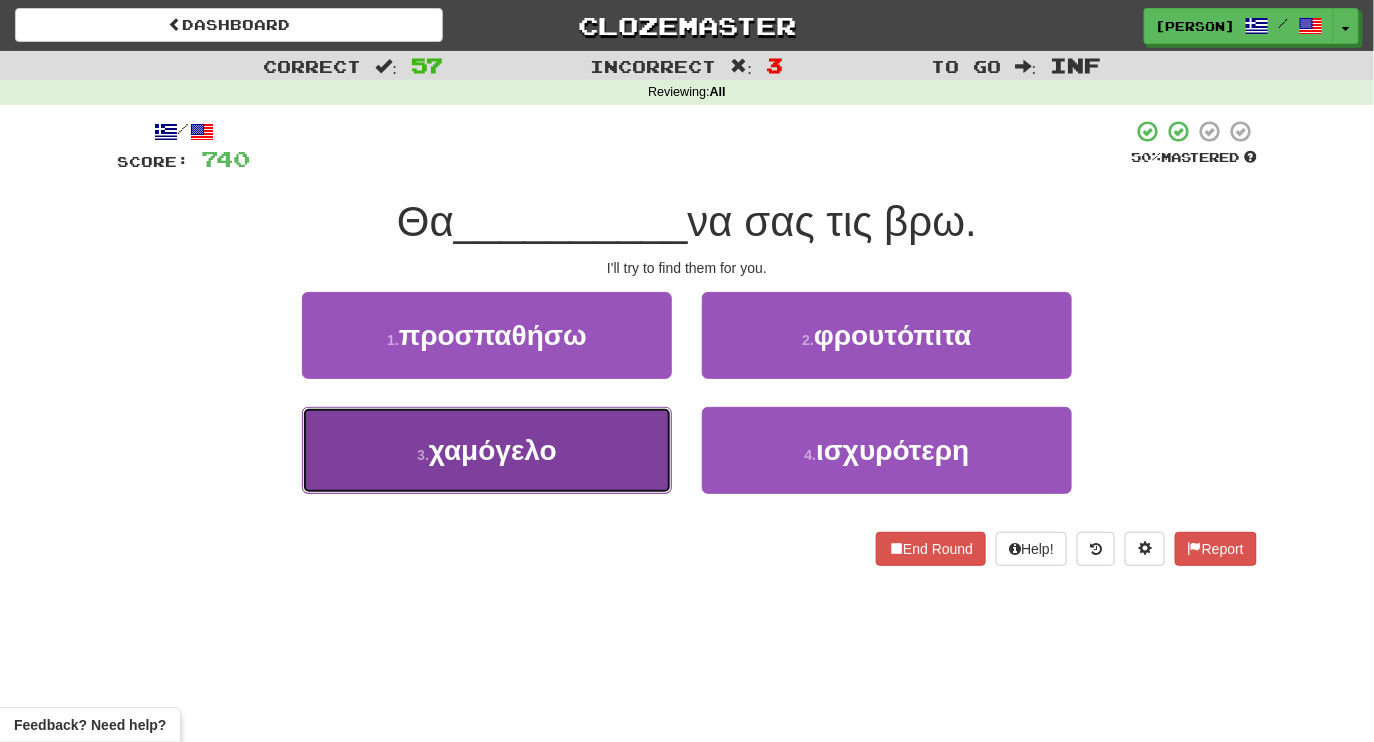click on "3 .  χαμόγελο" at bounding box center (487, 450) 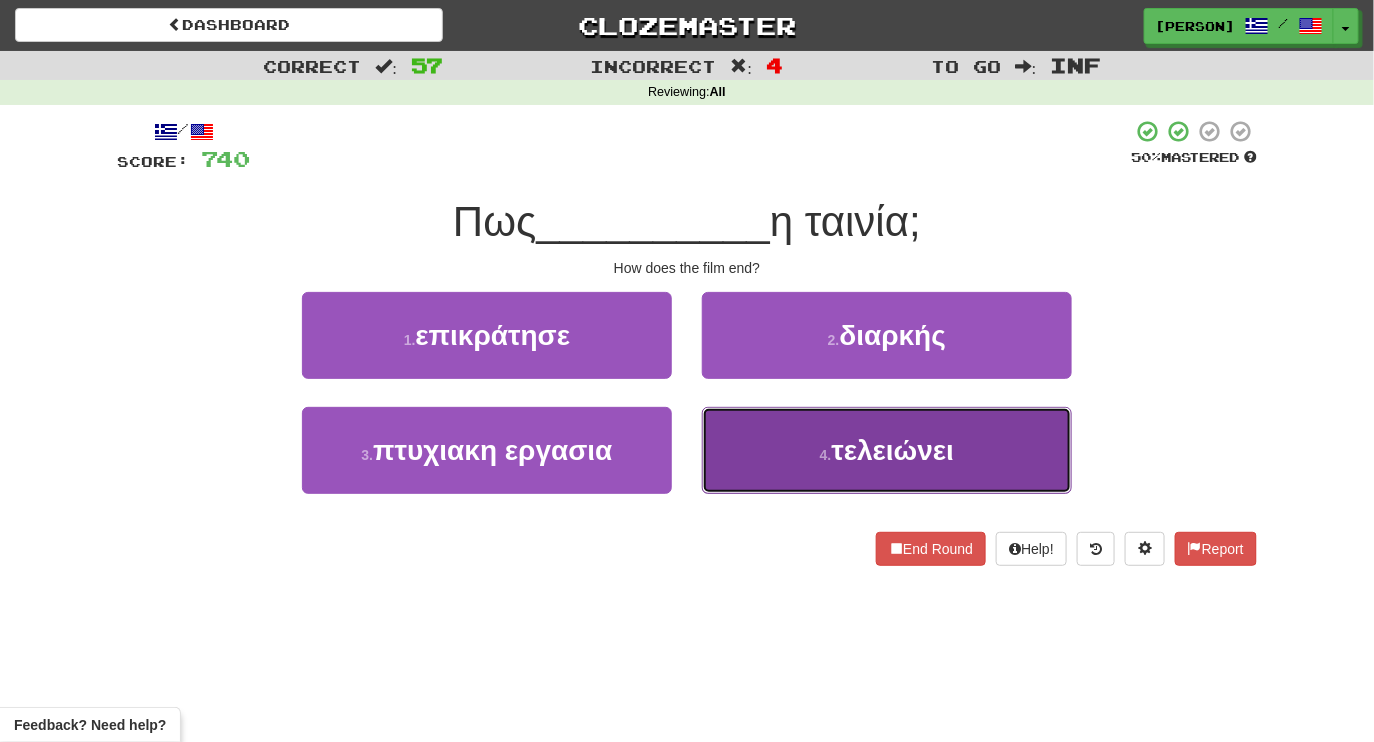 click on "4 .  τελειώνει" at bounding box center [887, 450] 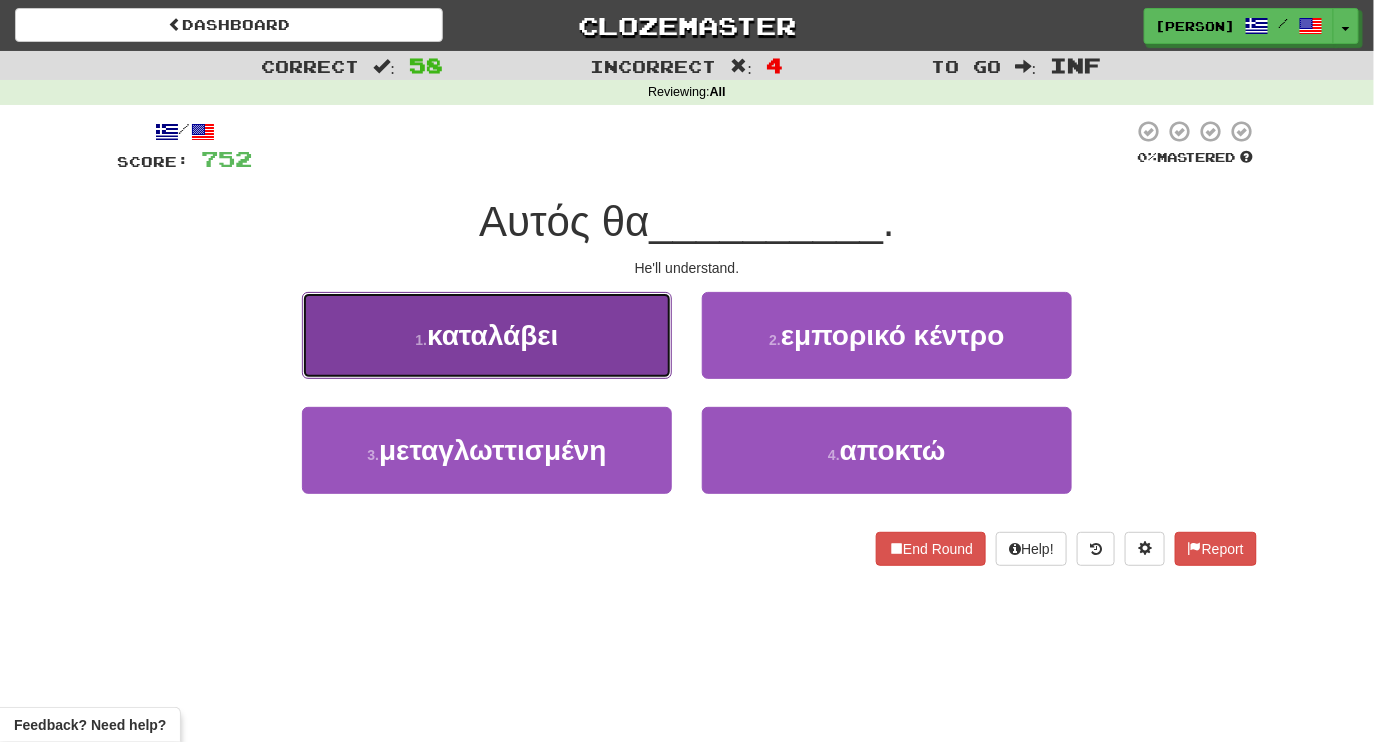 click on "1 .  καταλάβει" at bounding box center [487, 335] 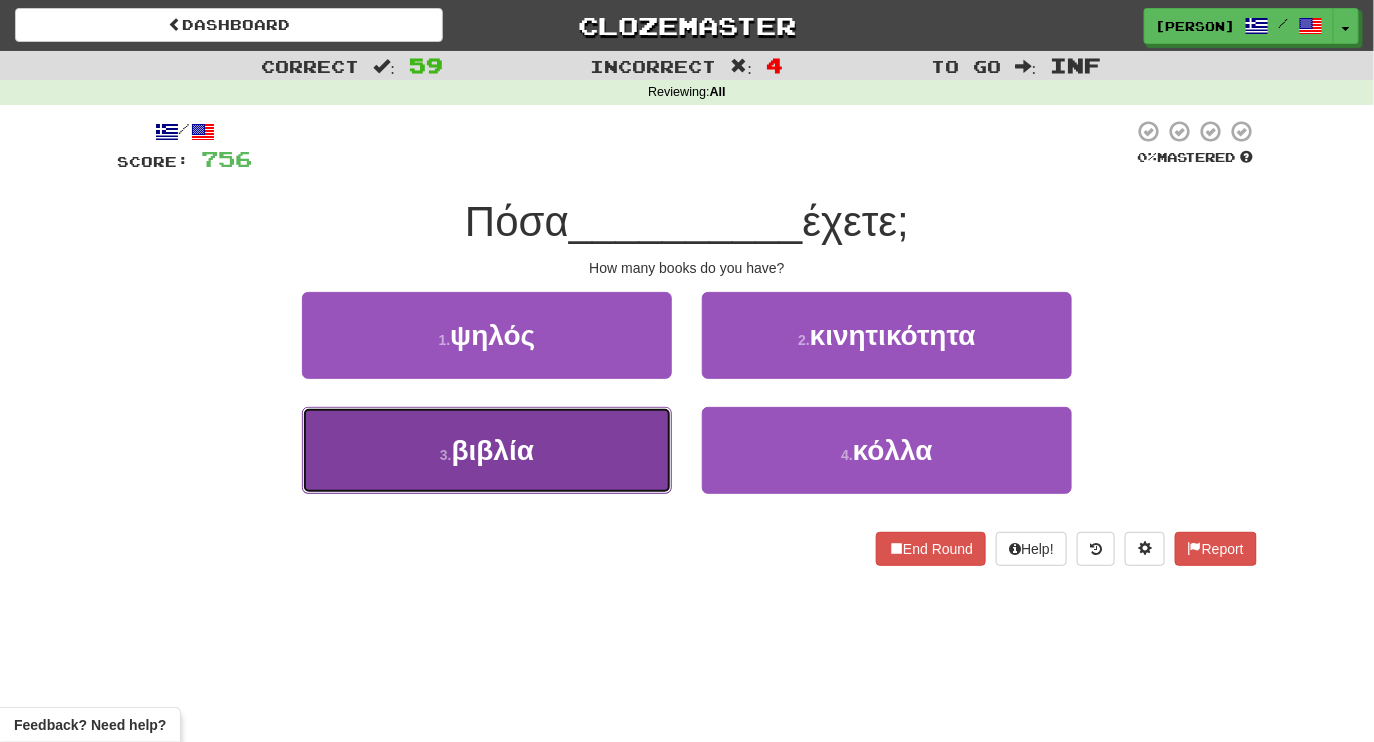 click on "3 .  βιβλία" at bounding box center (487, 450) 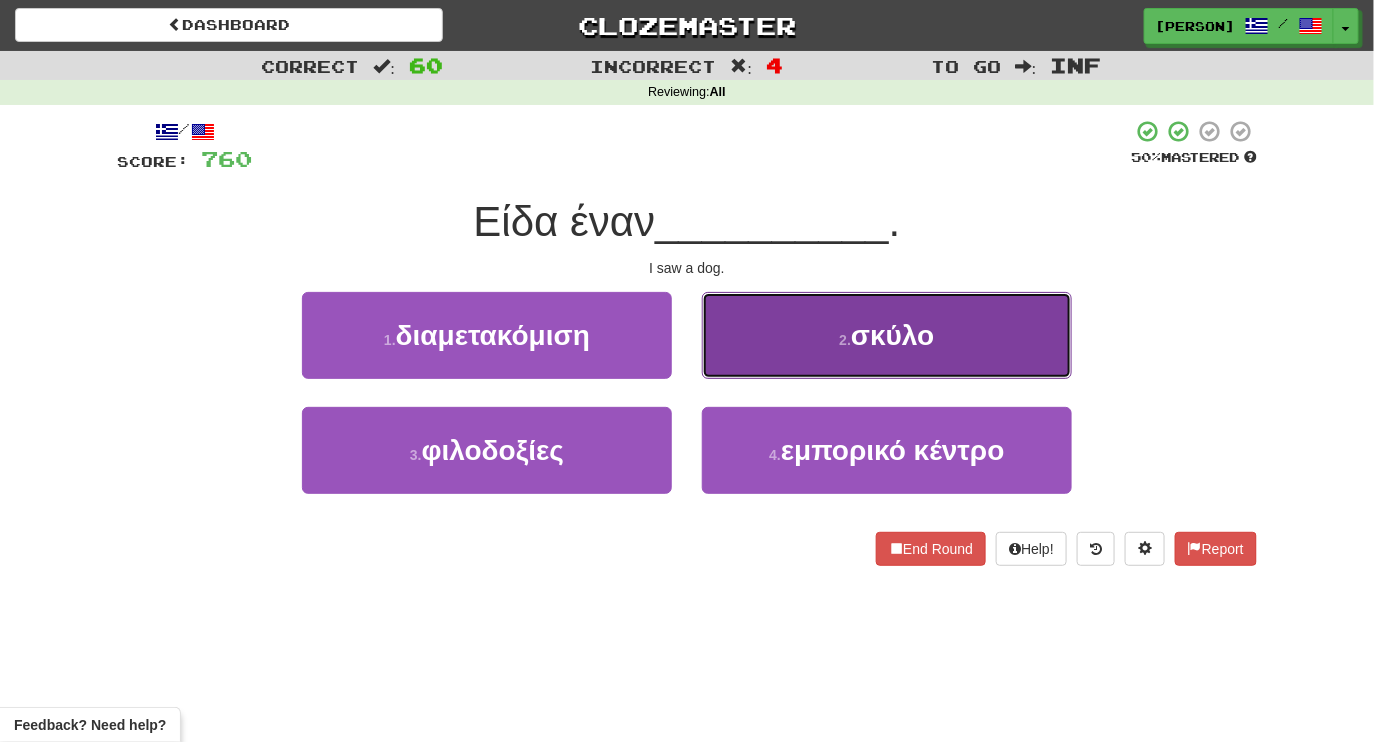 click on "2 .  σκύλο" at bounding box center [887, 335] 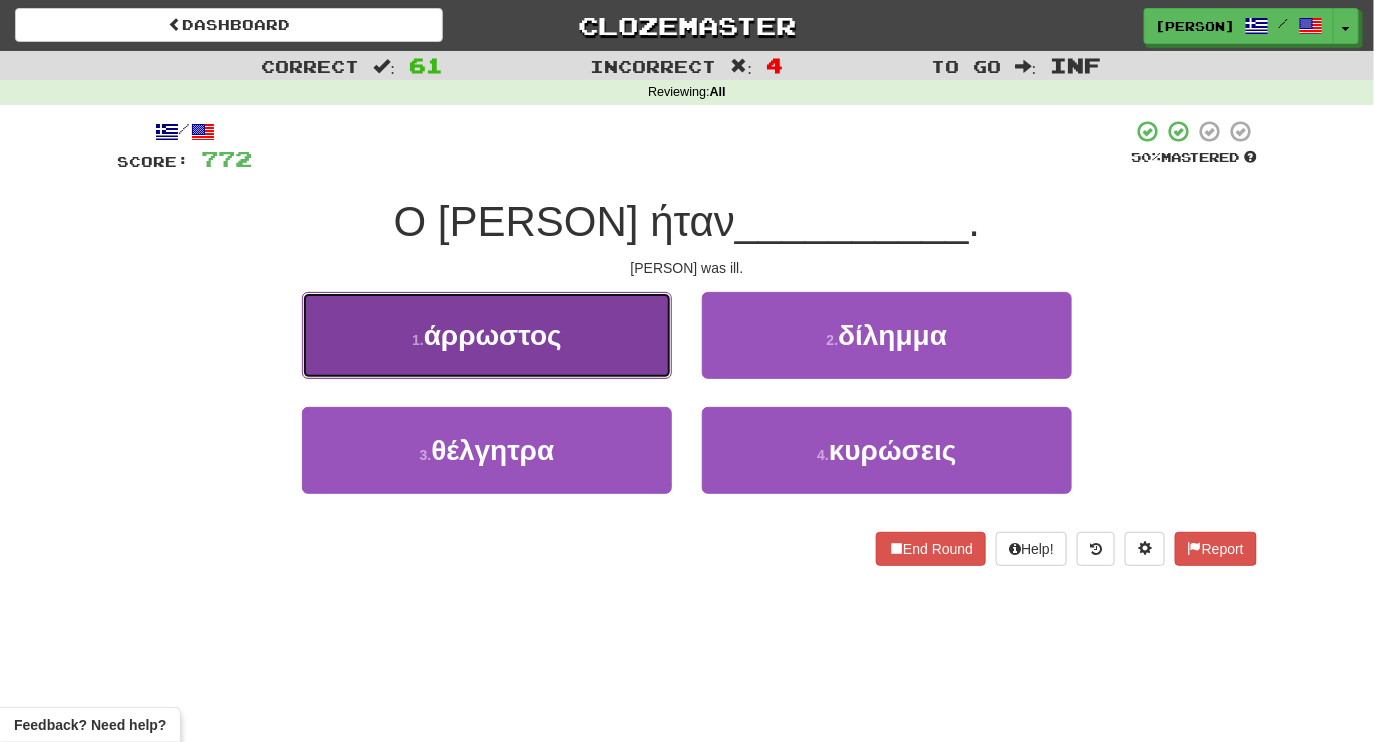 click on "1 .  άρρωστος" at bounding box center (487, 335) 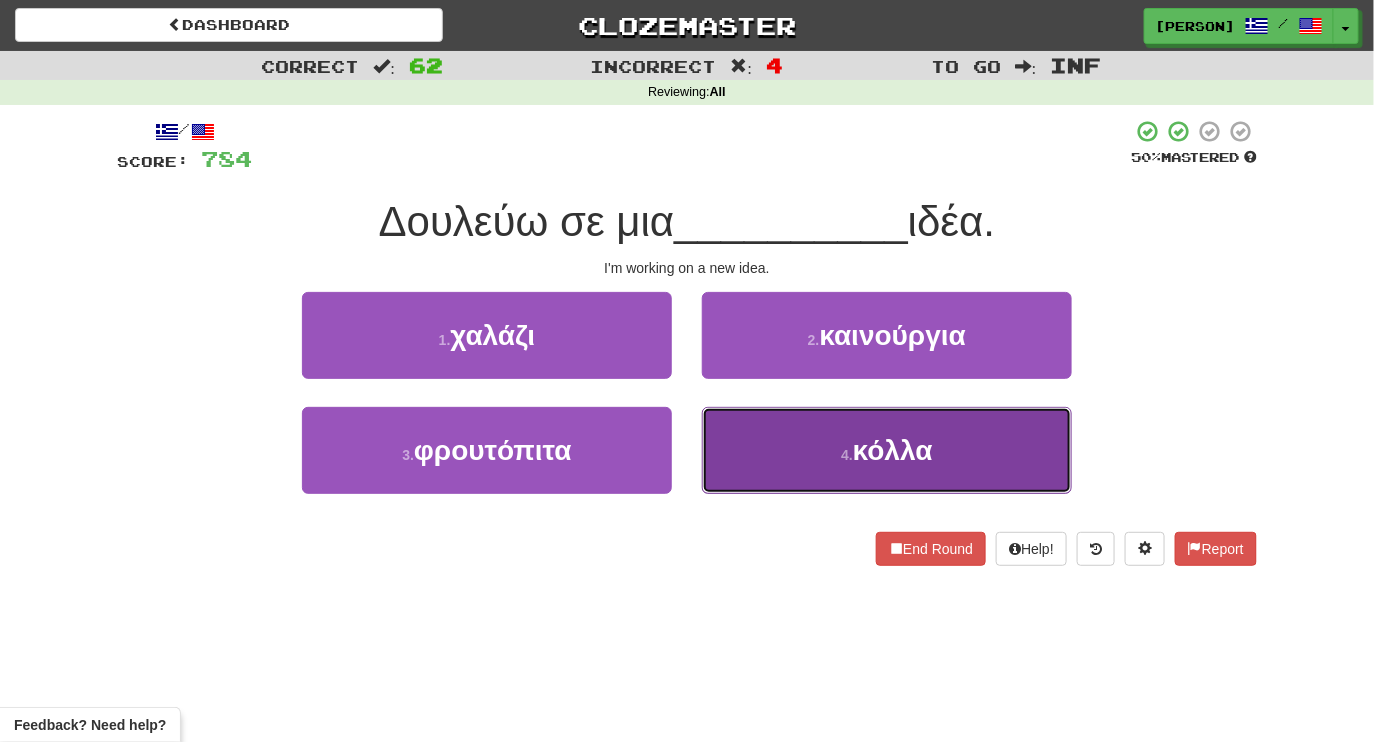 click on "4 .  κόλλα" at bounding box center (887, 450) 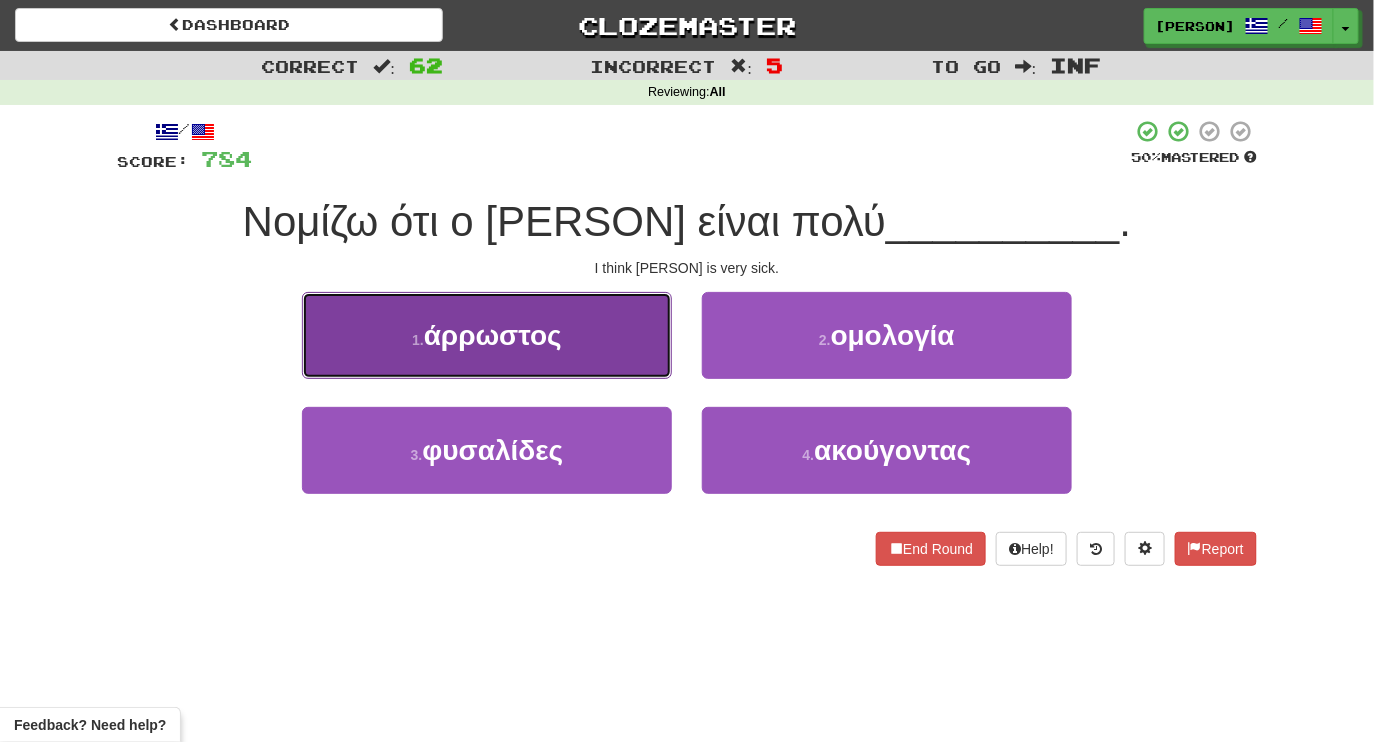 click on "1 .  άρρωστος" at bounding box center (487, 335) 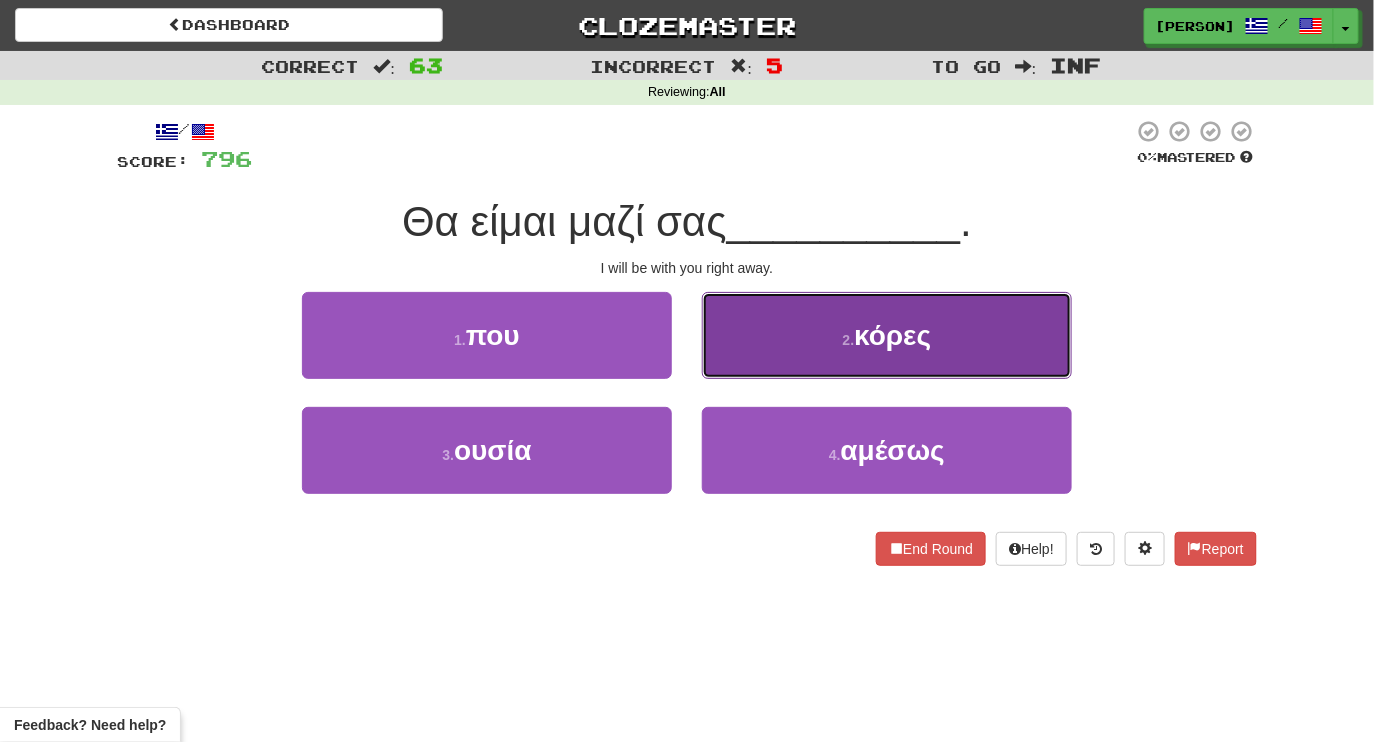 click on "2 .  κόρες" at bounding box center [887, 335] 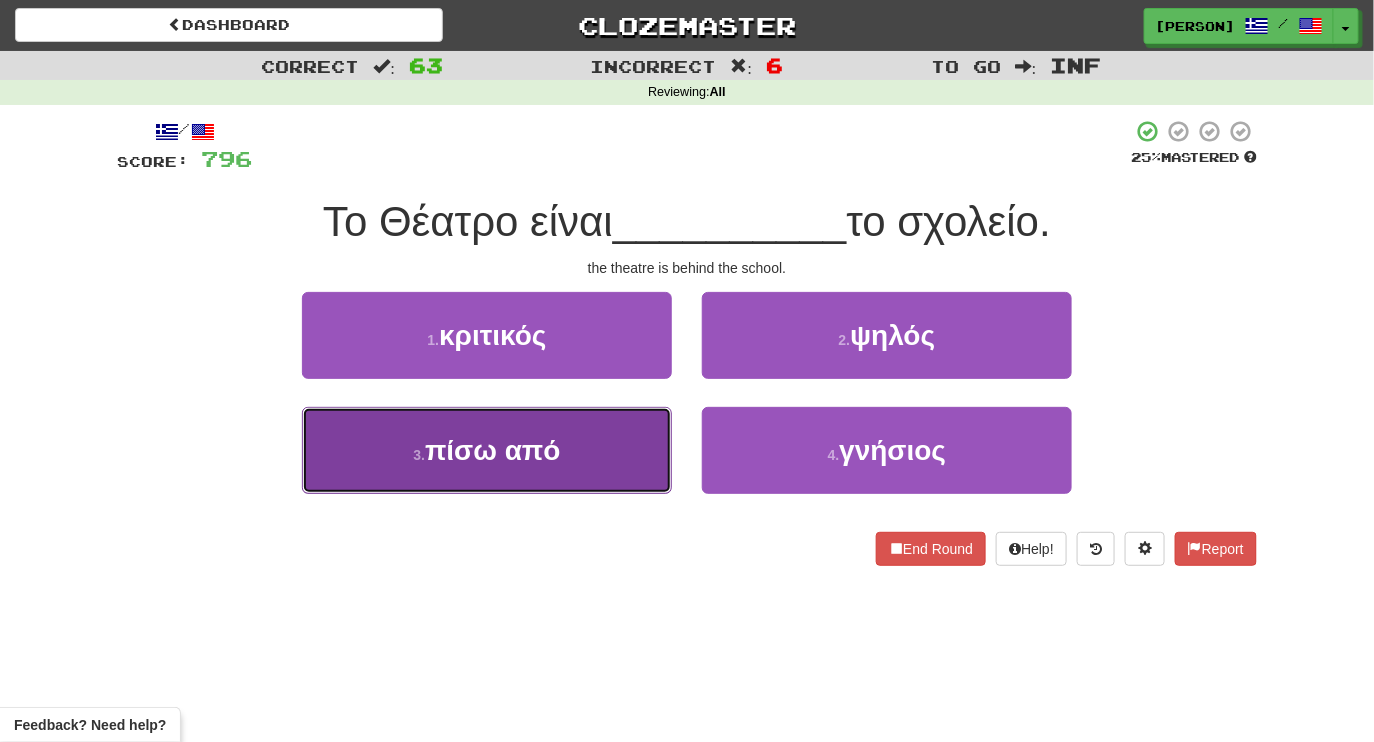 click on "3 .  πίσω από" at bounding box center [487, 450] 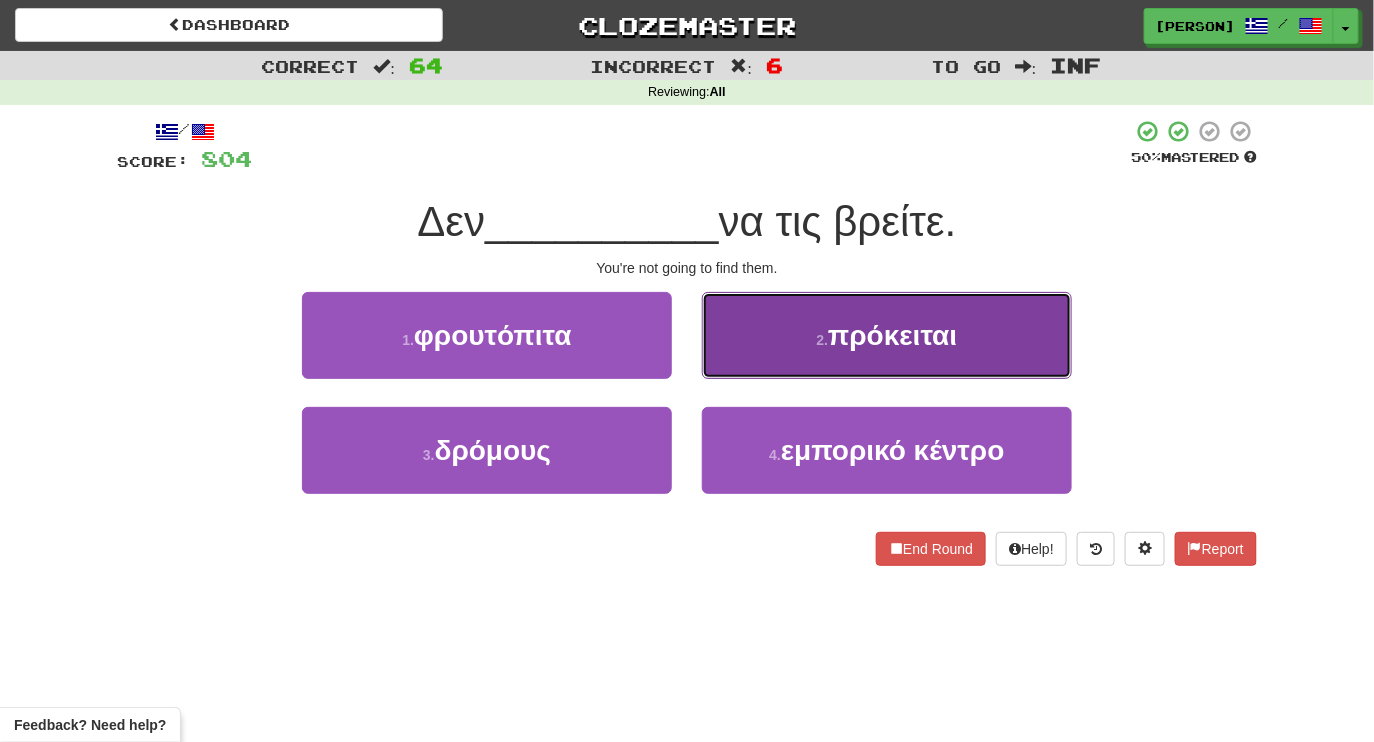 click on "2 .  πρόκειται" at bounding box center (887, 335) 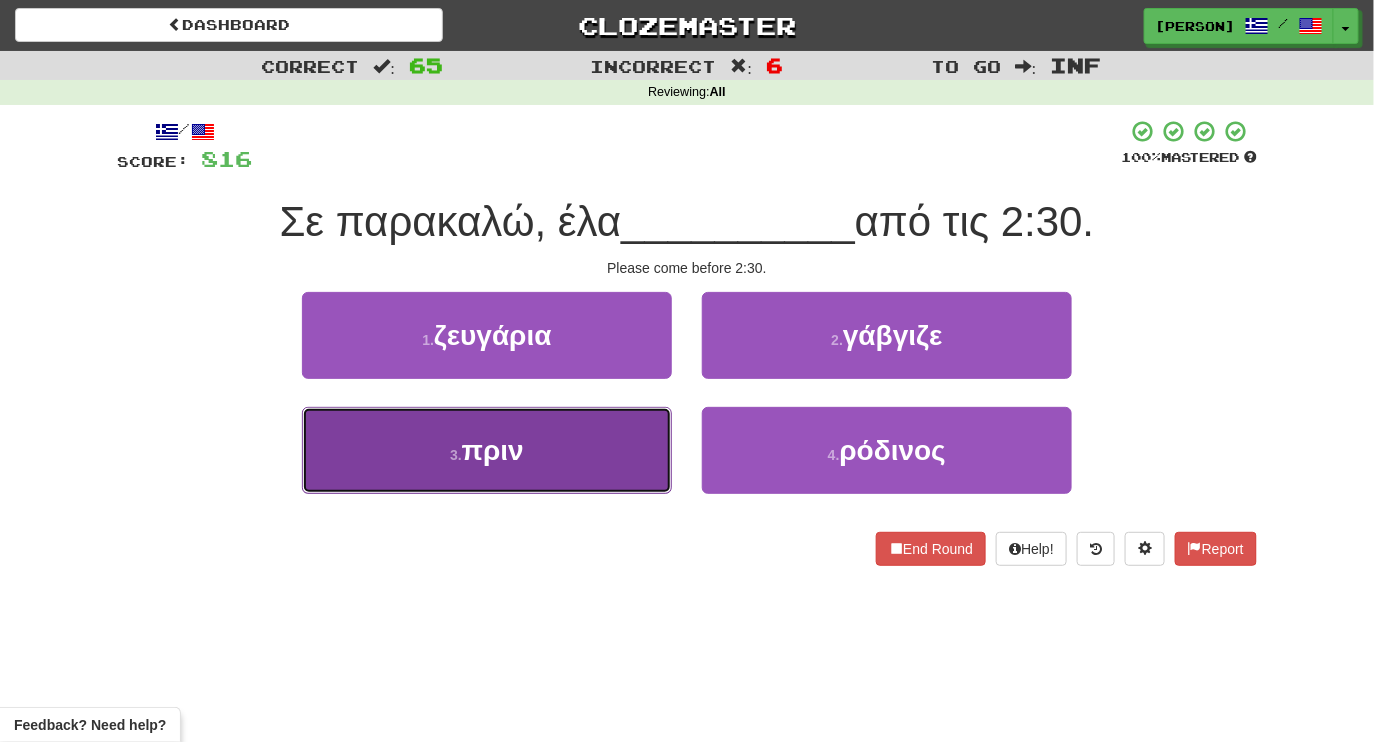 click on "3 .  πριν" at bounding box center [487, 450] 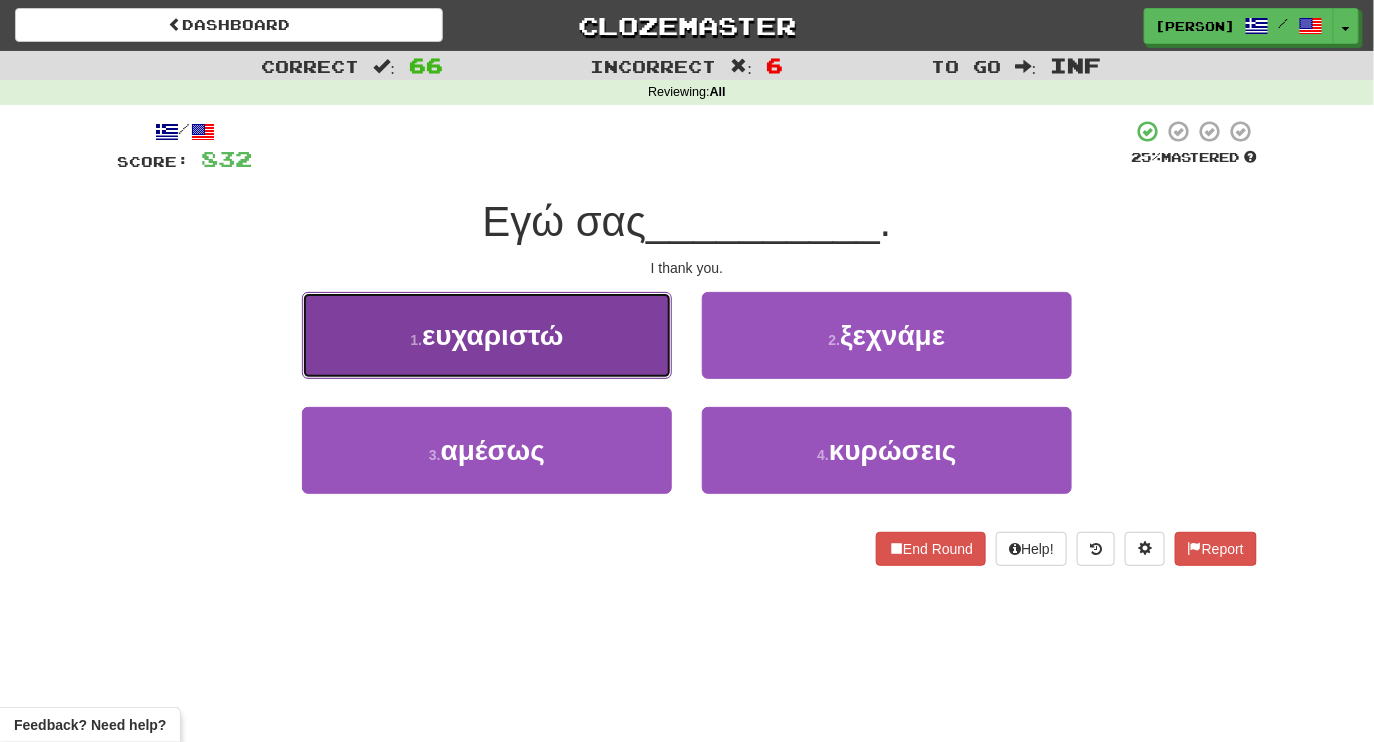 click on "ευχαριστώ" at bounding box center [493, 335] 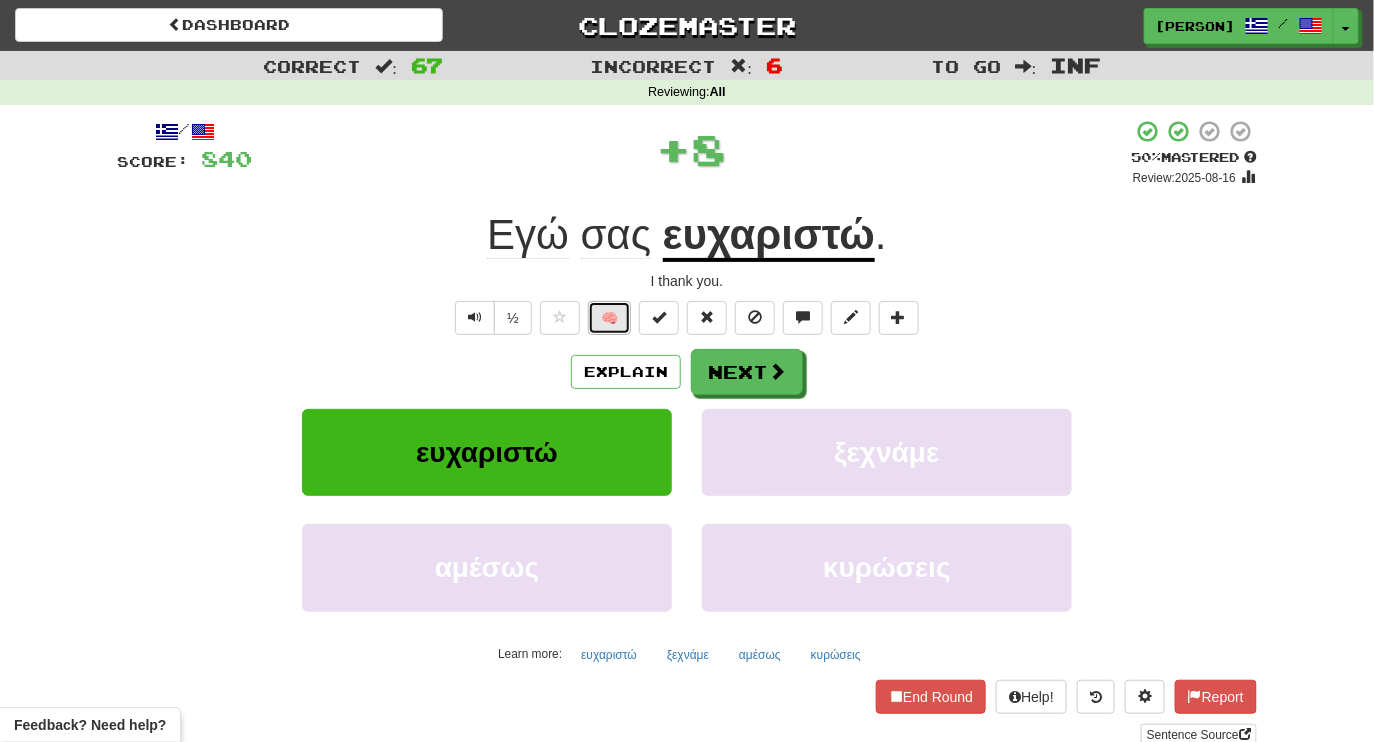 click on "🧠" at bounding box center [609, 318] 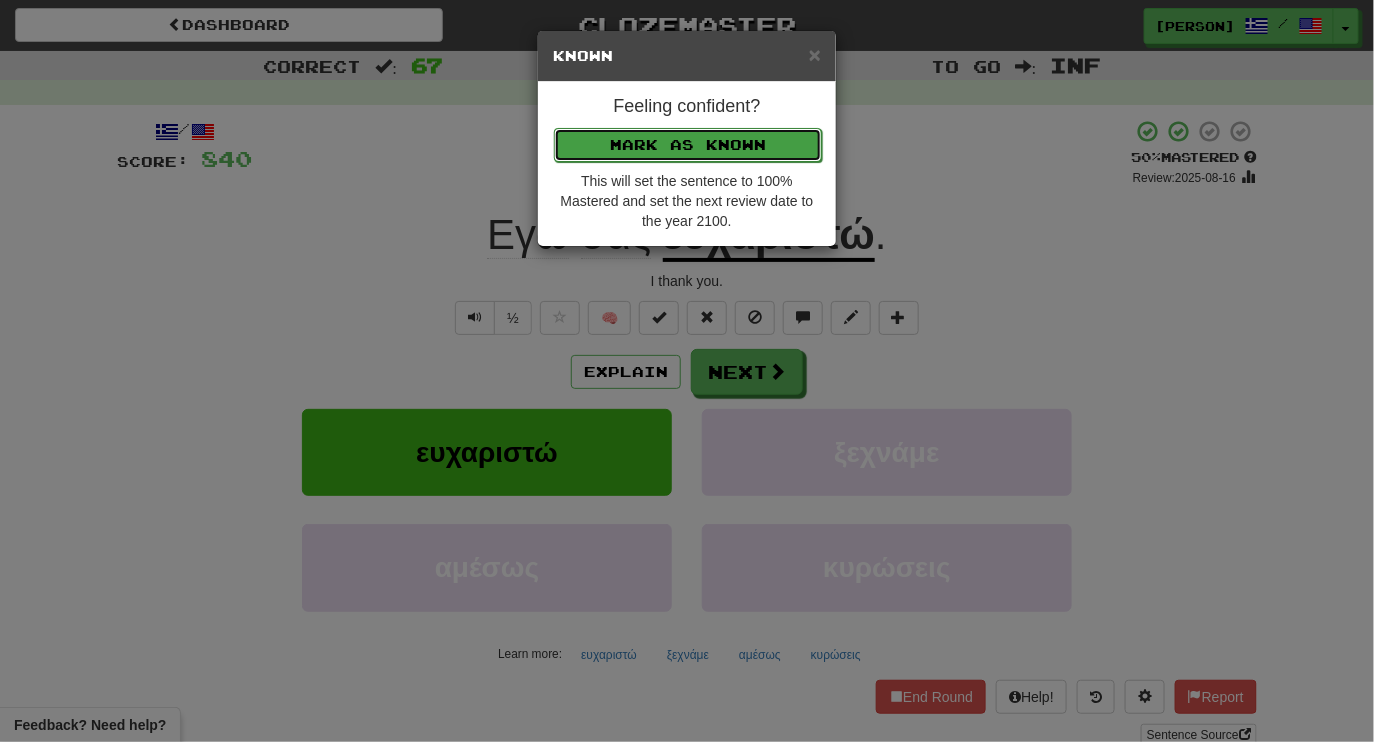 click on "Mark as Known" at bounding box center (688, 145) 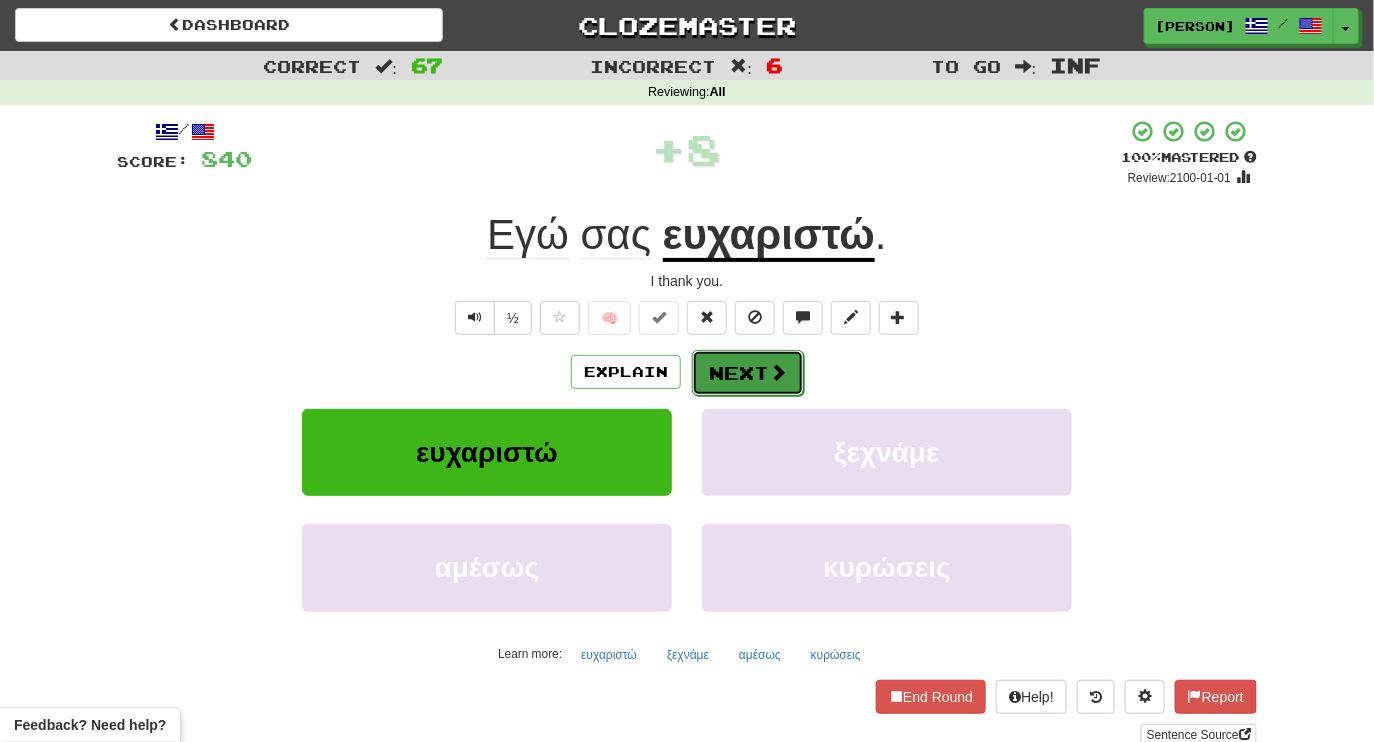 click on "Next" at bounding box center (748, 373) 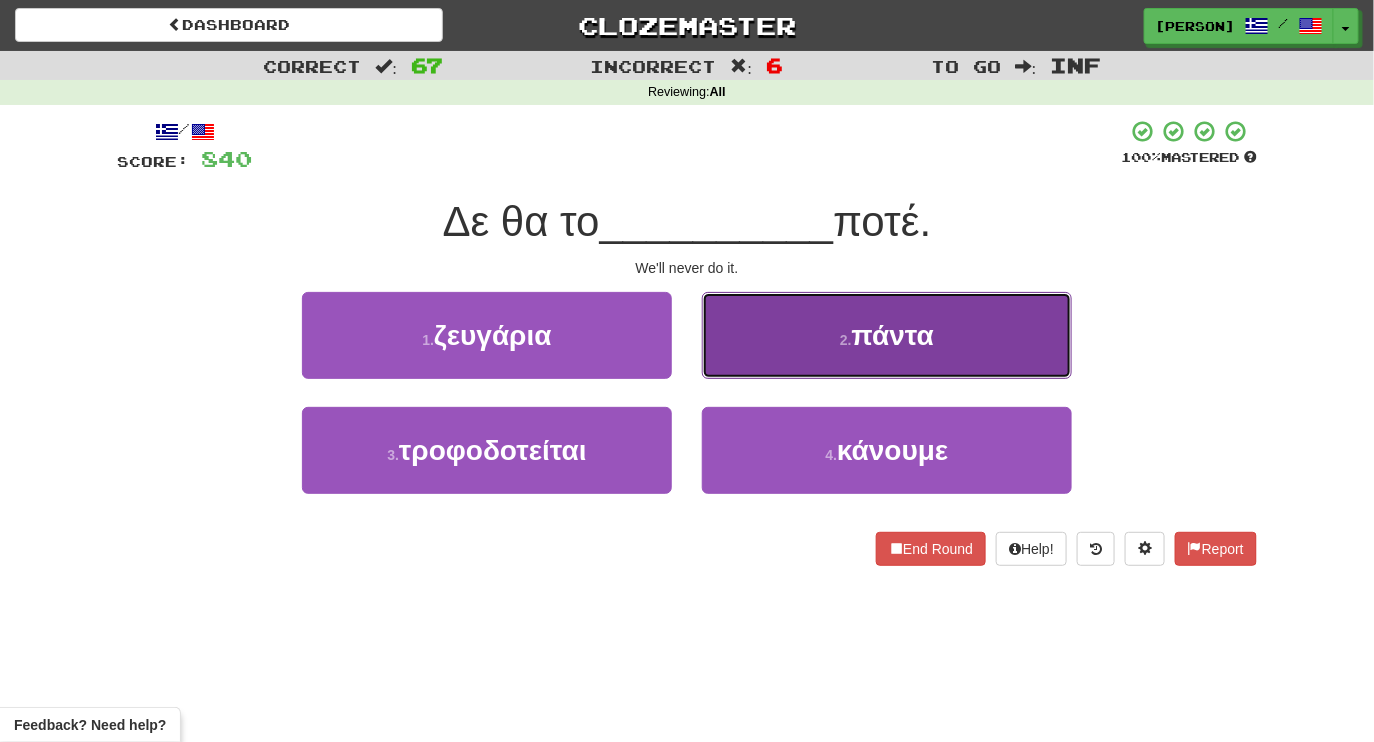 click on "2 .  πάντα" at bounding box center [887, 335] 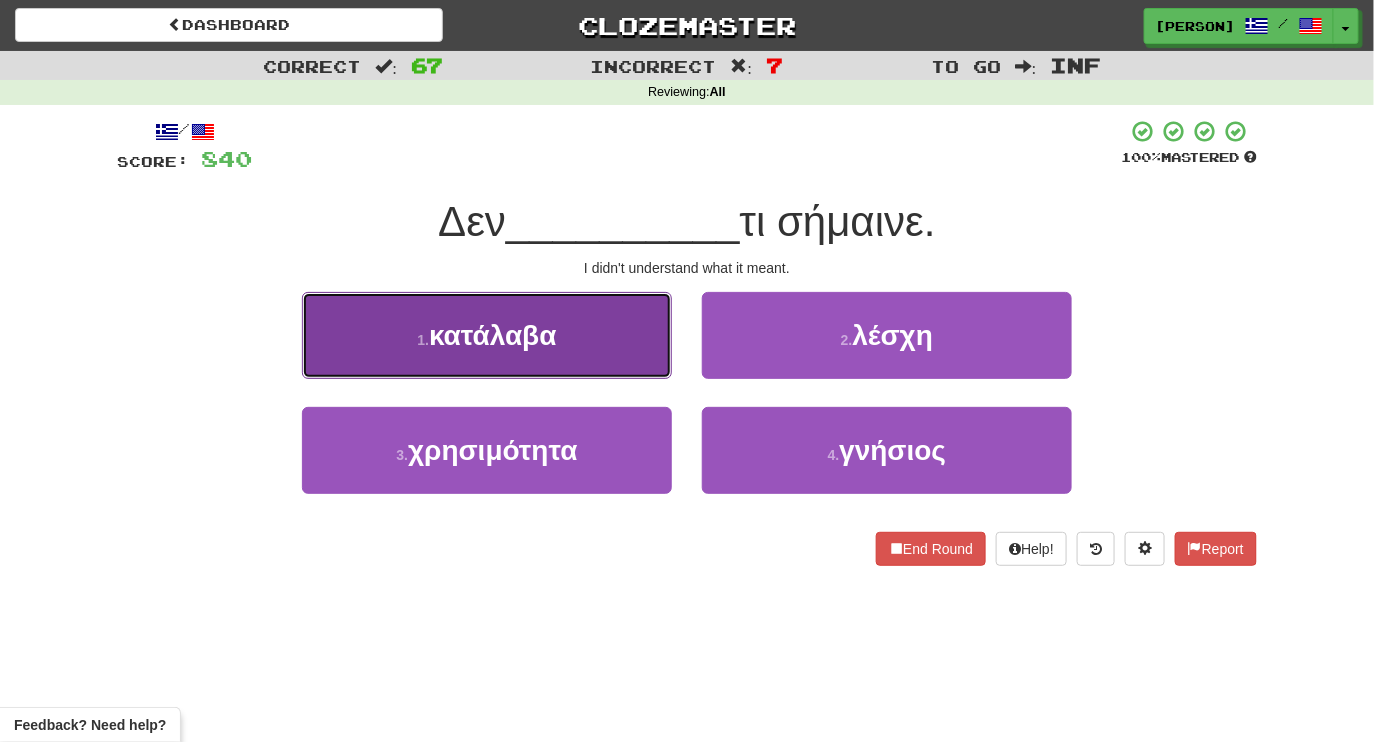 click on "1 .  κατάλαβα" at bounding box center [487, 335] 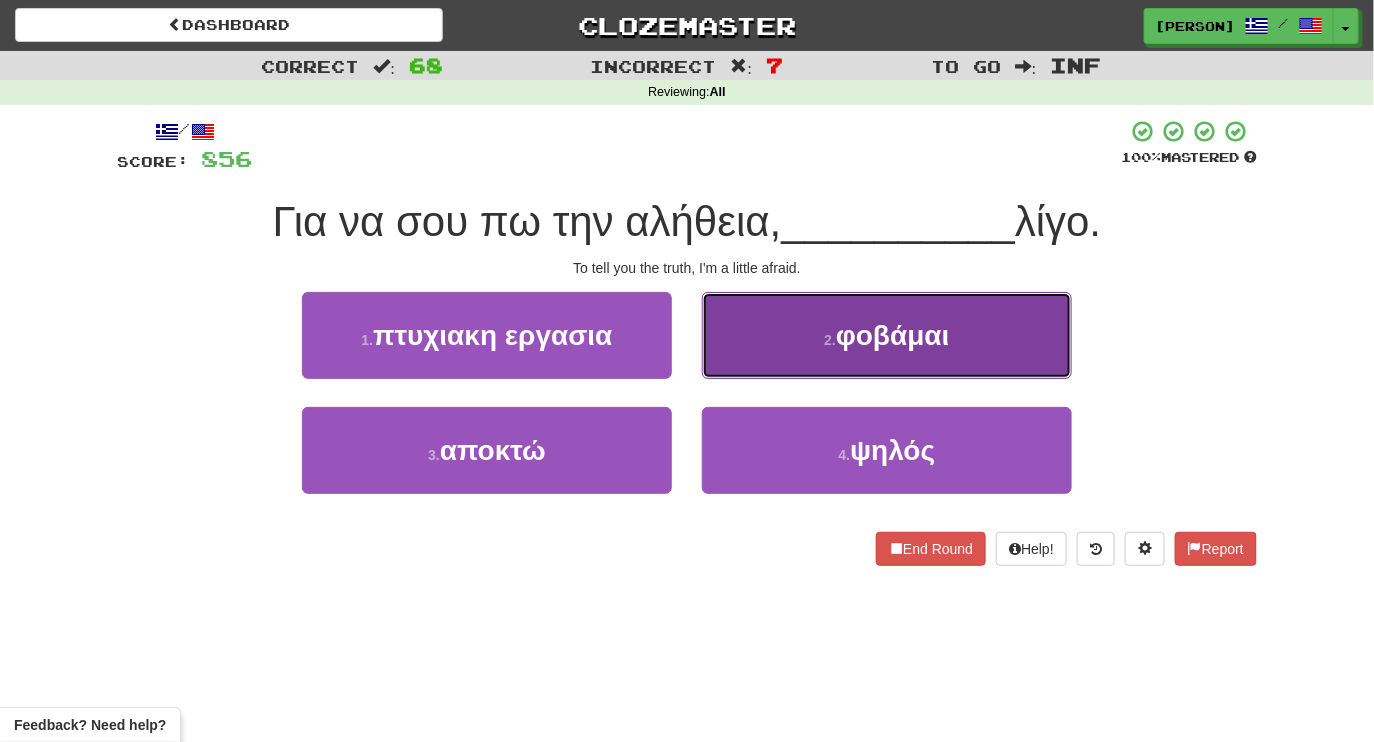 click on "2 .  φοβάμαι" at bounding box center [887, 335] 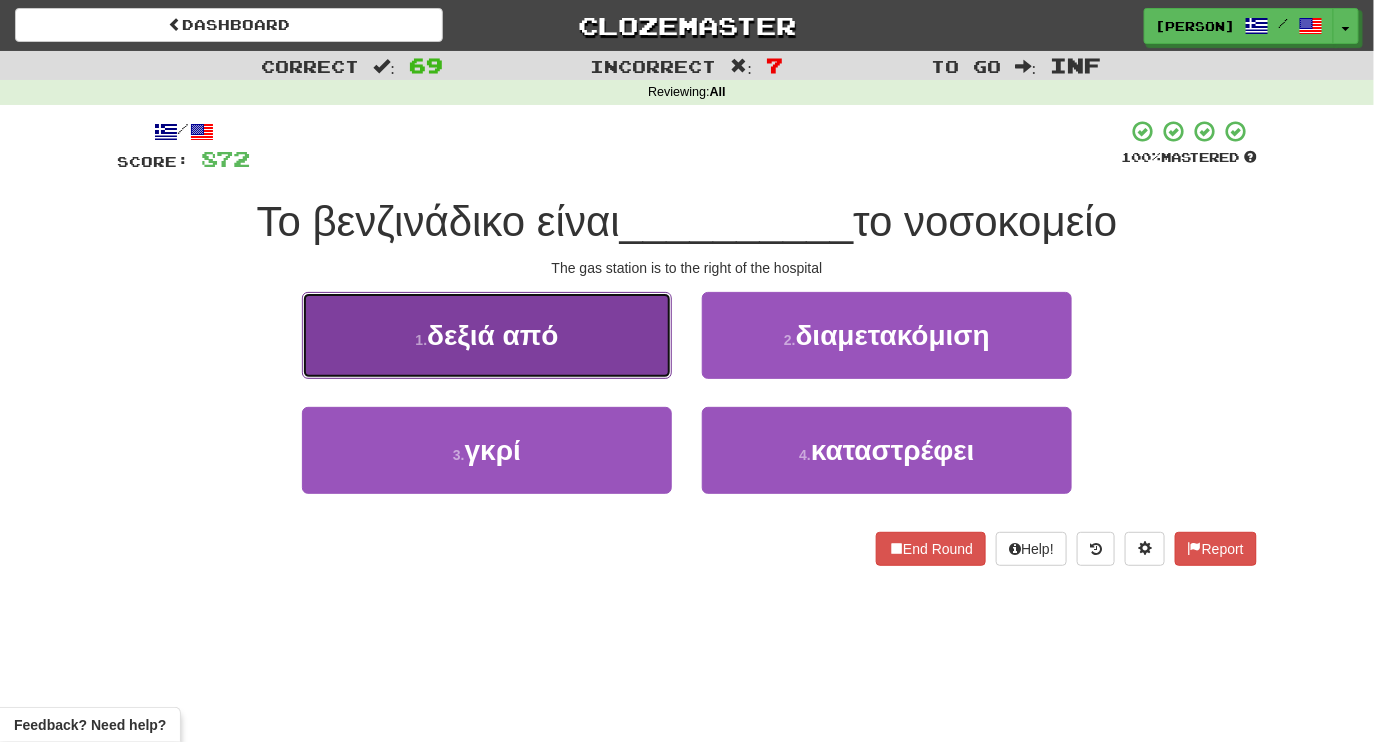 click on "1 .  δεξιά από" at bounding box center (487, 335) 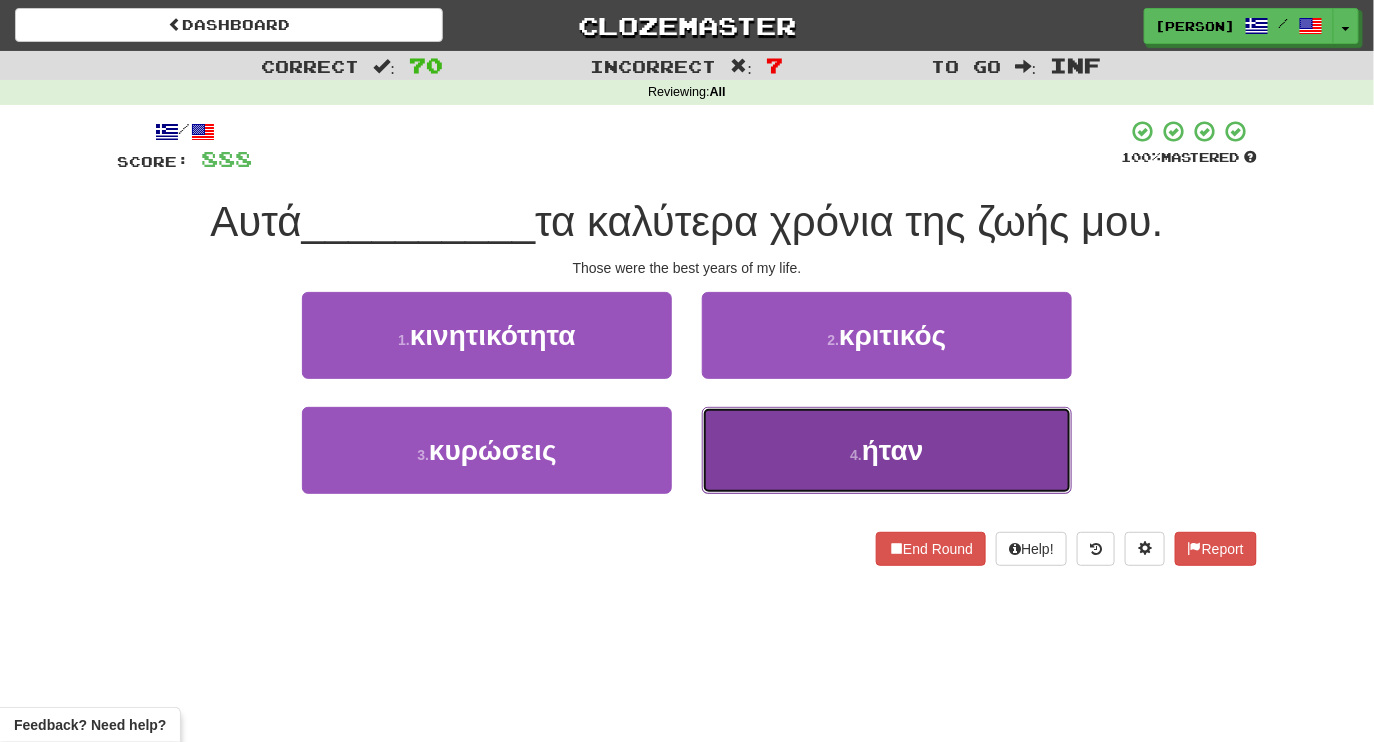 click on "4 .  ήταν" at bounding box center (887, 450) 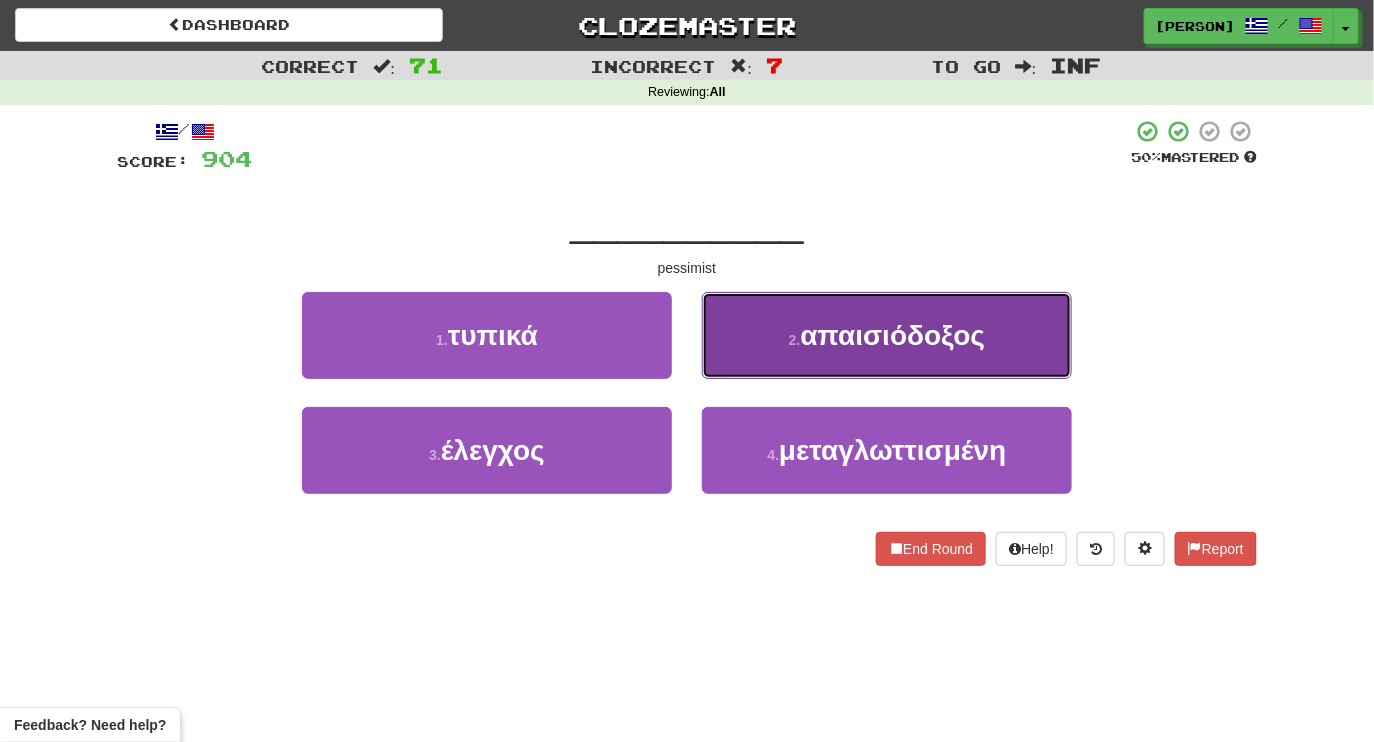 click on "απαισιόδοξος" at bounding box center (892, 335) 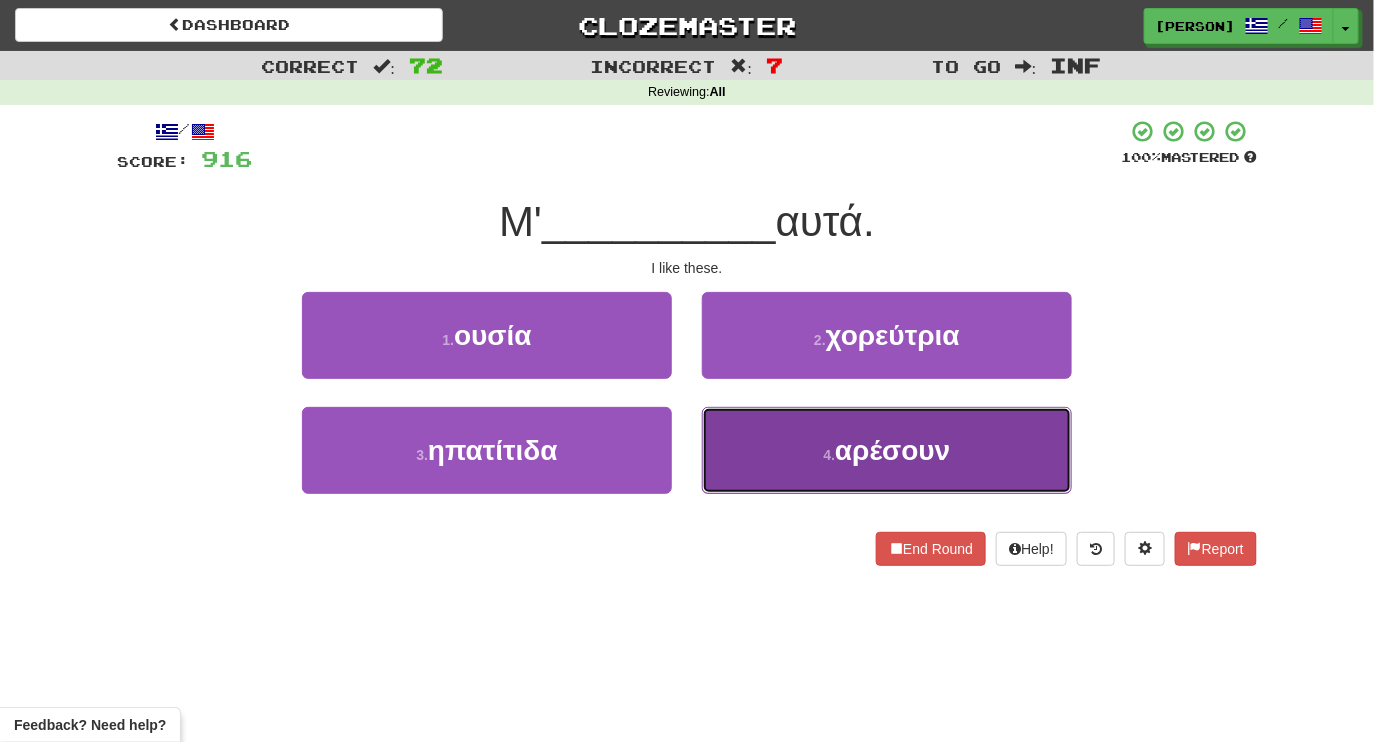 click on "4 .  αρέσουν" at bounding box center [887, 450] 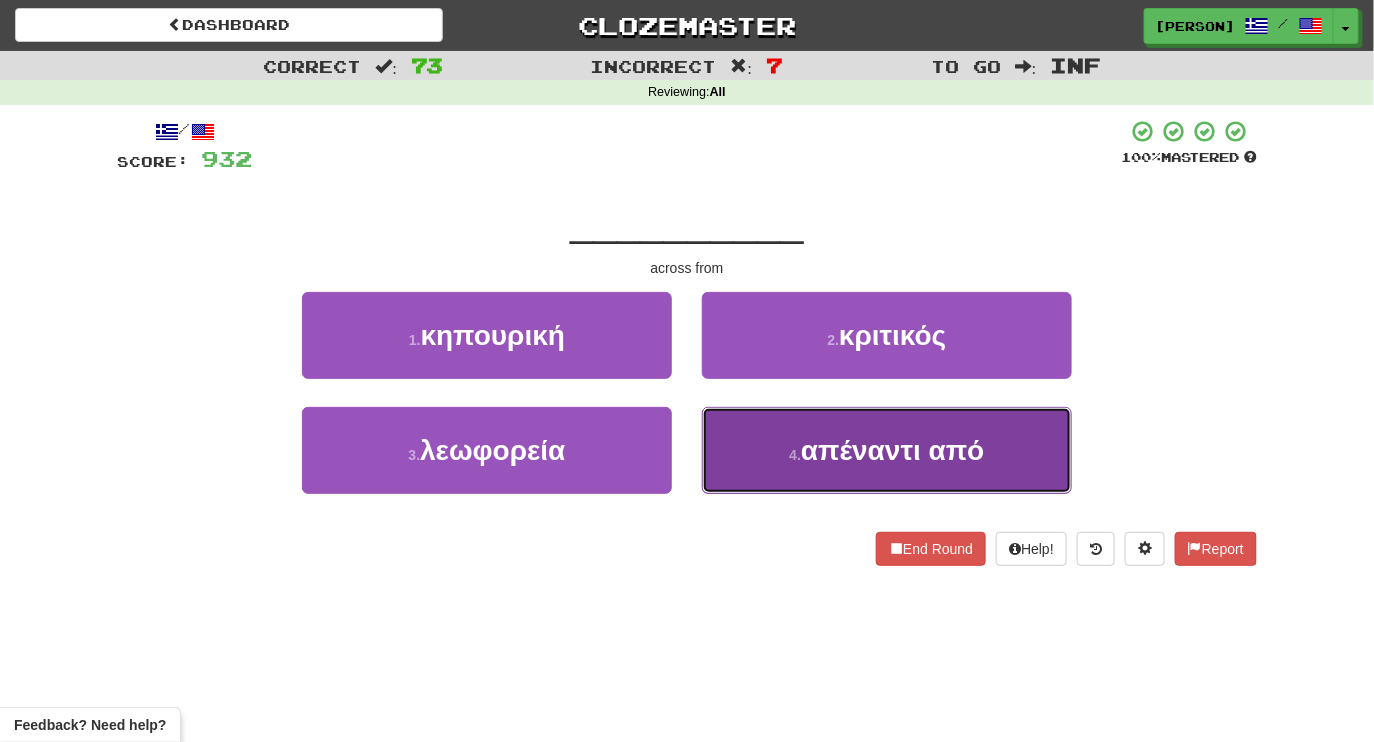 click on "4 .  απέναντι από" at bounding box center (887, 450) 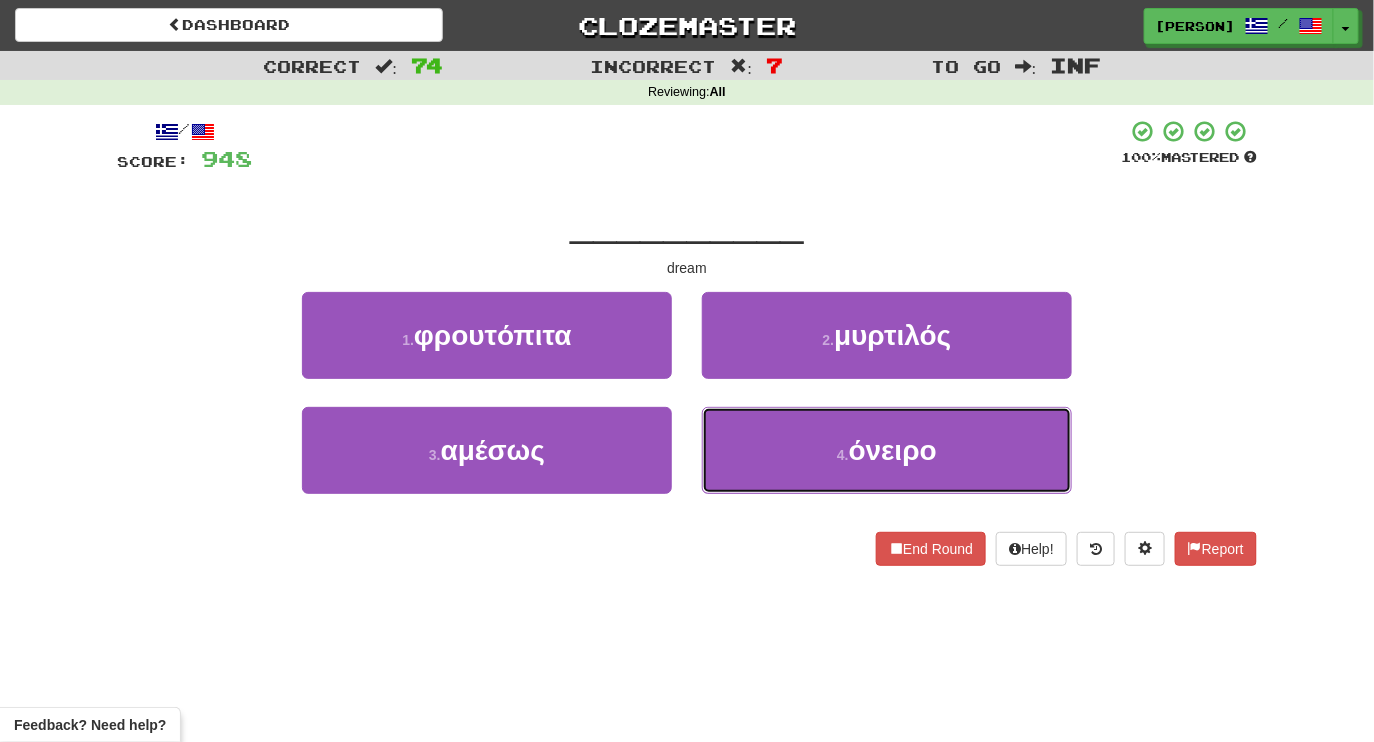 click on "4 .  όνειρο" at bounding box center [887, 450] 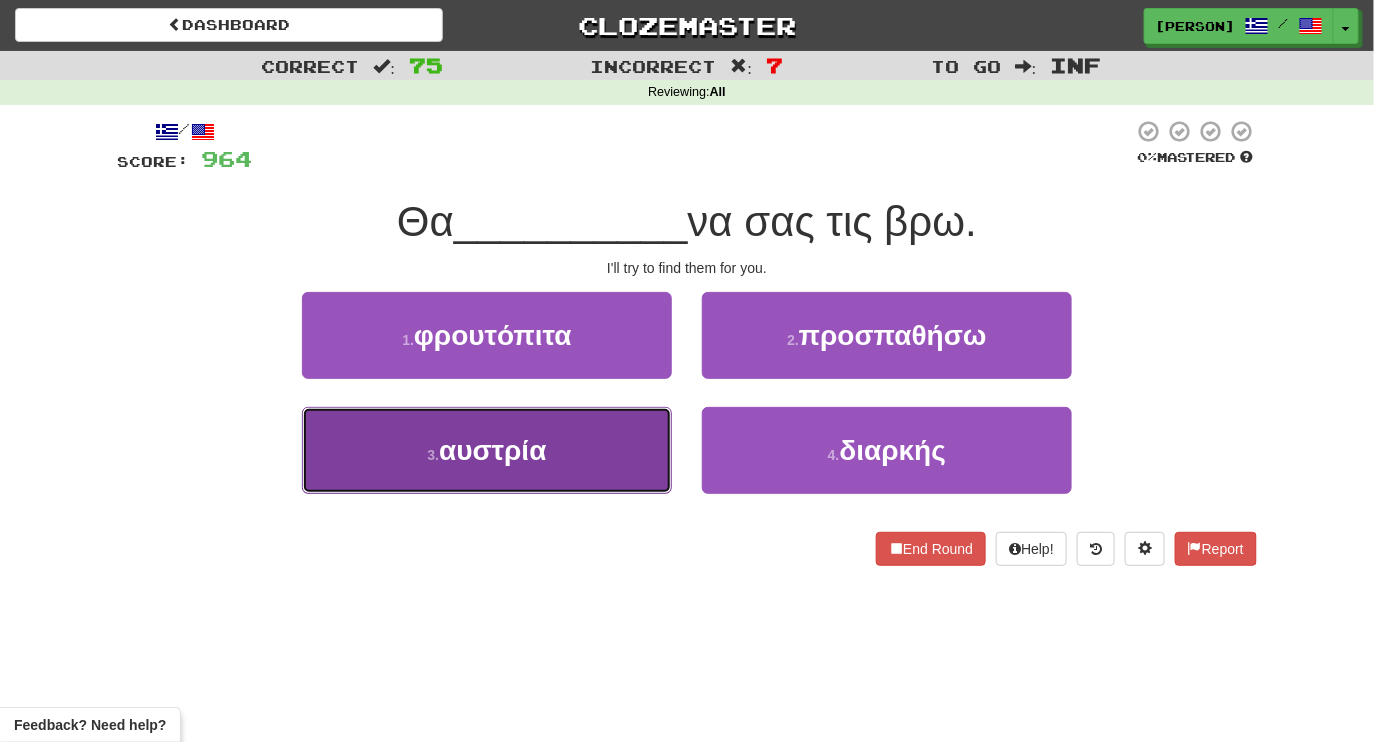 click on "αυστρία" at bounding box center [492, 450] 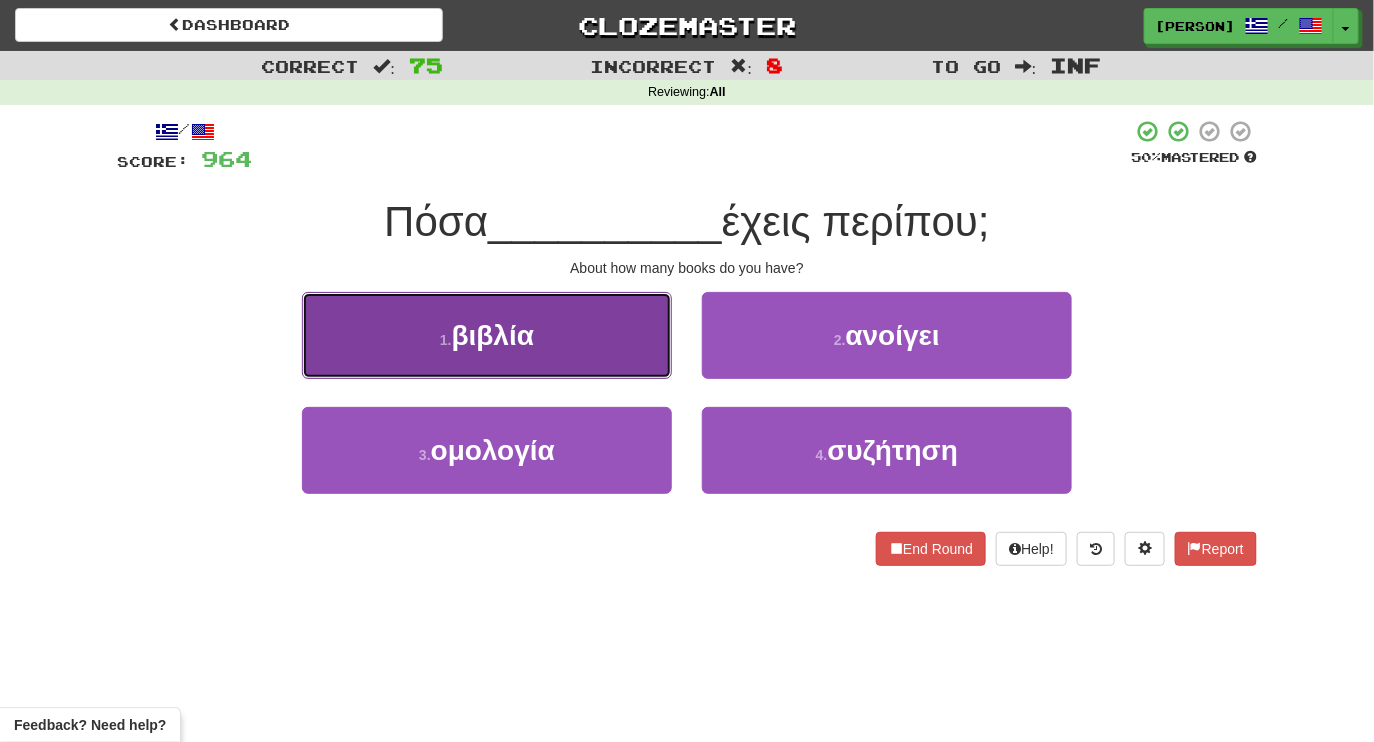 click on "βιβλία" at bounding box center (493, 335) 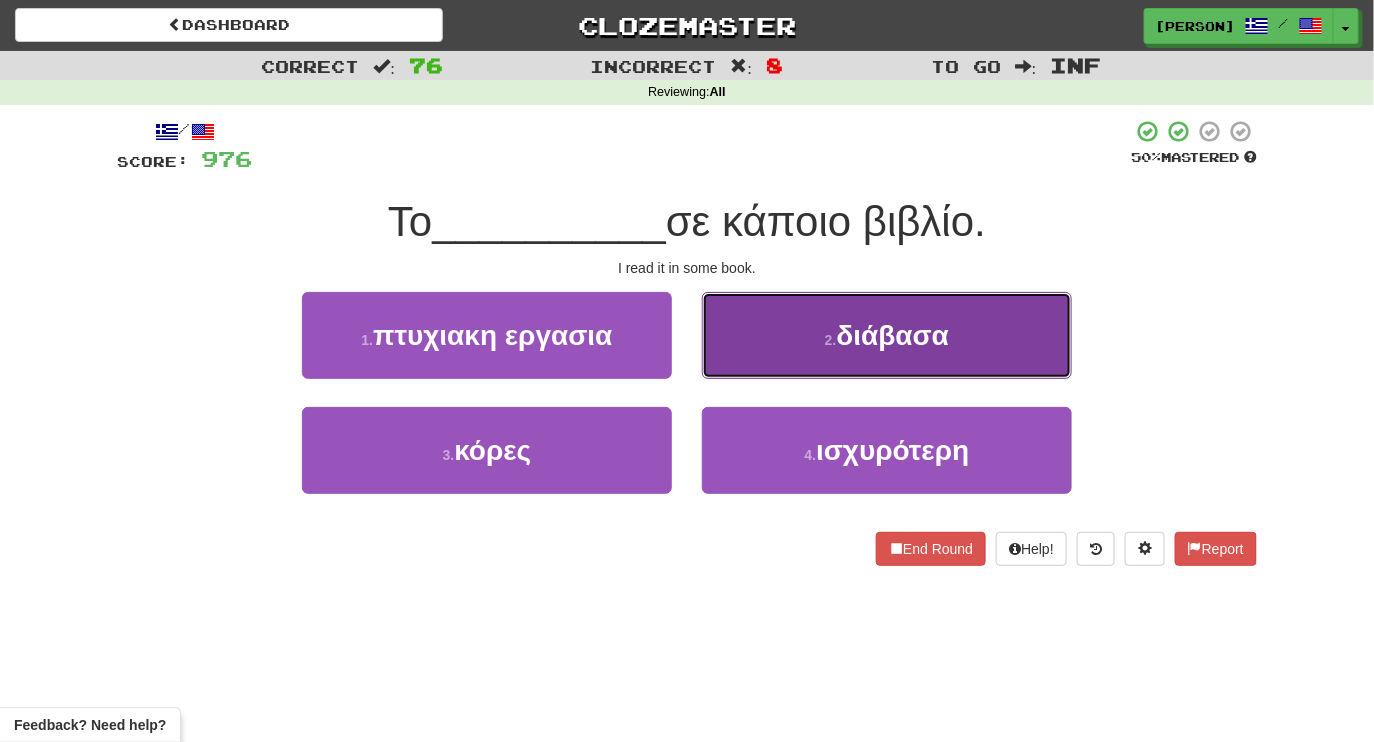 click on "διάβασα" at bounding box center (893, 335) 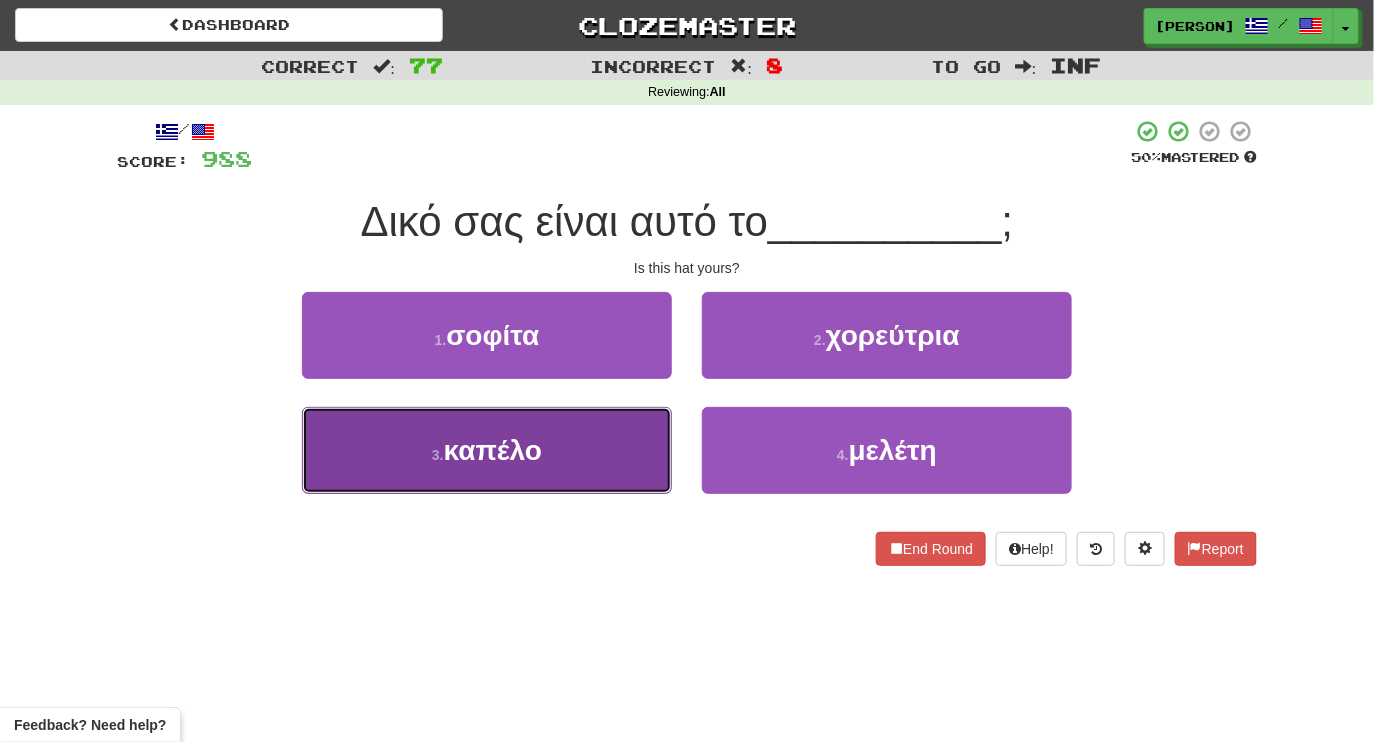 click on "3 .  καπέλο" at bounding box center [487, 450] 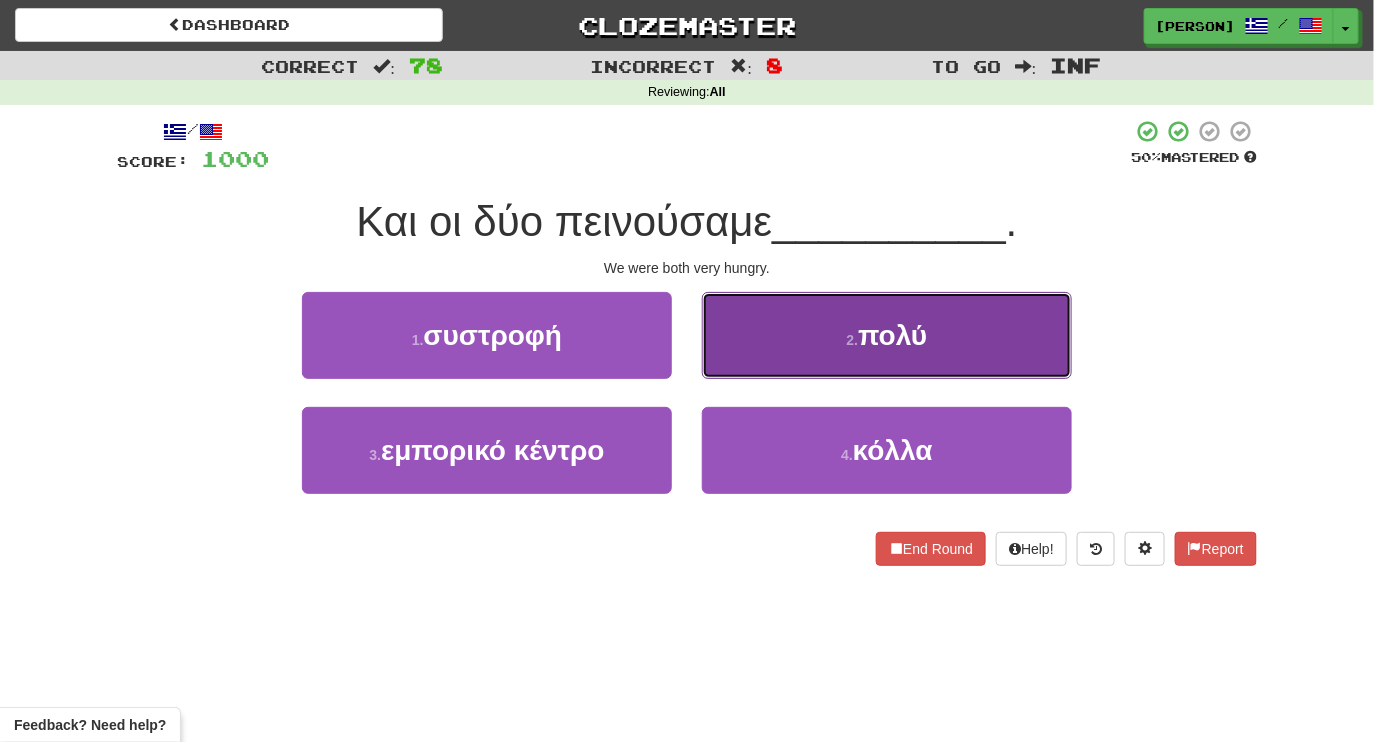 click on "2 .  πολύ" at bounding box center [887, 335] 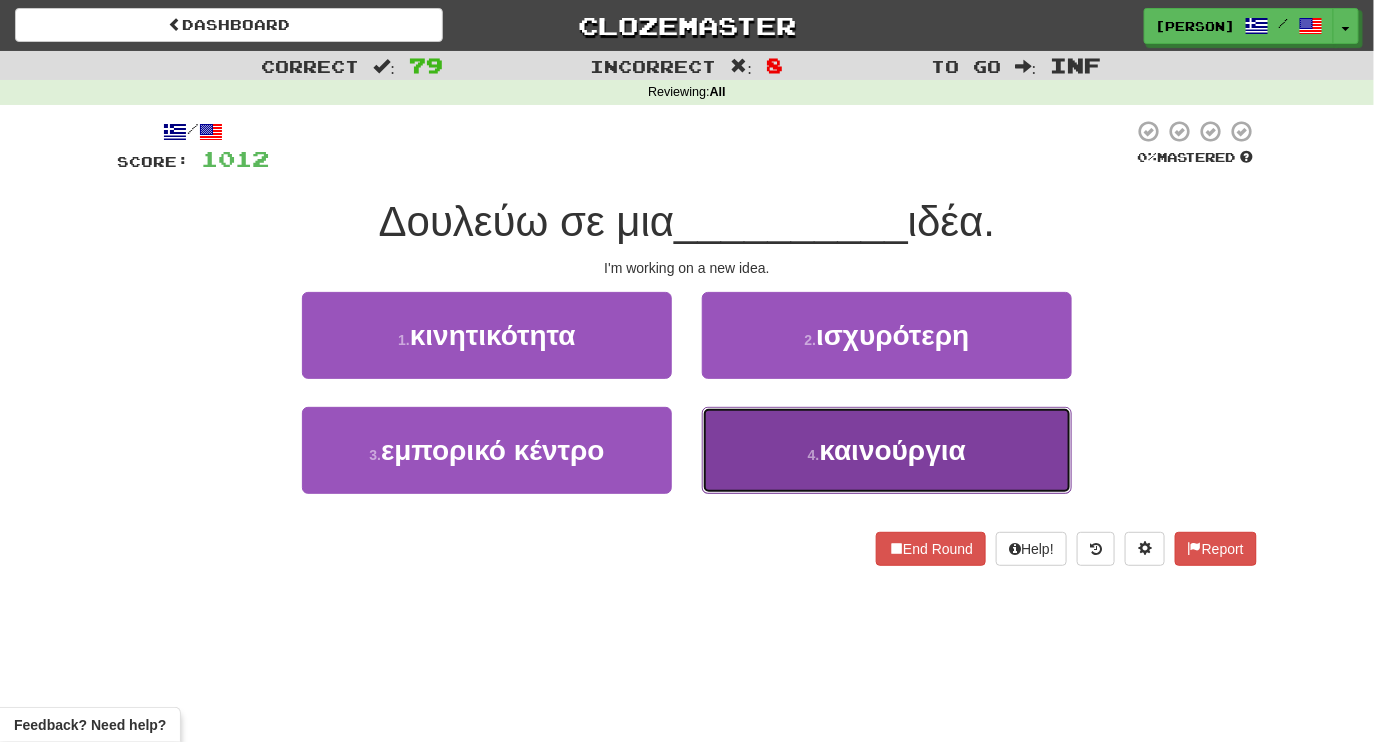 click on "4 .  καινούργια" at bounding box center (887, 450) 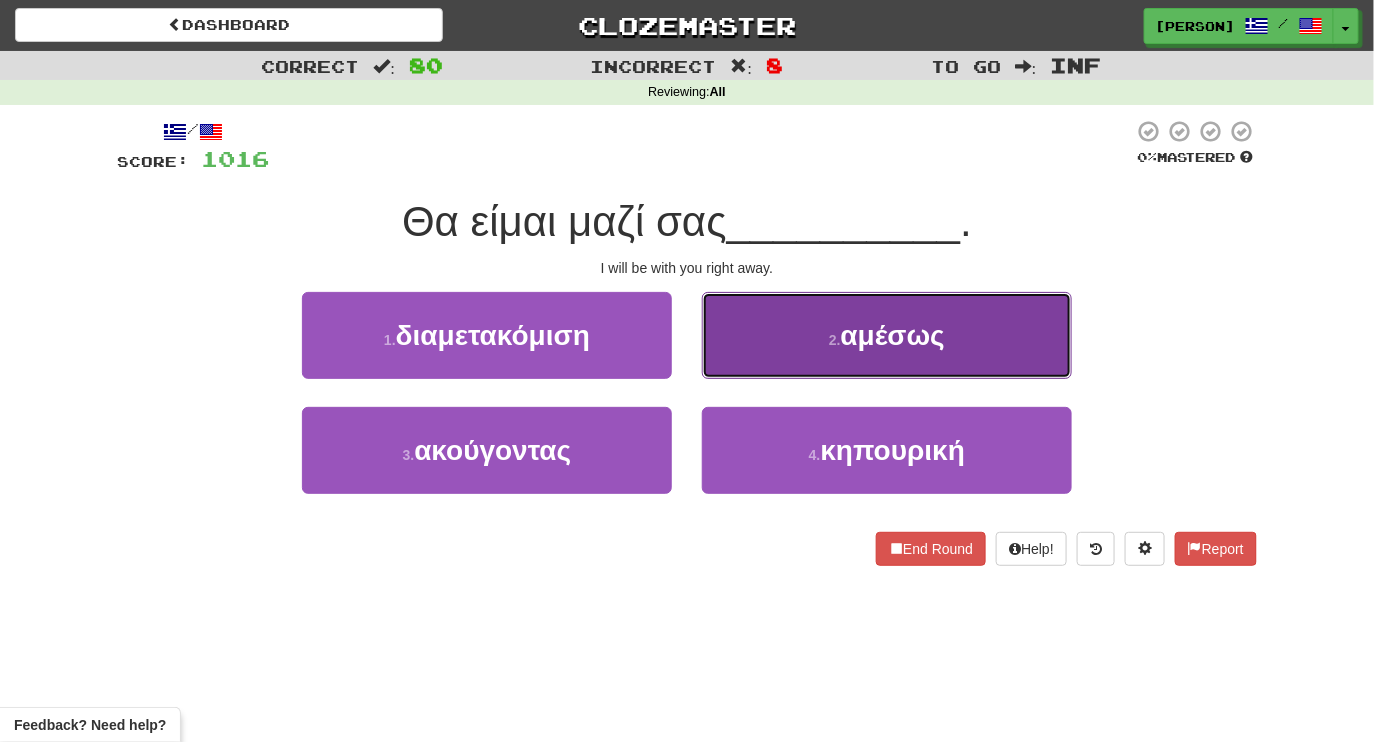 click on "2 .  αμέσως" at bounding box center (887, 335) 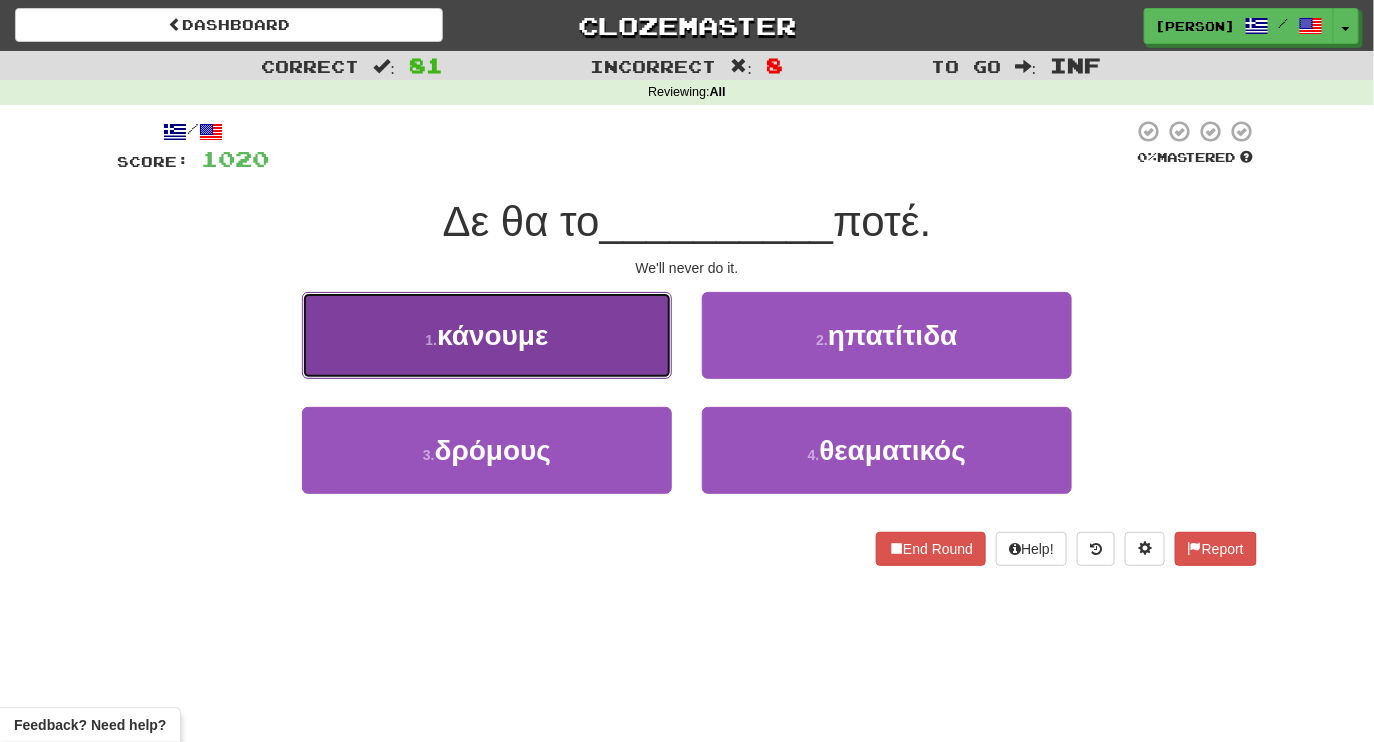 click on "1 .  κάνουμε" at bounding box center (487, 335) 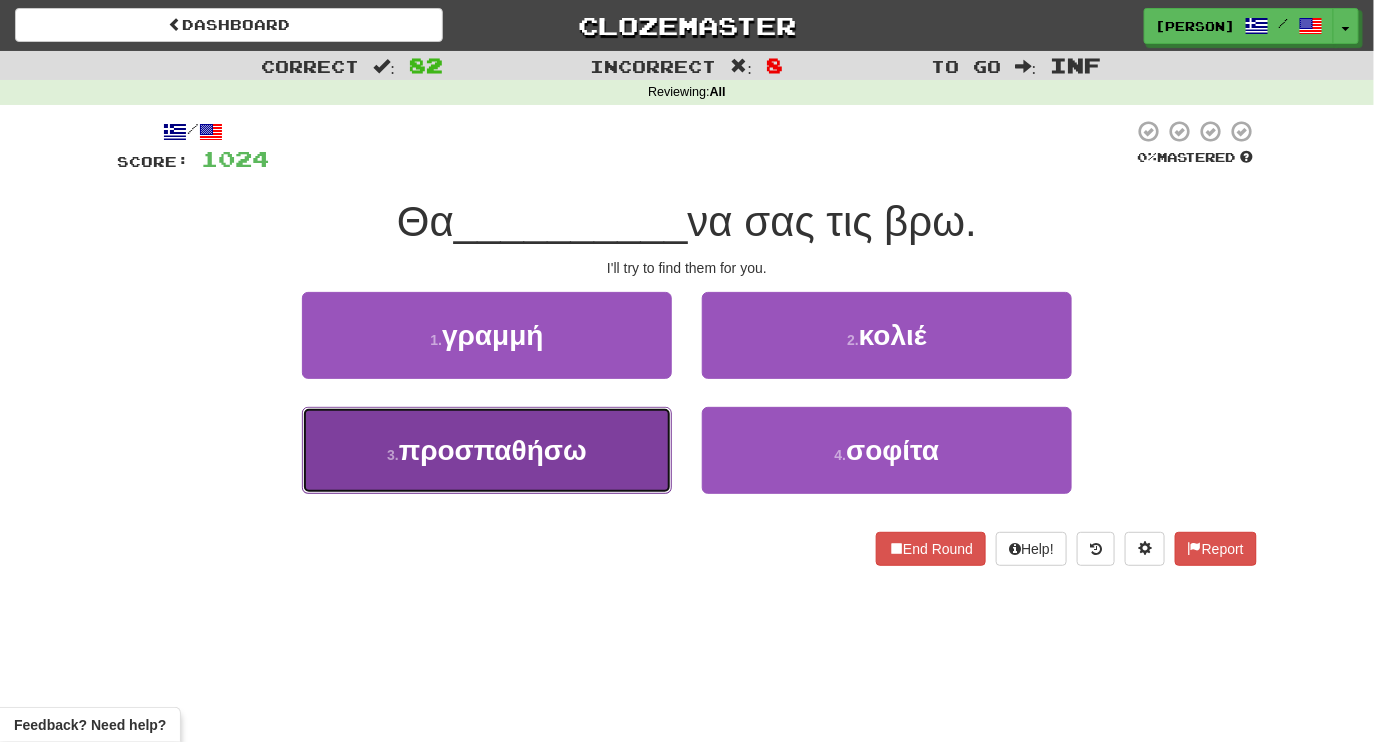 click on "3 .  προσπαθήσω" at bounding box center (487, 450) 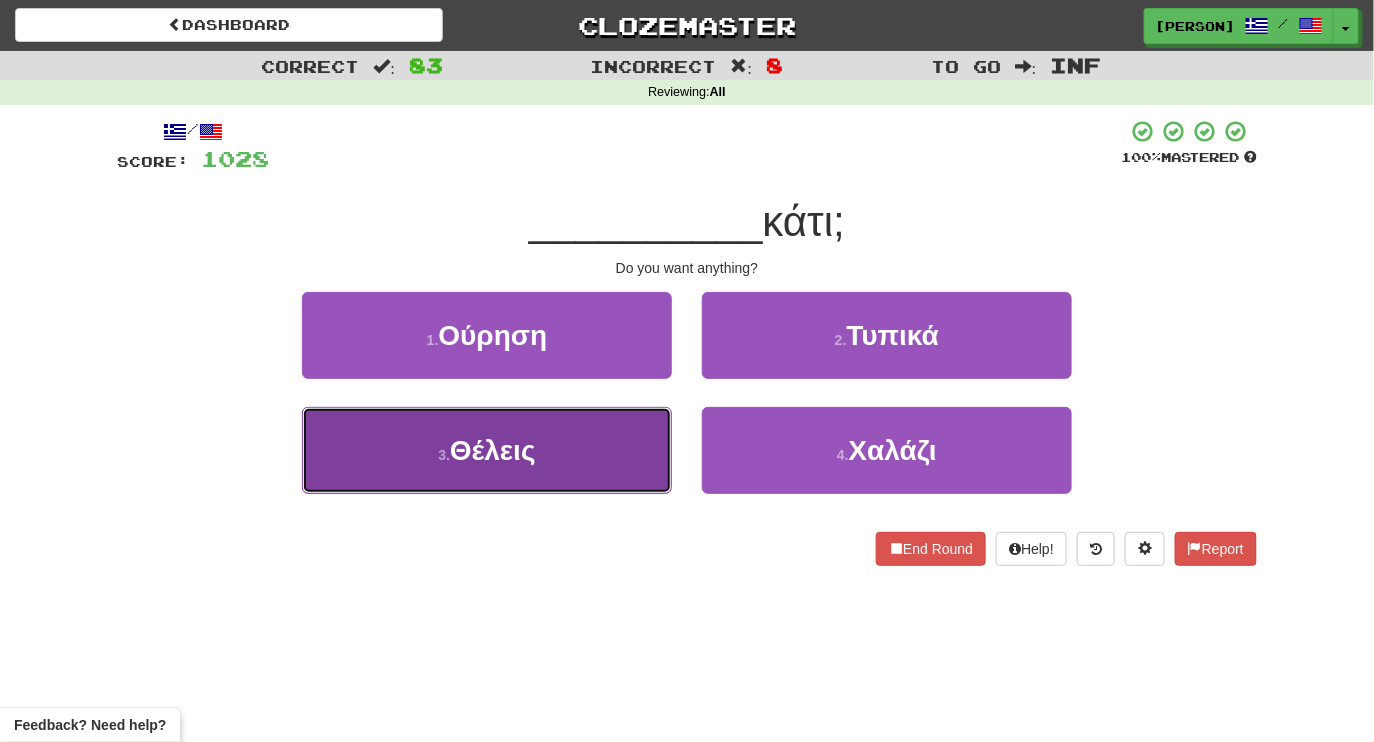 click on "3 .  Θέλεις" at bounding box center (487, 450) 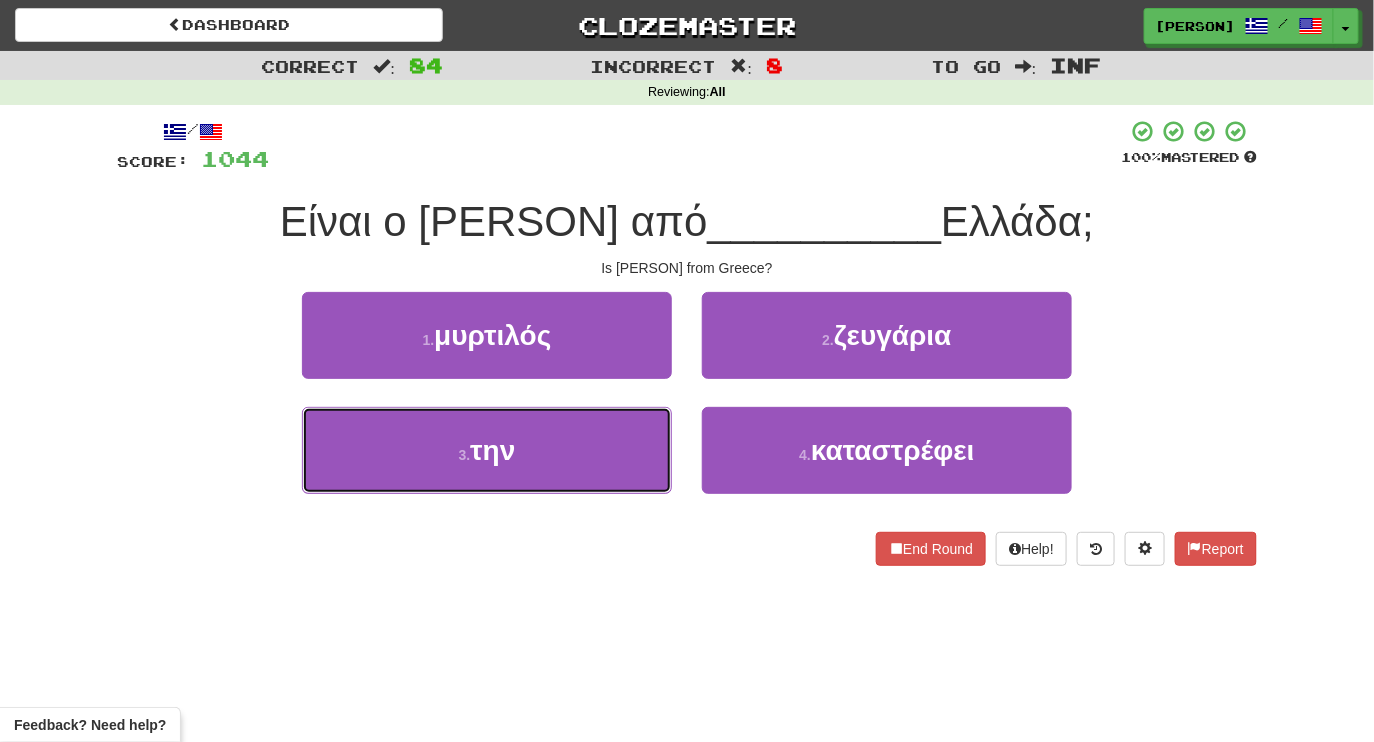 click on "3 .  την" at bounding box center (487, 450) 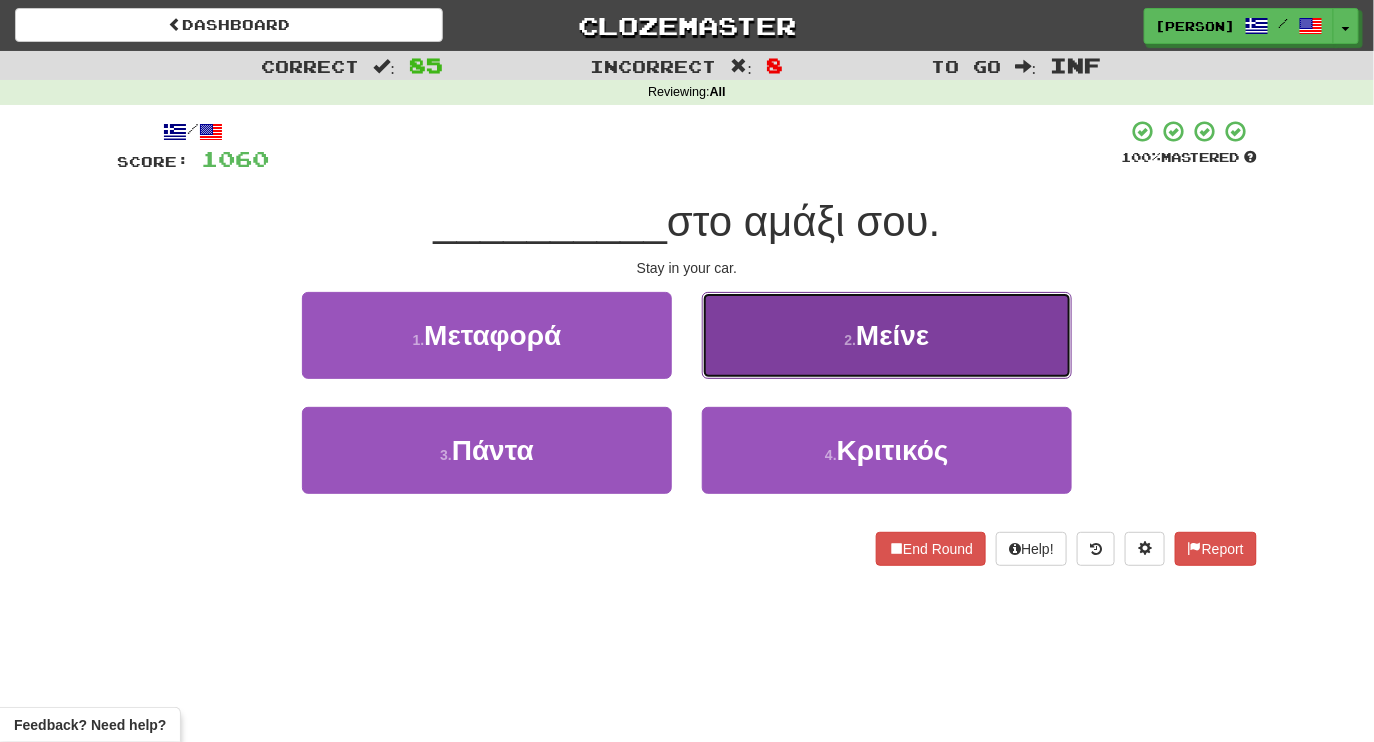 click on "2 .  Μείνε" at bounding box center [887, 335] 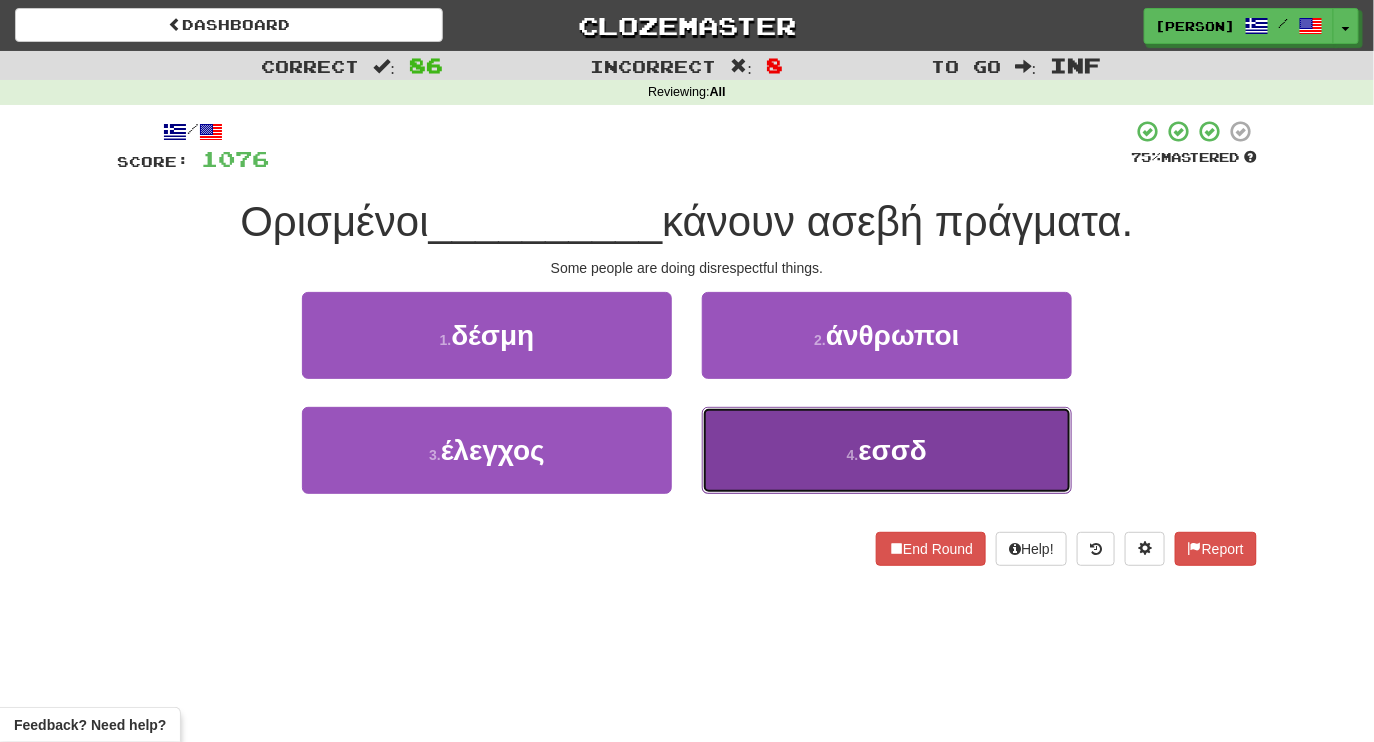 click on "4 .  εσσδ" at bounding box center (887, 450) 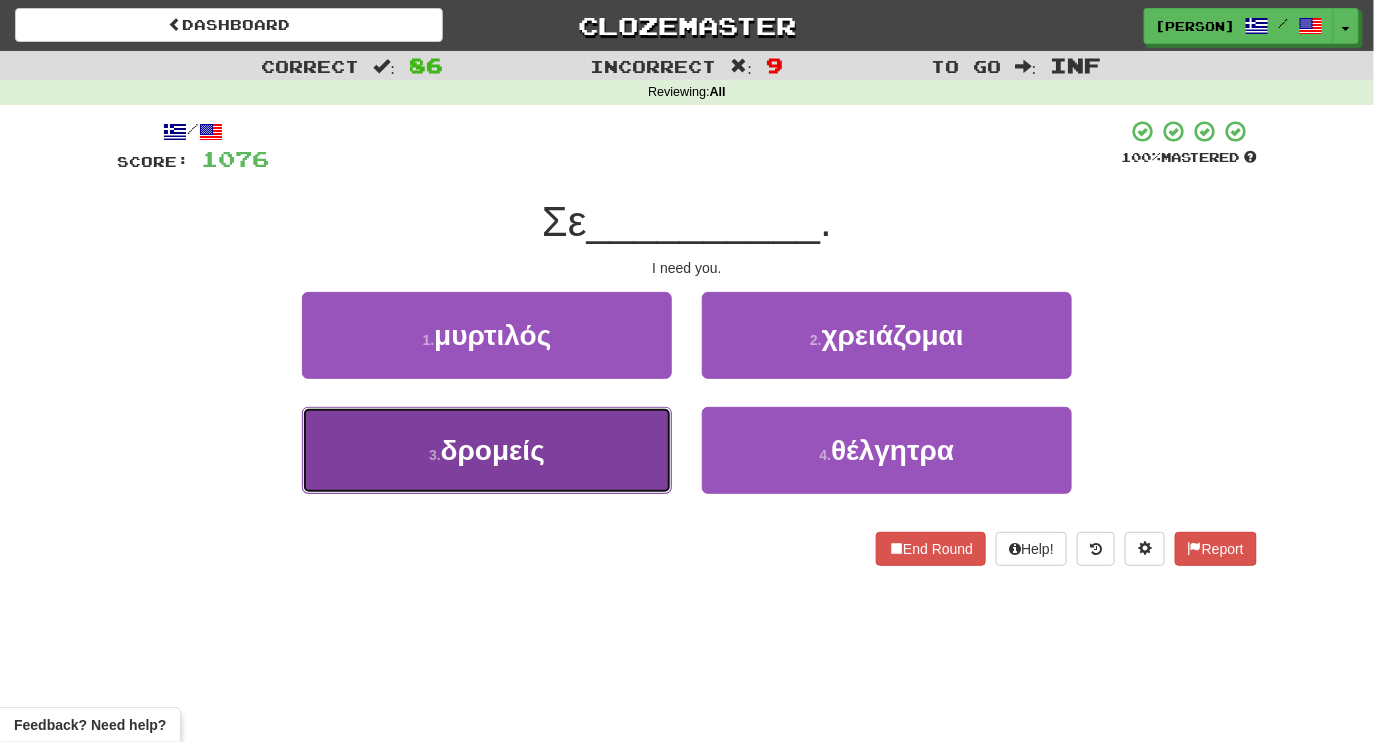 click on "3 .  δρομείς" at bounding box center (487, 450) 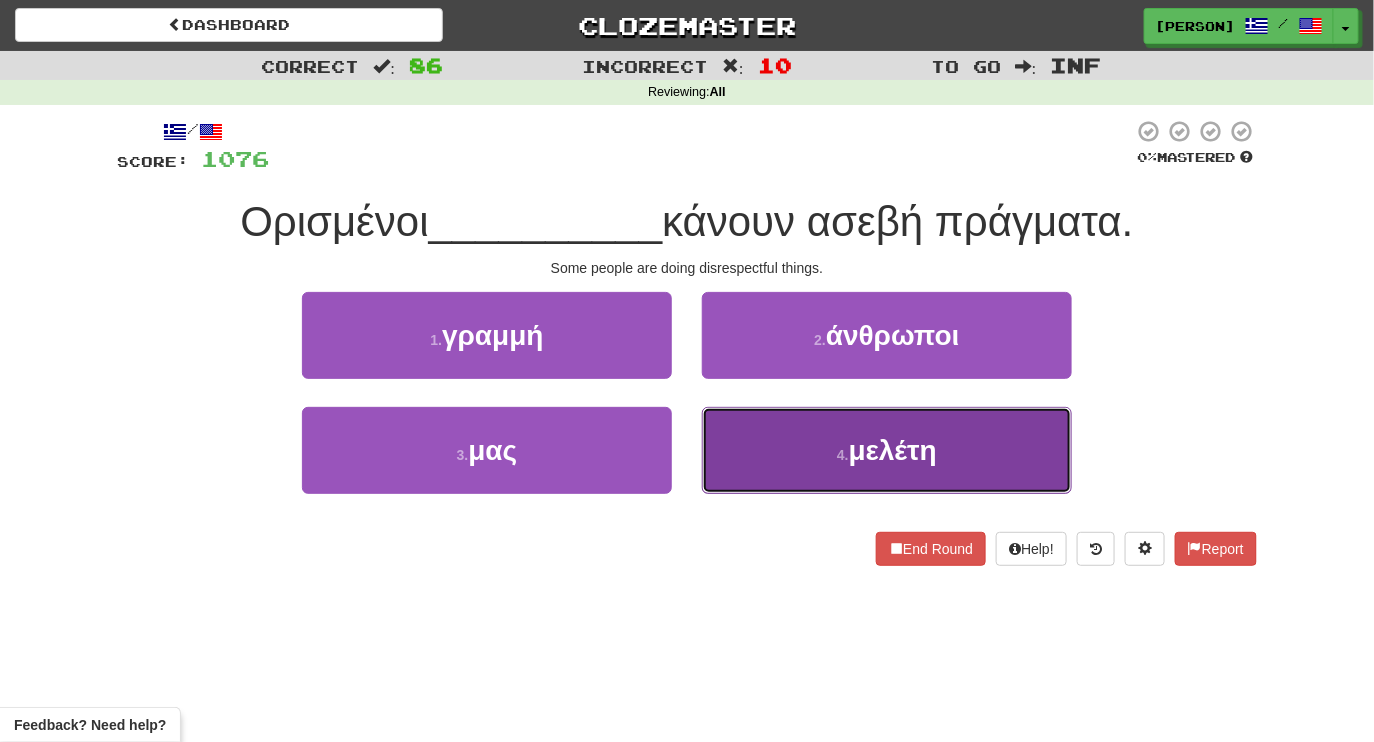 click on "4 .  μελέτη" at bounding box center (887, 450) 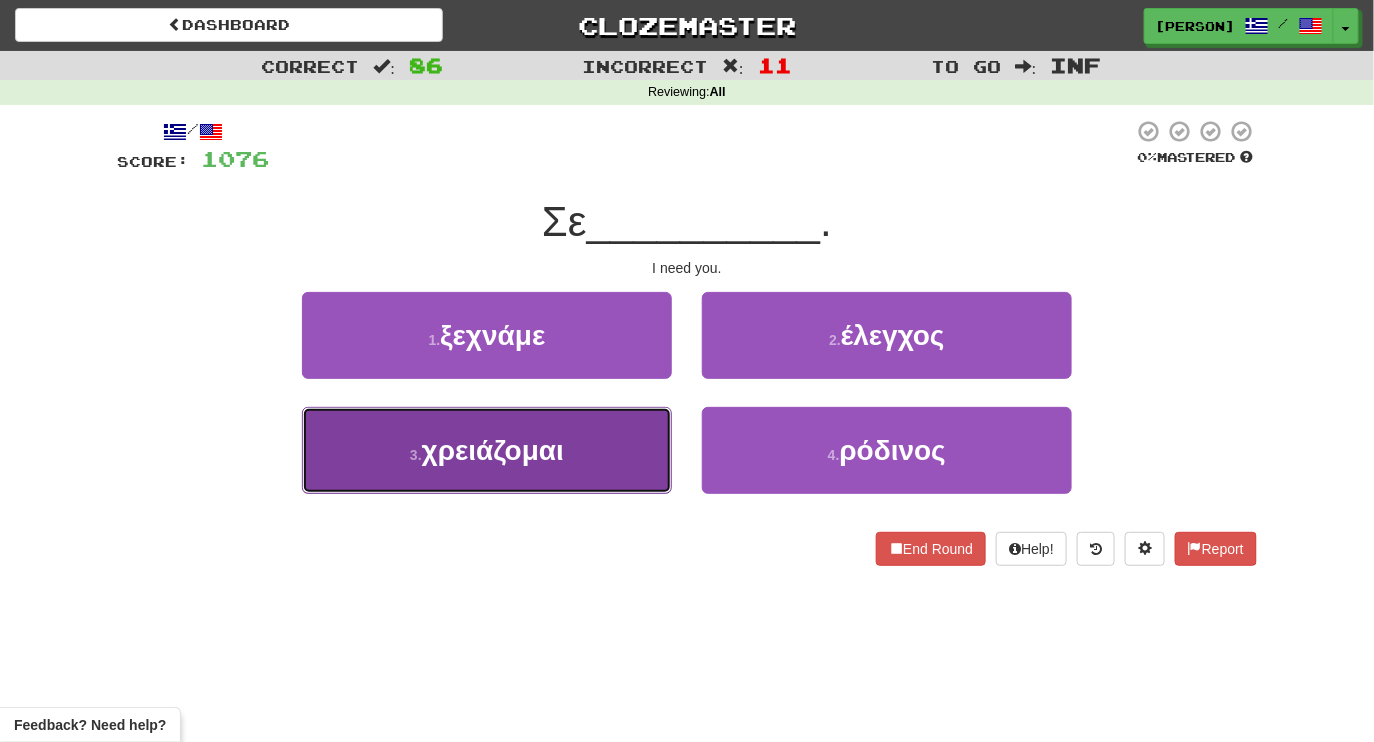 click on "3 .  χρειάζομαι" at bounding box center [487, 450] 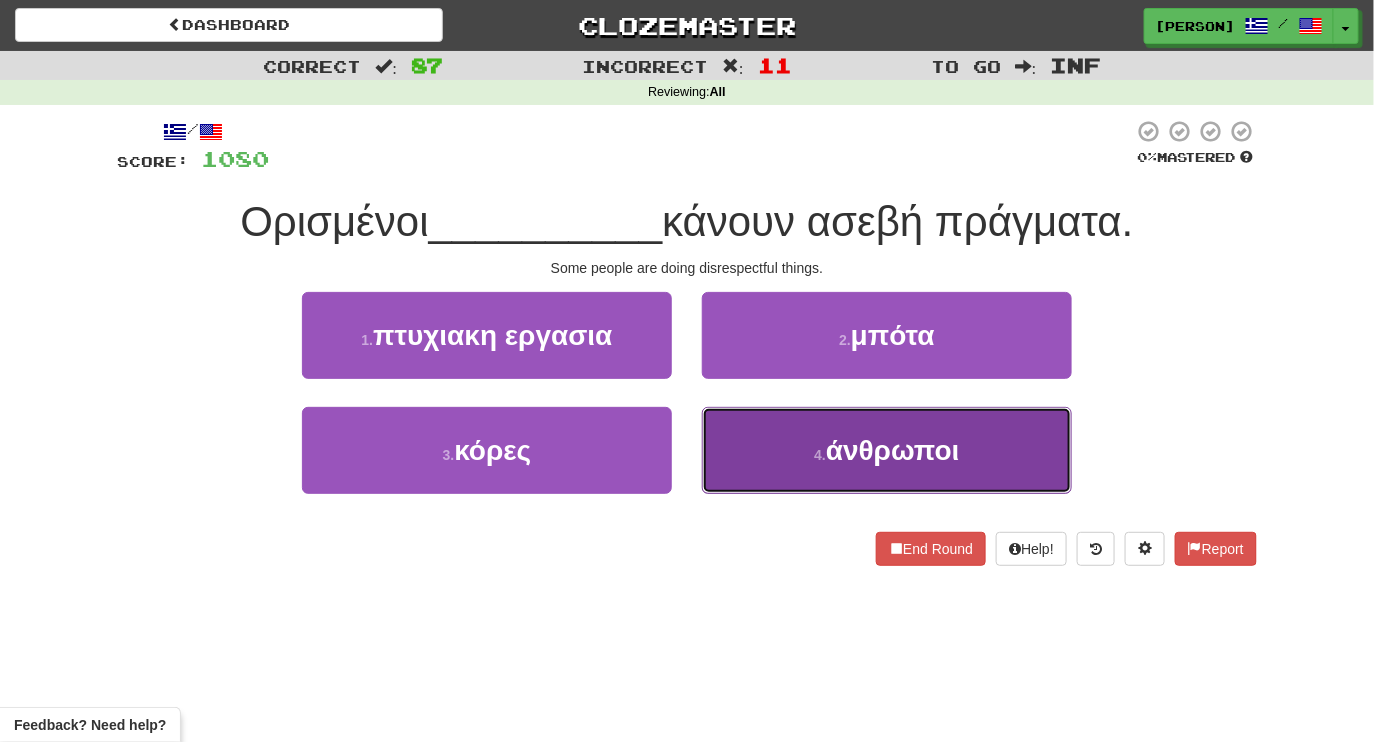 click on "άνθρωποι" at bounding box center (893, 450) 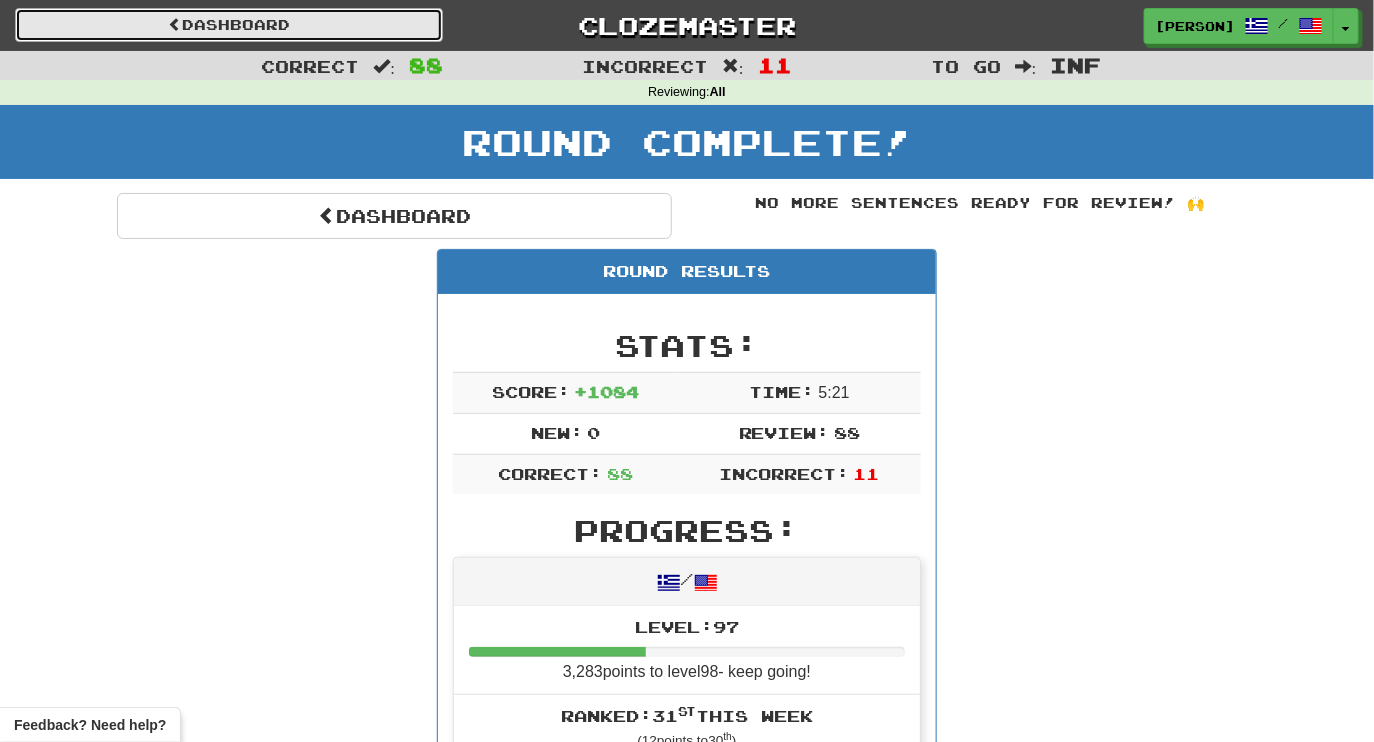 click on "Dashboard" at bounding box center (229, 25) 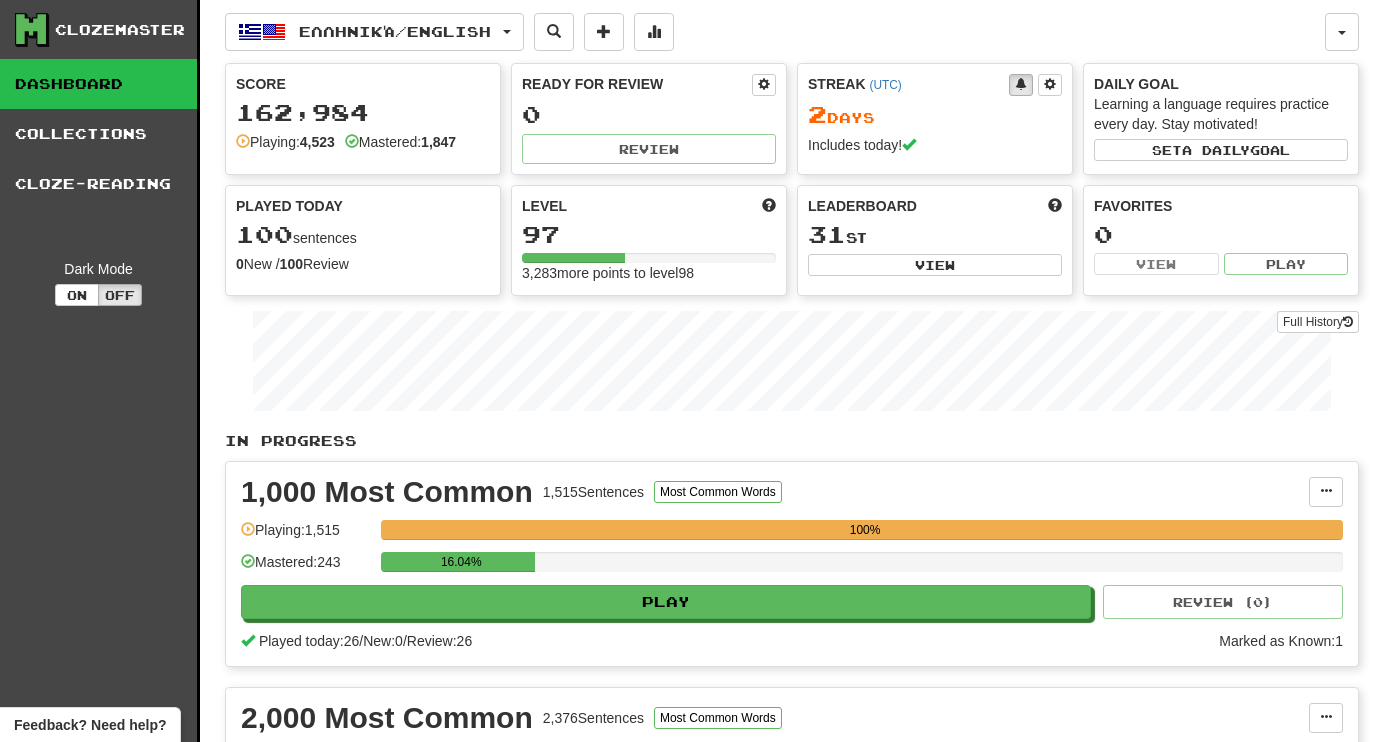 scroll, scrollTop: 0, scrollLeft: 0, axis: both 